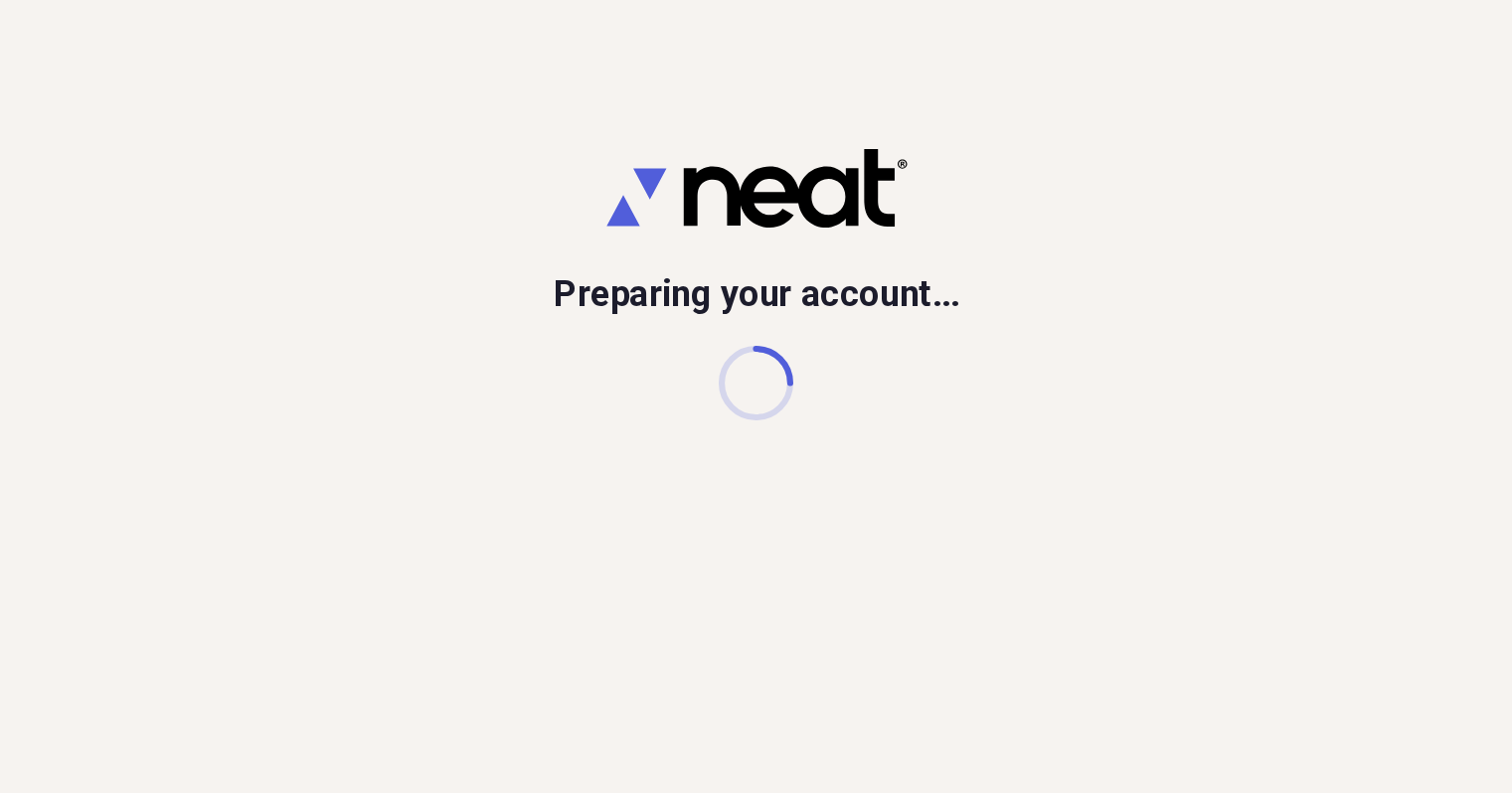 scroll, scrollTop: 0, scrollLeft: 0, axis: both 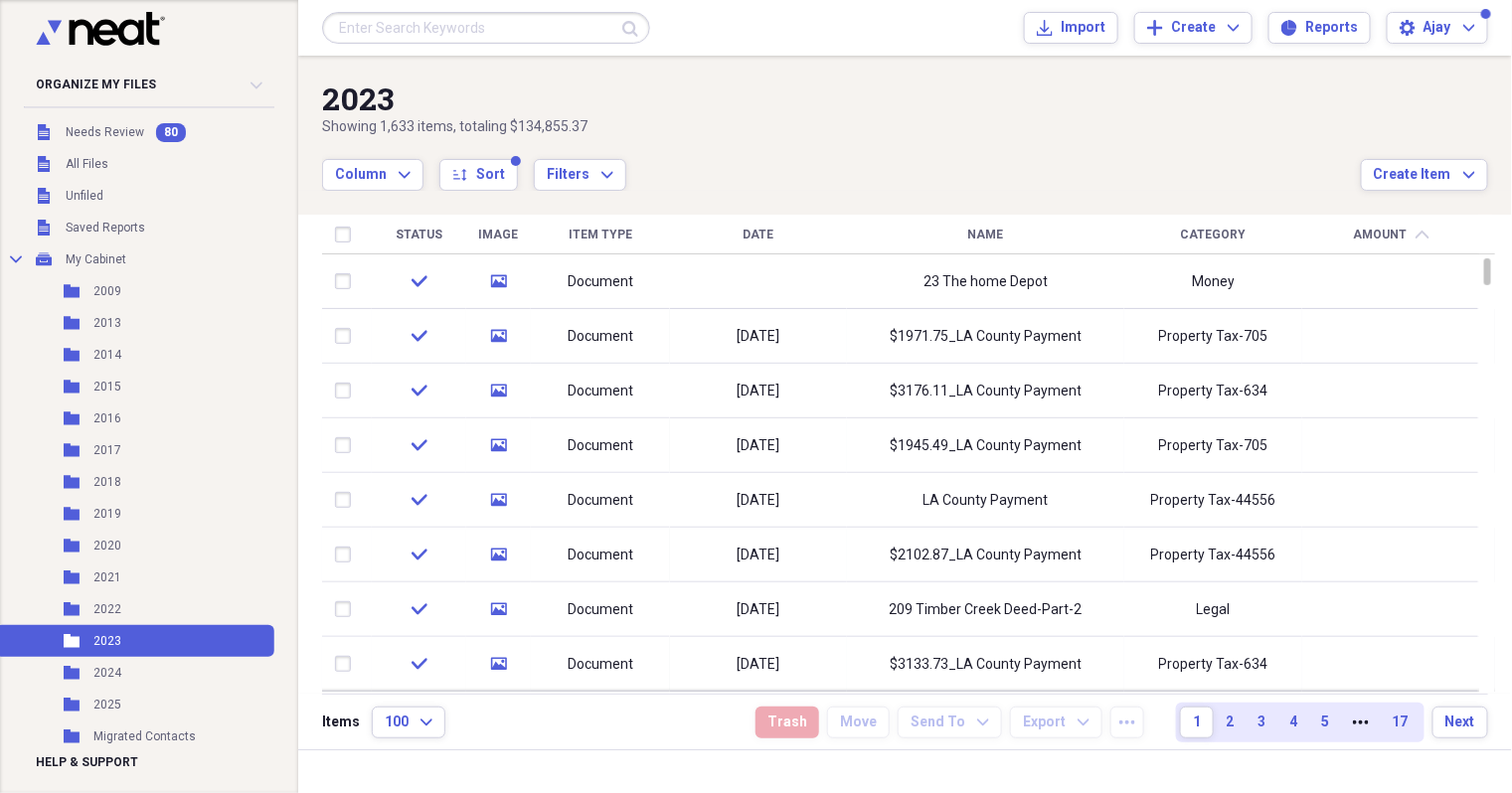 drag, startPoint x: 898, startPoint y: 1, endPoint x: 742, endPoint y: 100, distance: 184.76201 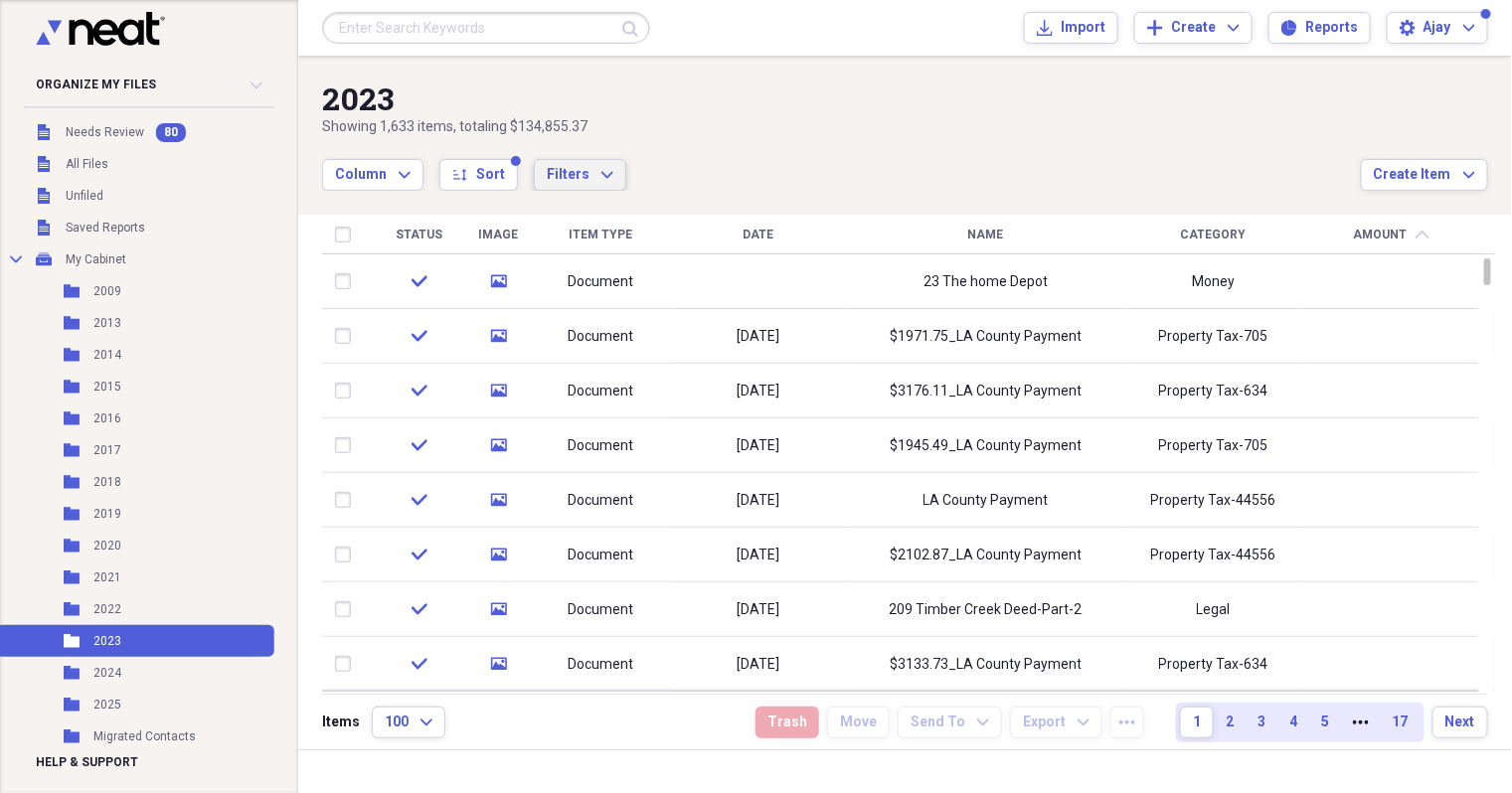 click on "Expand" 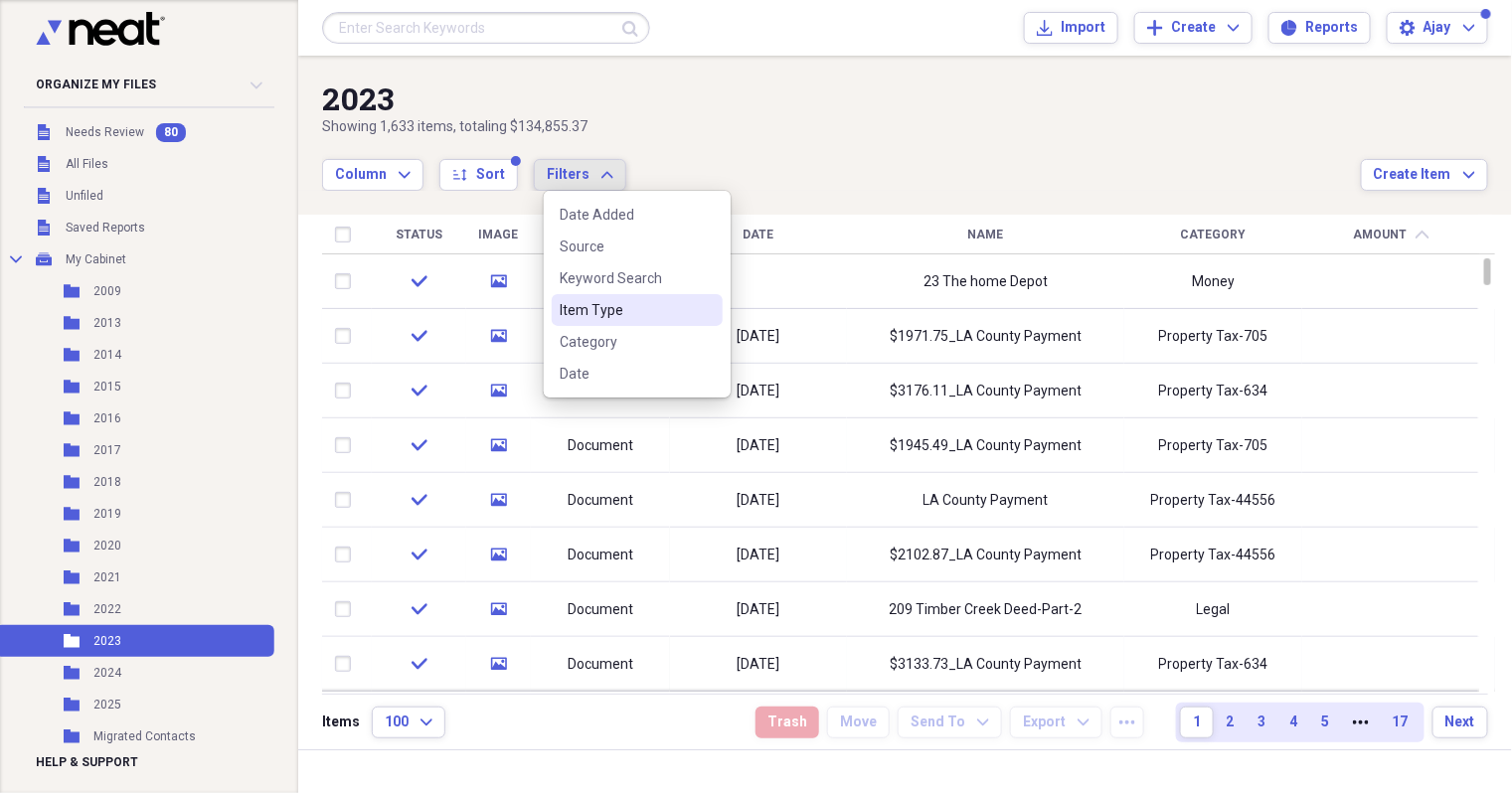 click on "Item Type" at bounding box center (625, 310) 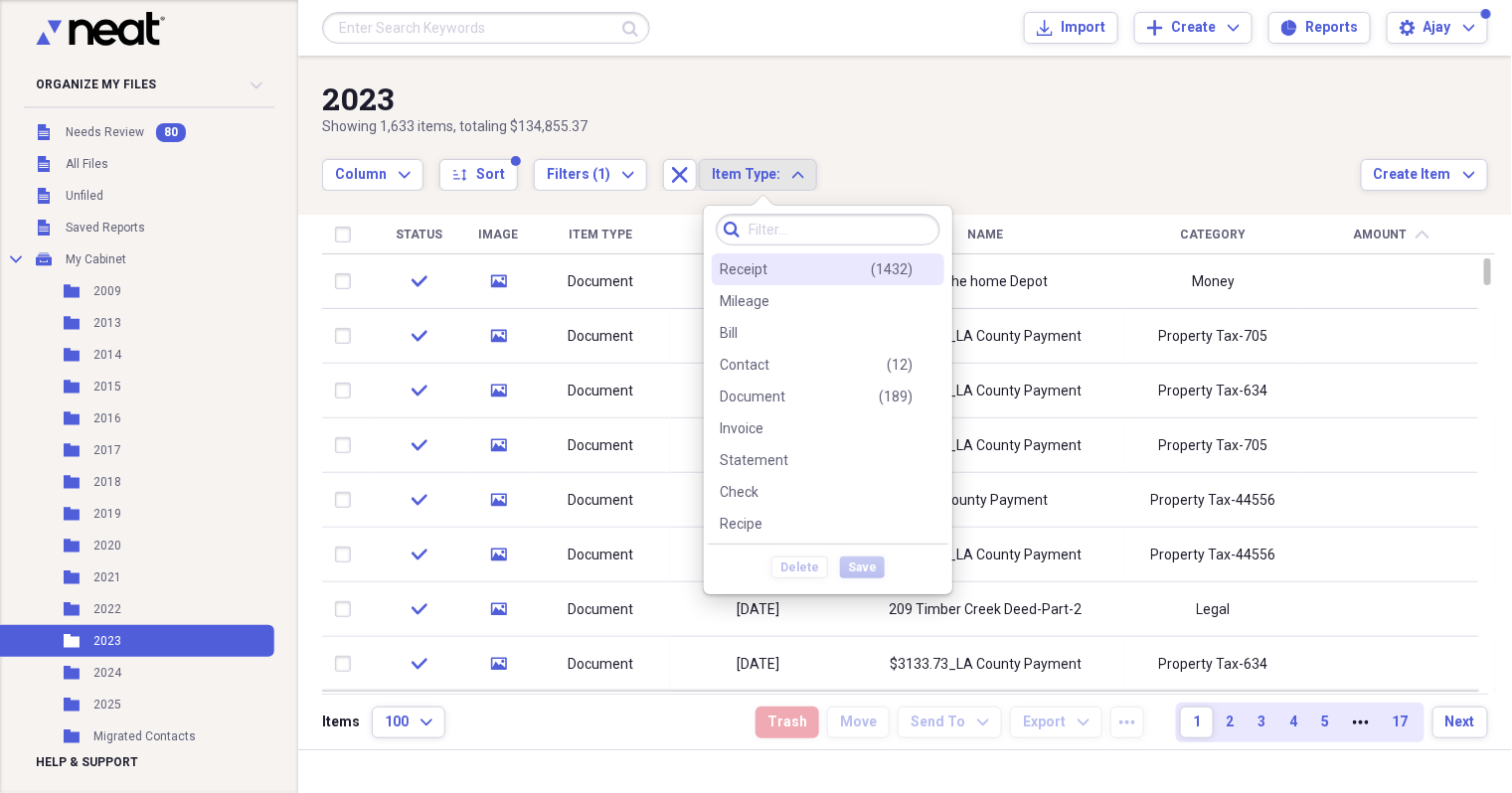 click on "Receipt ( 1432 )" at bounding box center (816, 269) 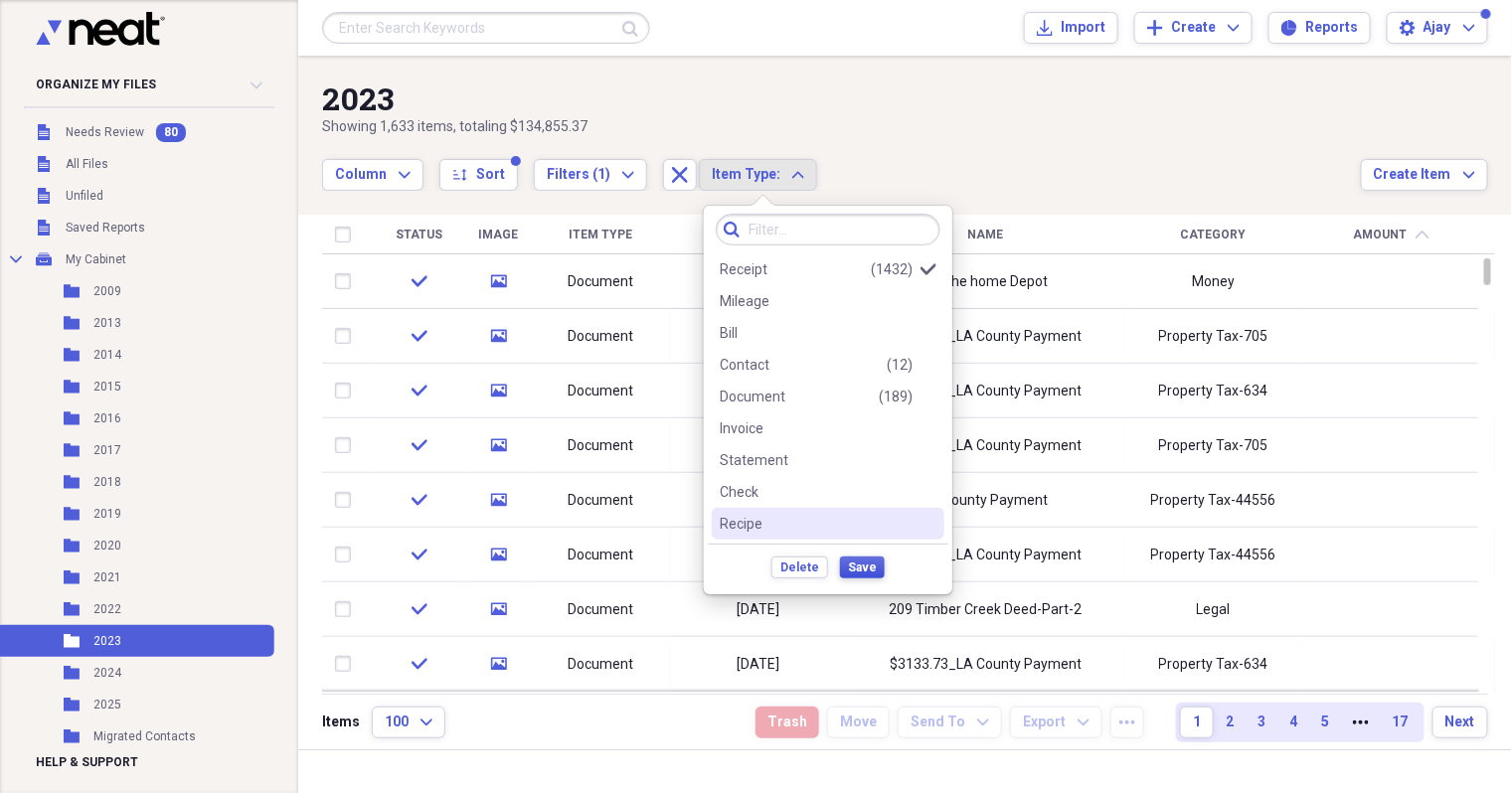click on "Save" at bounding box center [862, 567] 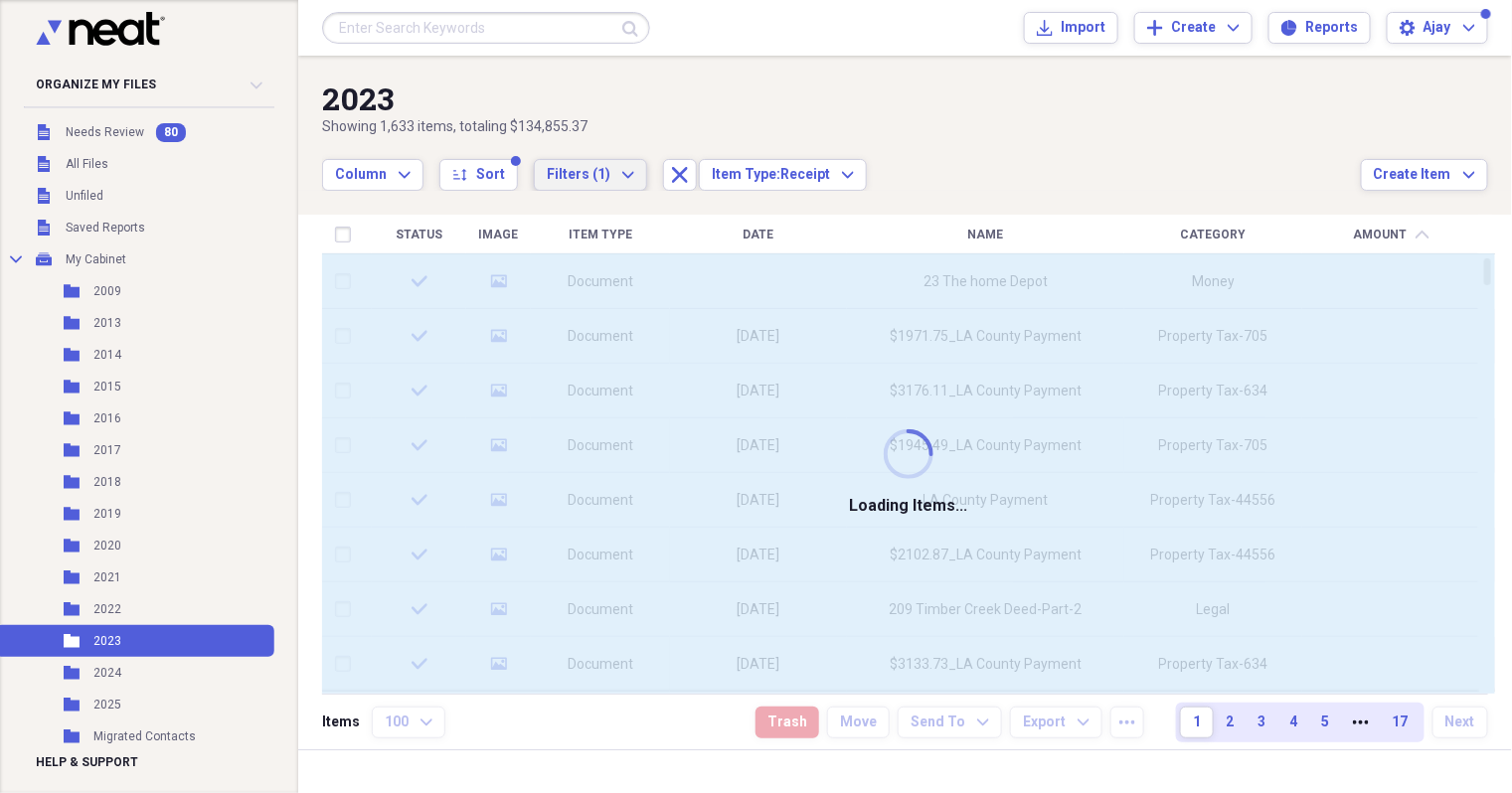 click on "Expand" 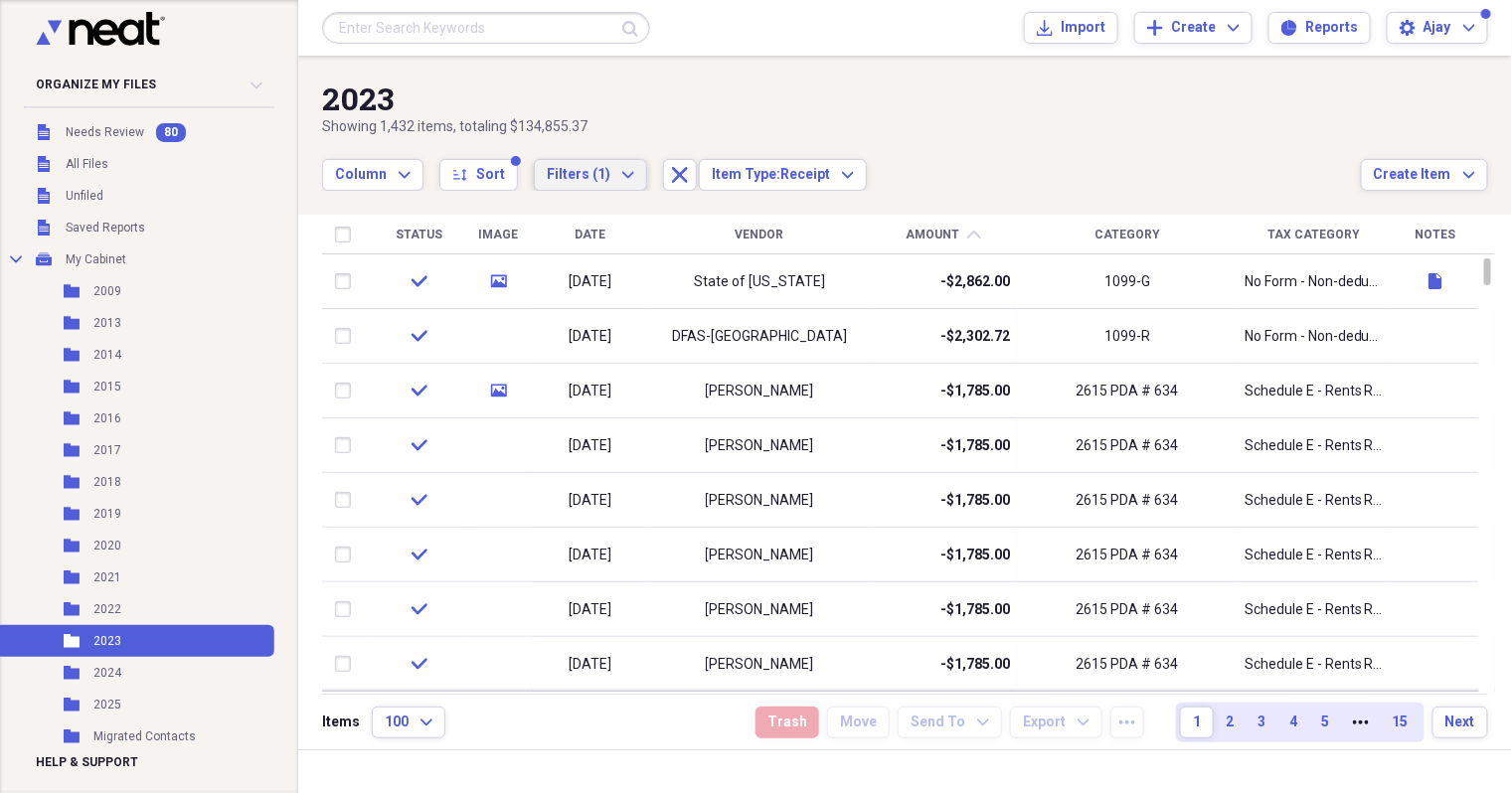 click on "Column Expand sort Sort Filters (1) Expand Close Item Type:  Receipt Expand" at bounding box center [841, 164] 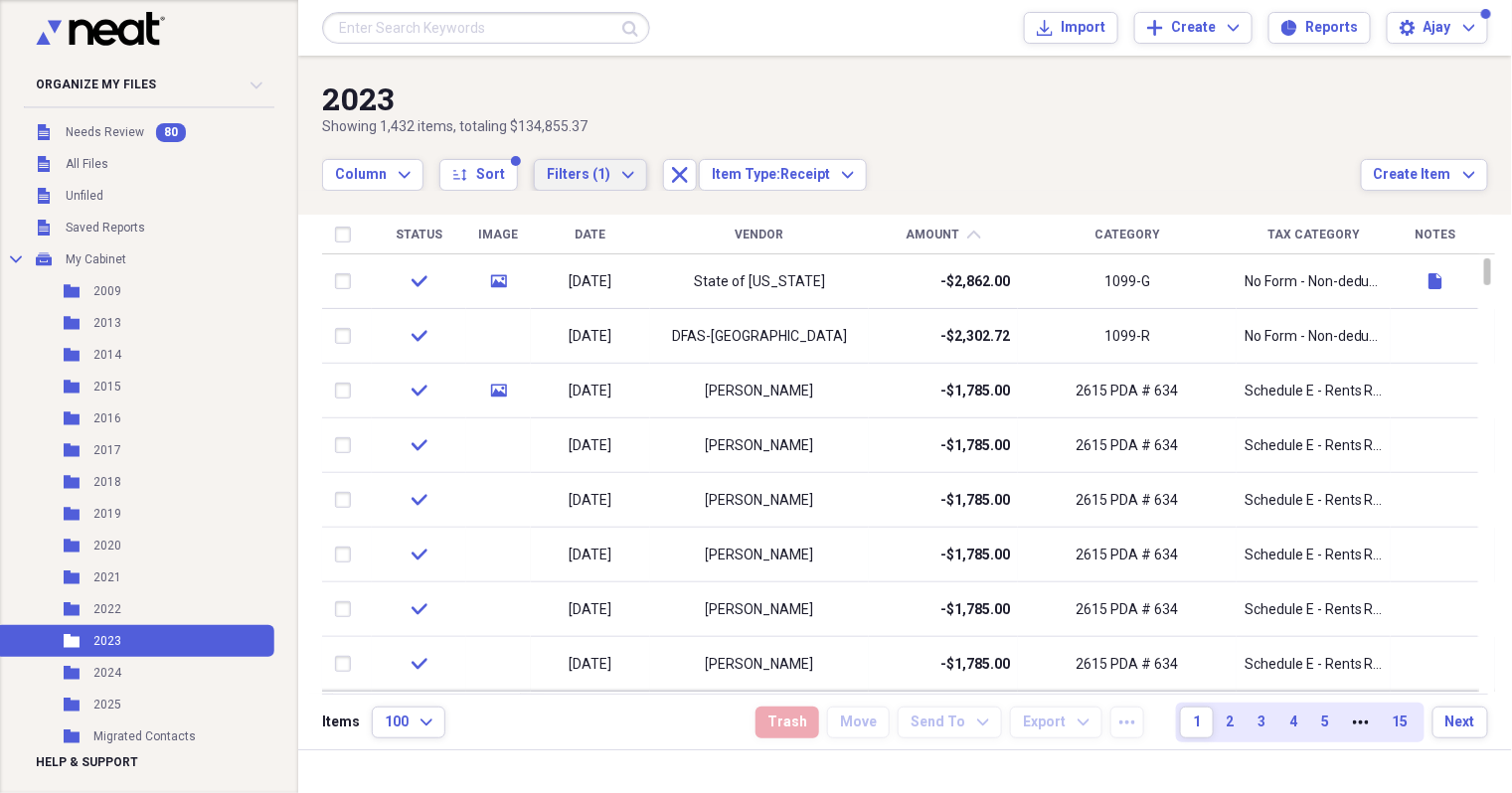 click on "Expand" 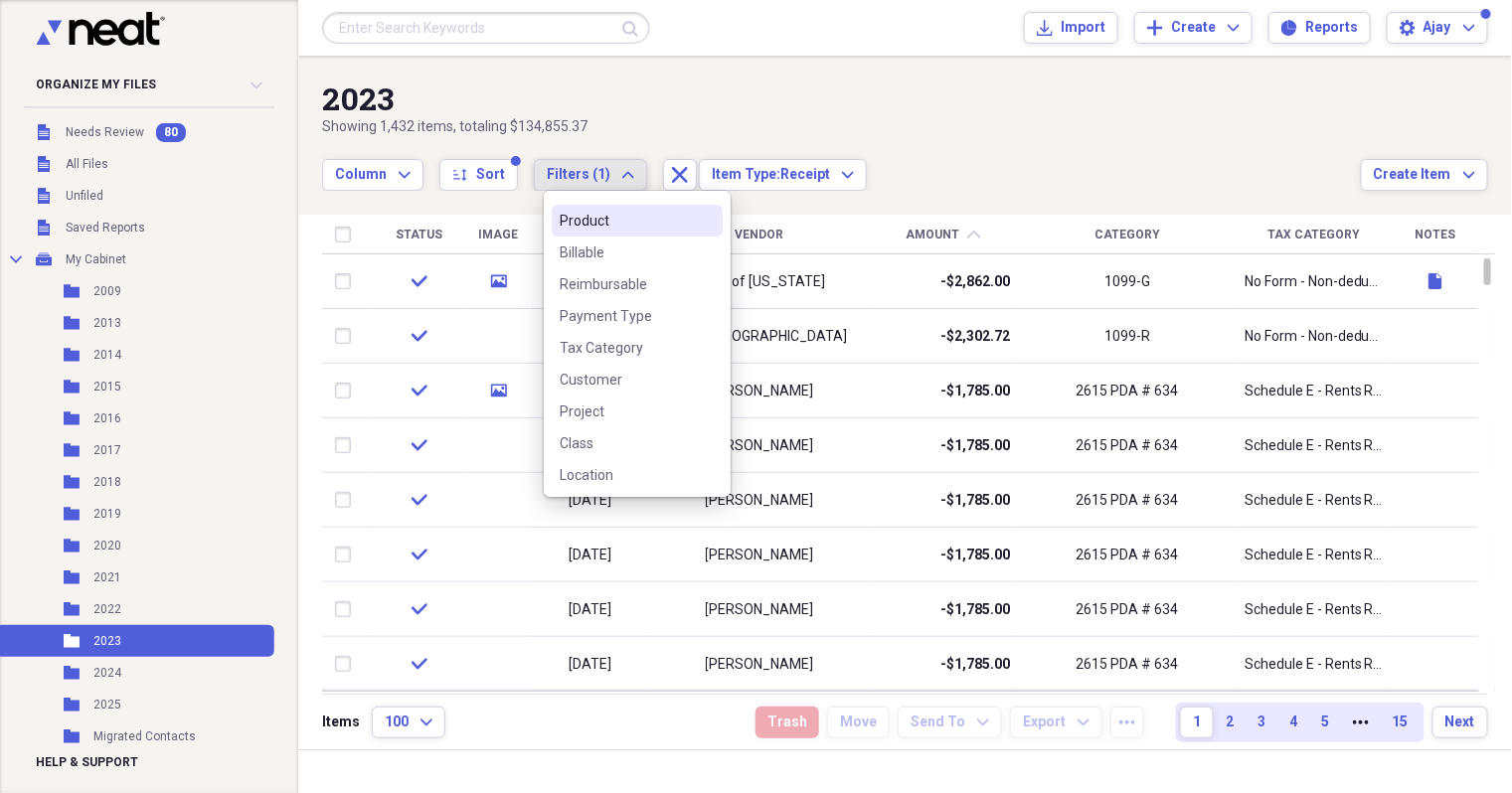 scroll, scrollTop: 218, scrollLeft: 0, axis: vertical 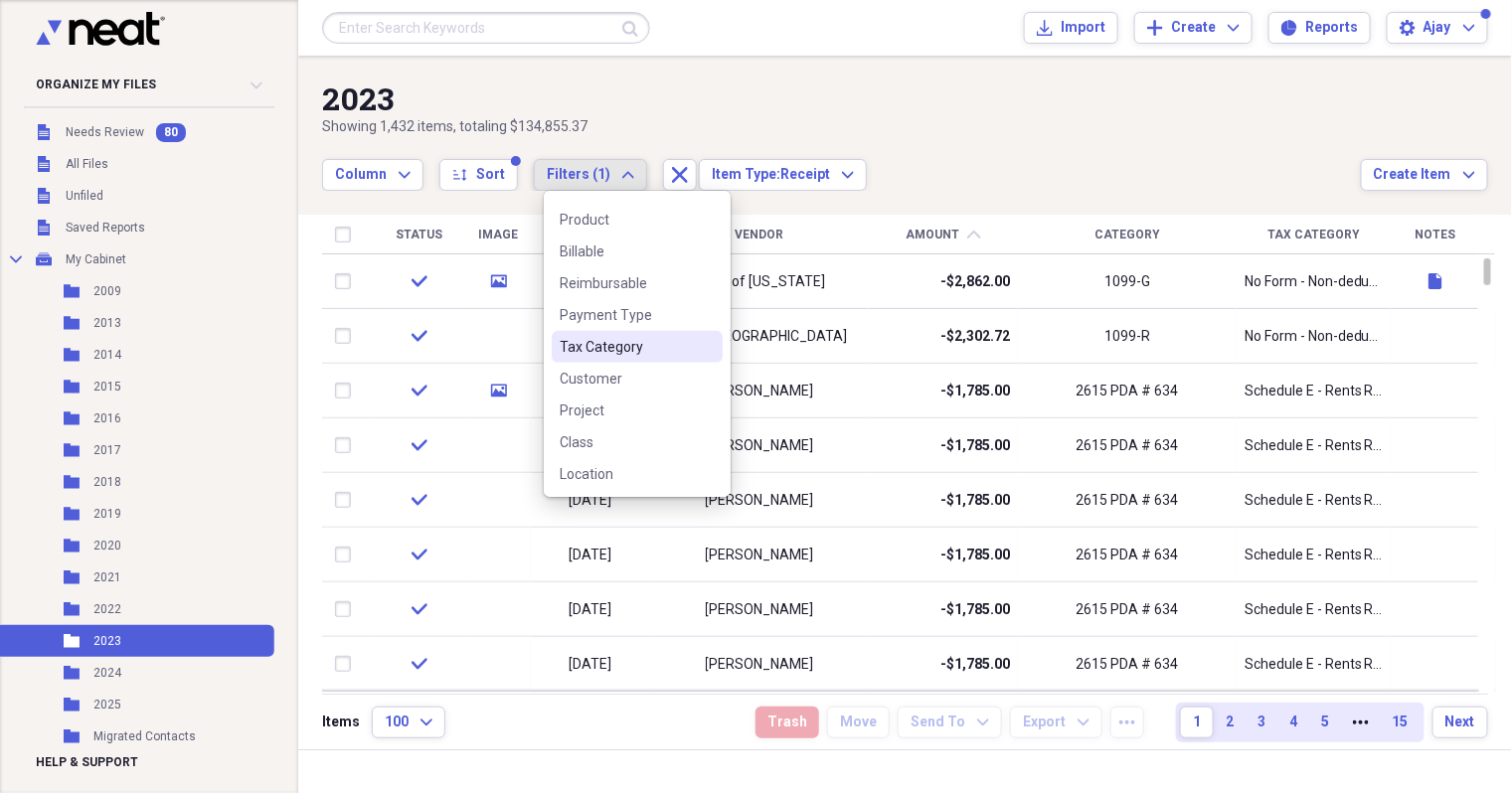 click on "Tax Category" at bounding box center (625, 347) 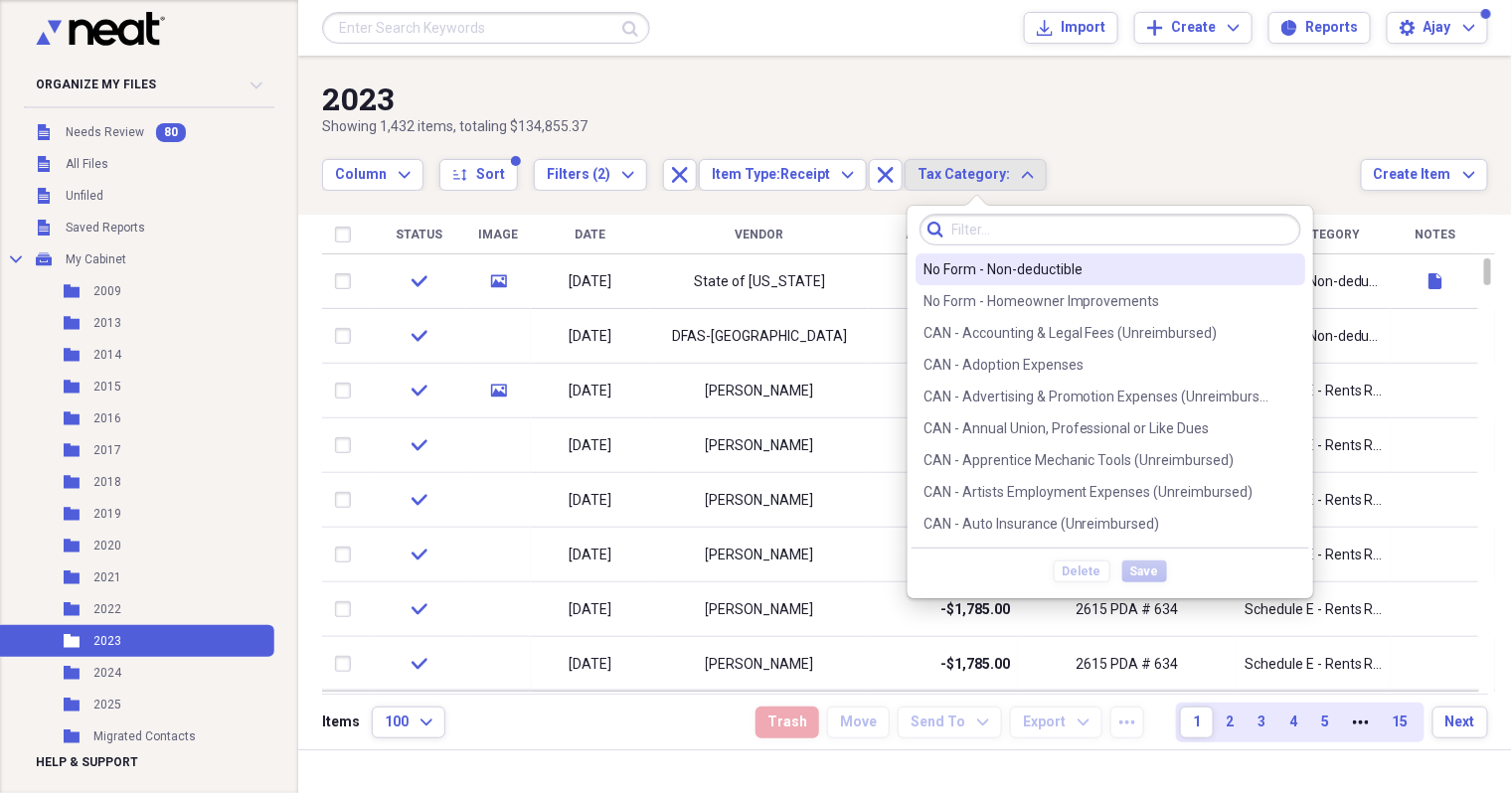 click at bounding box center (1110, 230) 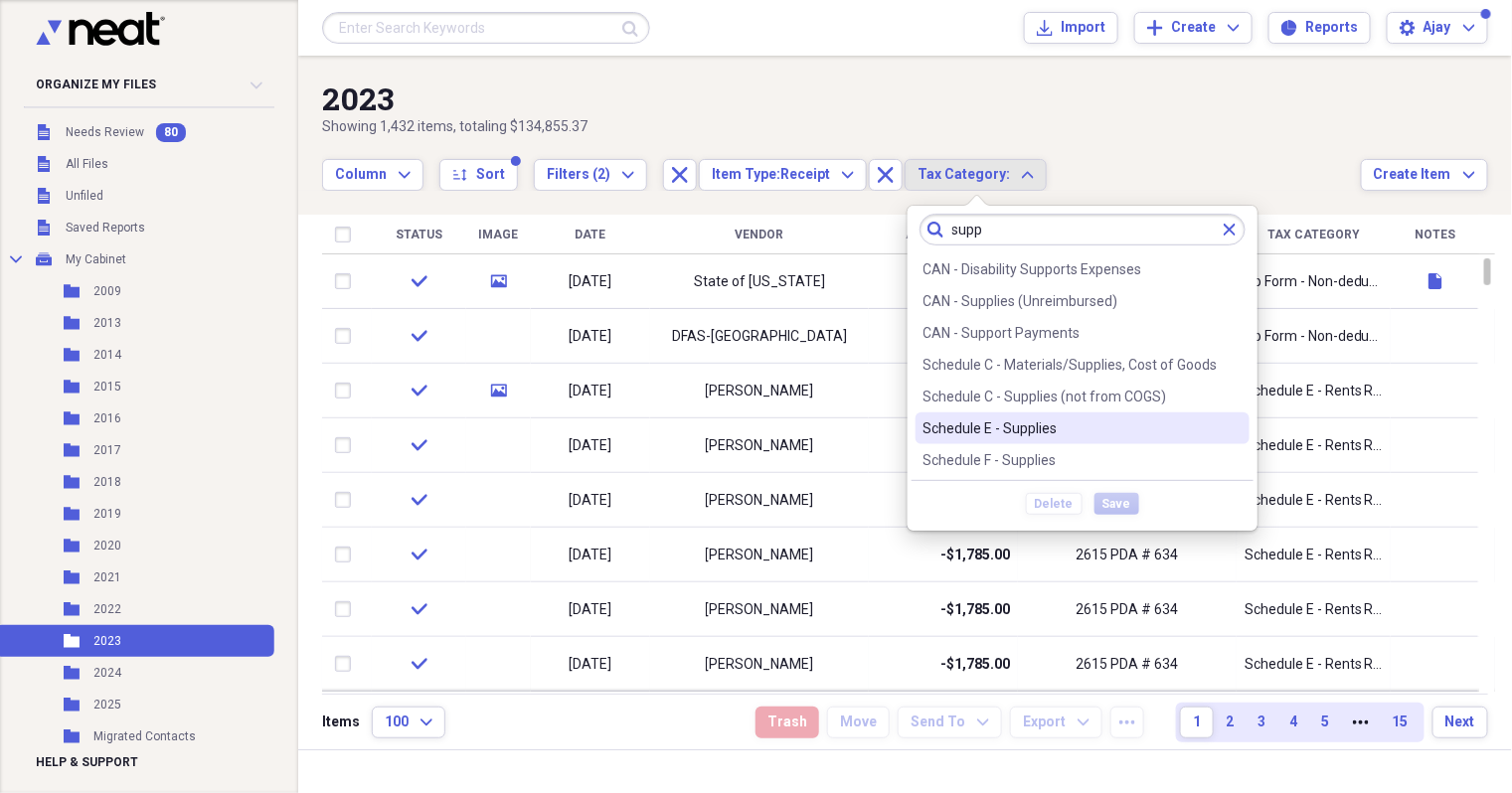 type on "supp" 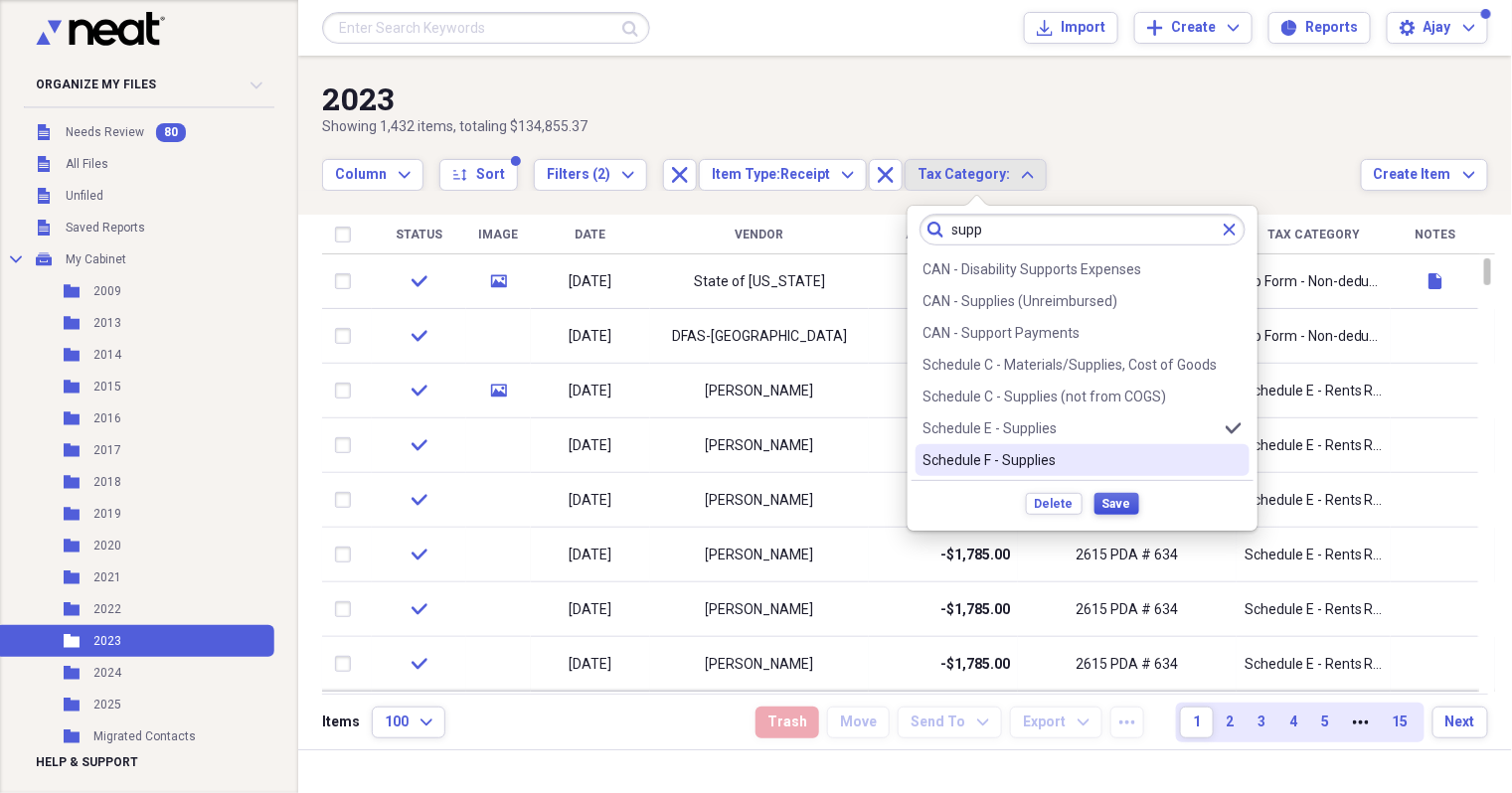click on "Save" at bounding box center [1116, 504] 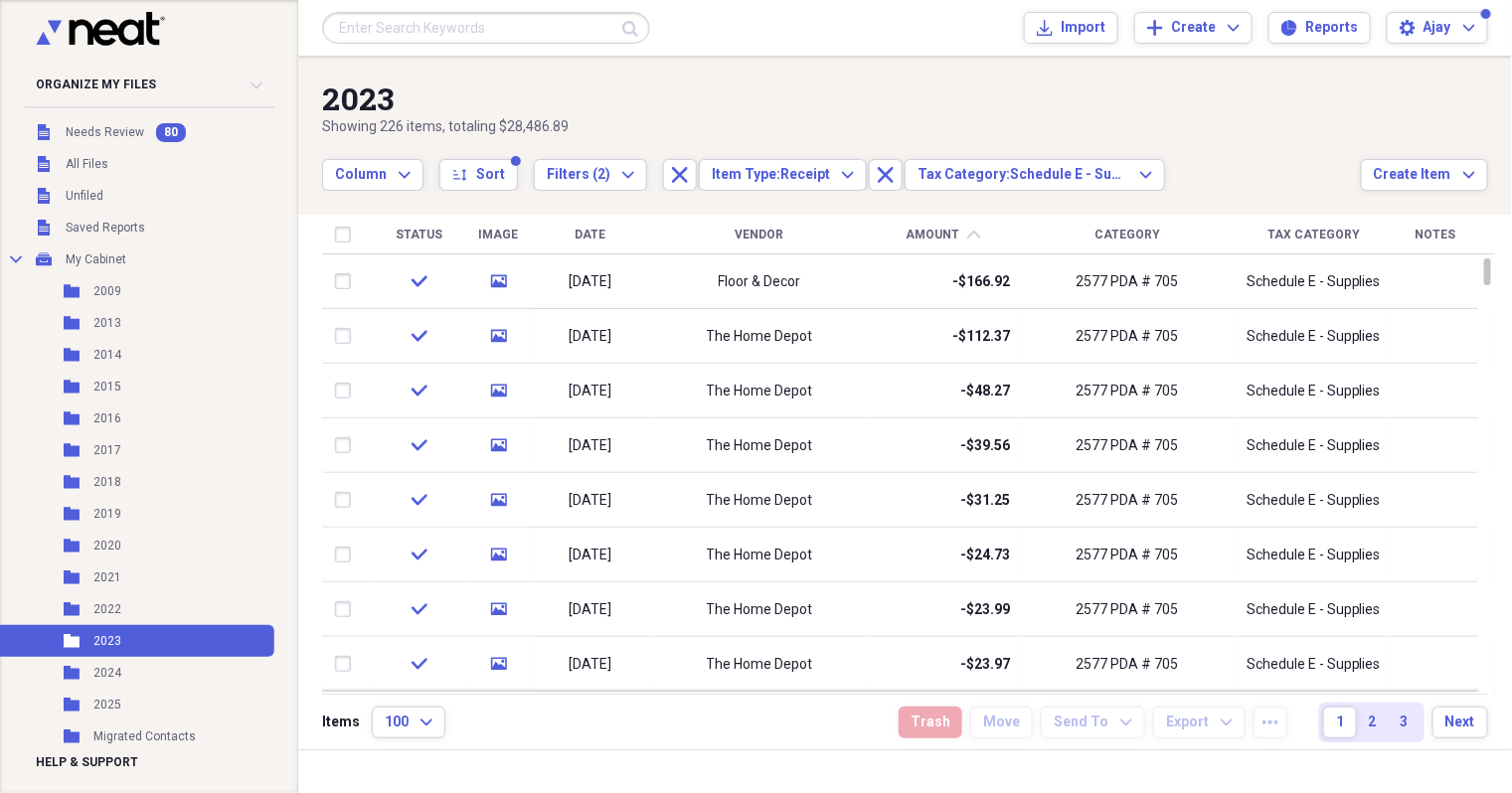click on "Date" at bounding box center (590, 235) 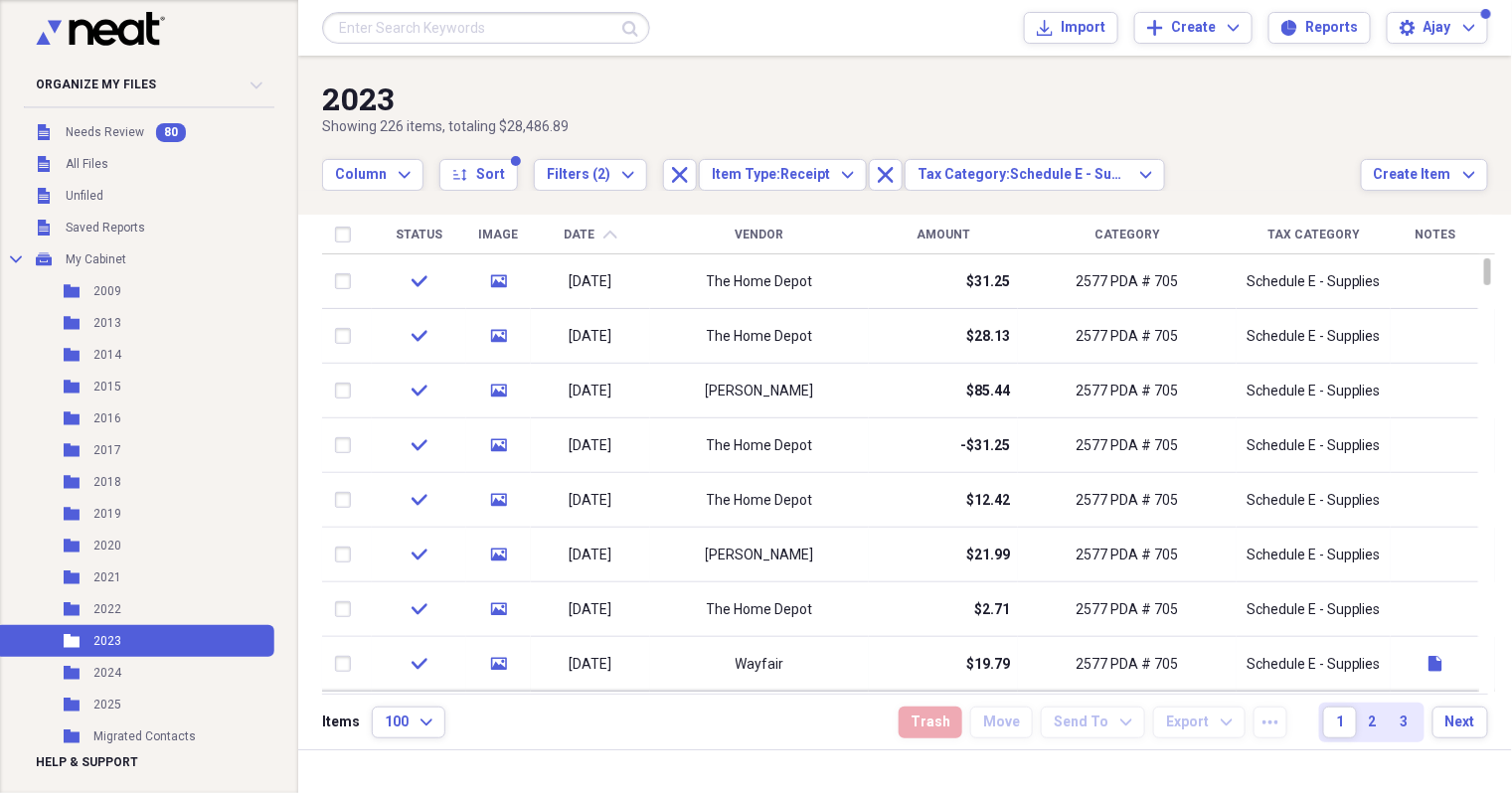 click on "Date" at bounding box center (580, 235) 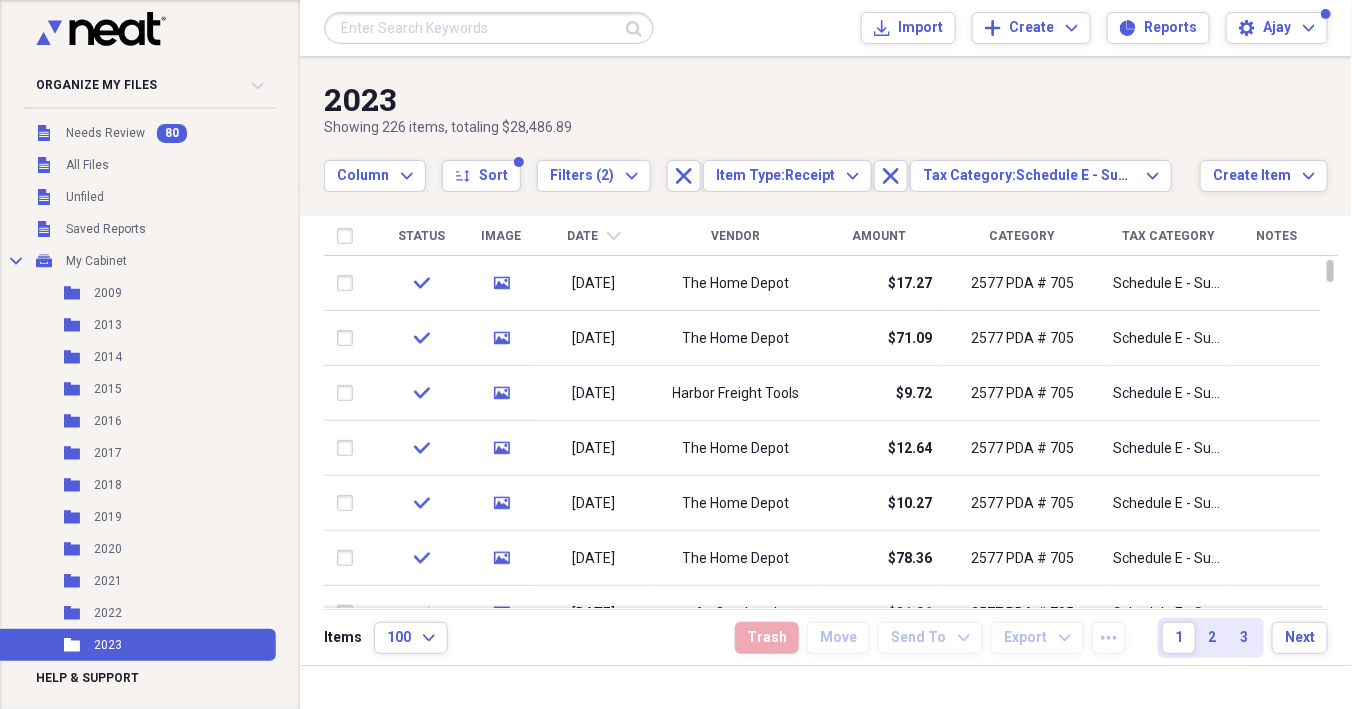 drag, startPoint x: 1444, startPoint y: 1, endPoint x: 700, endPoint y: 671, distance: 1001.2173 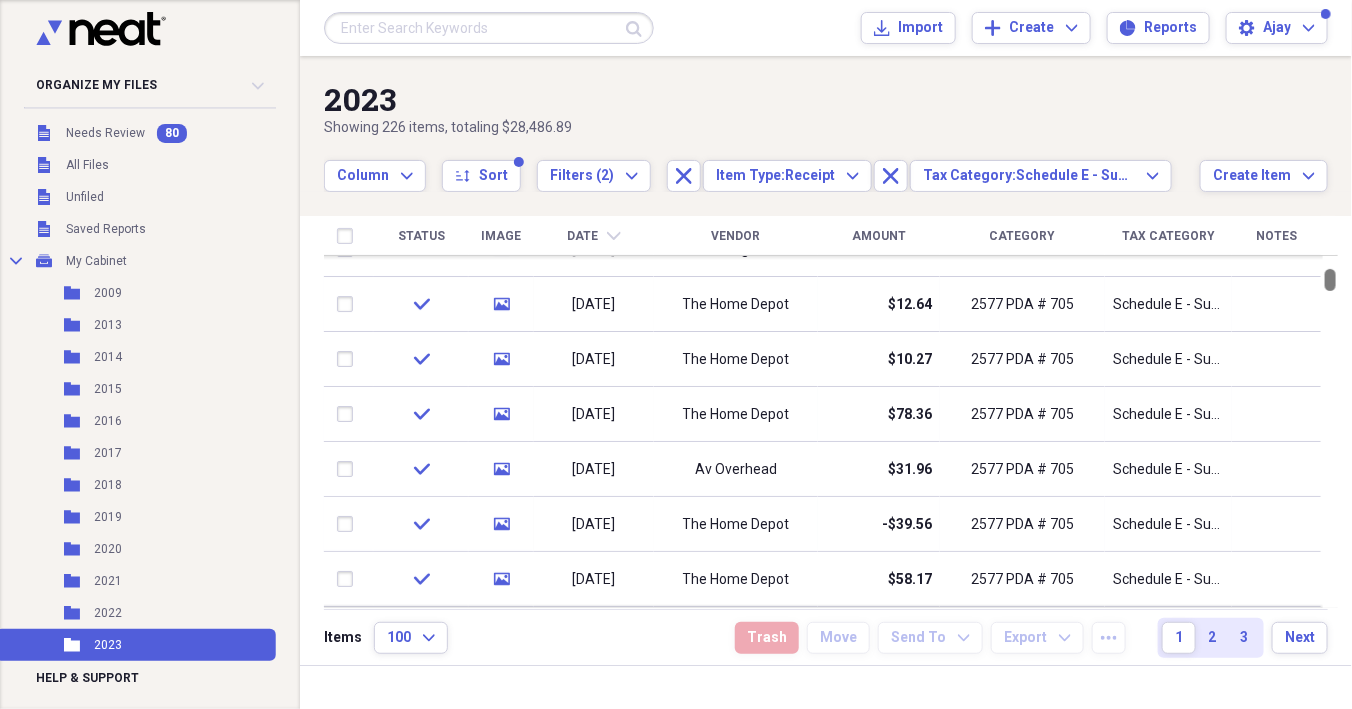 drag, startPoint x: 1343, startPoint y: 268, endPoint x: 1349, endPoint y: 277, distance: 10.816654 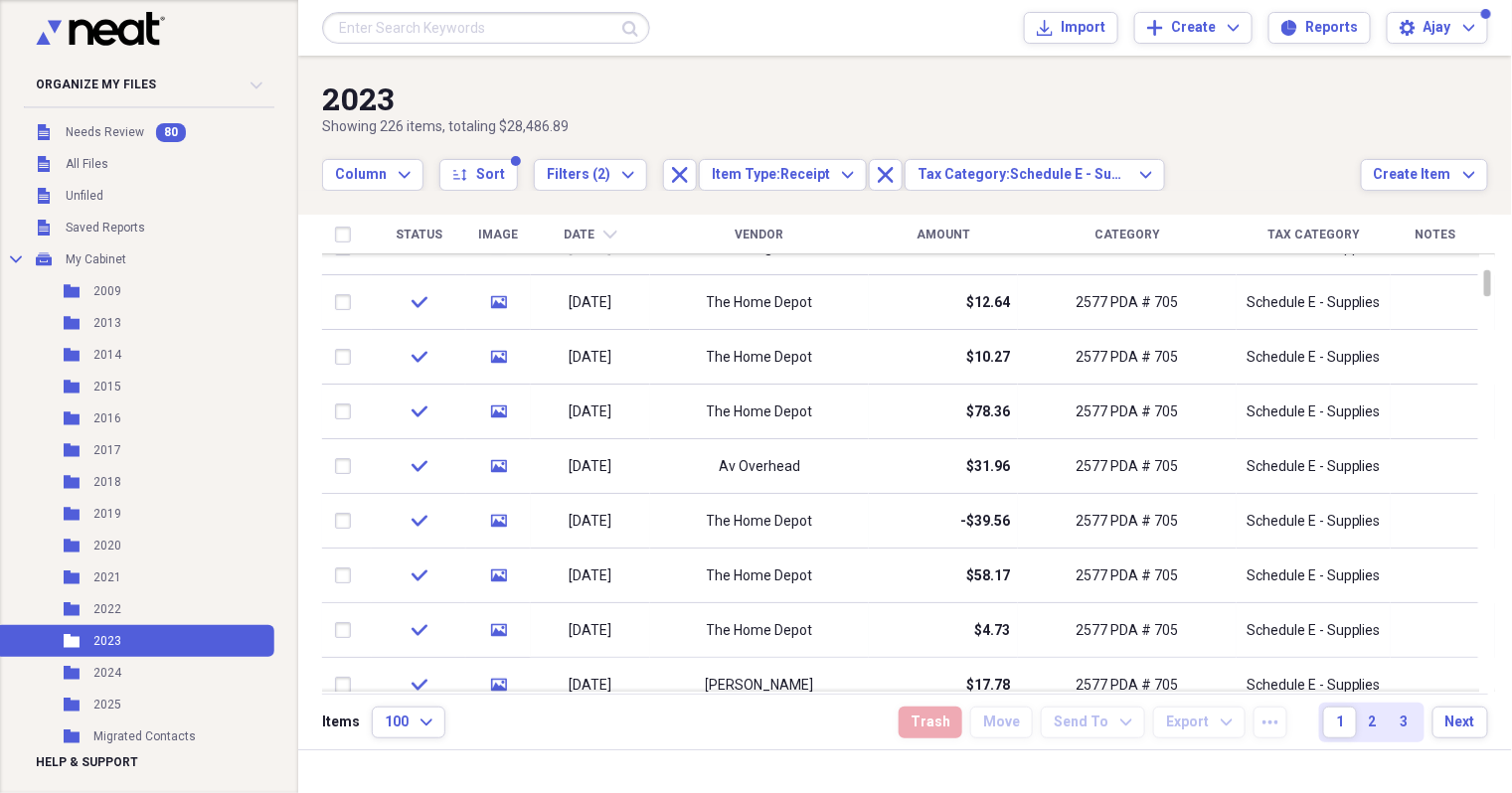 drag, startPoint x: 1275, startPoint y: 2, endPoint x: 670, endPoint y: 761, distance: 970.62145 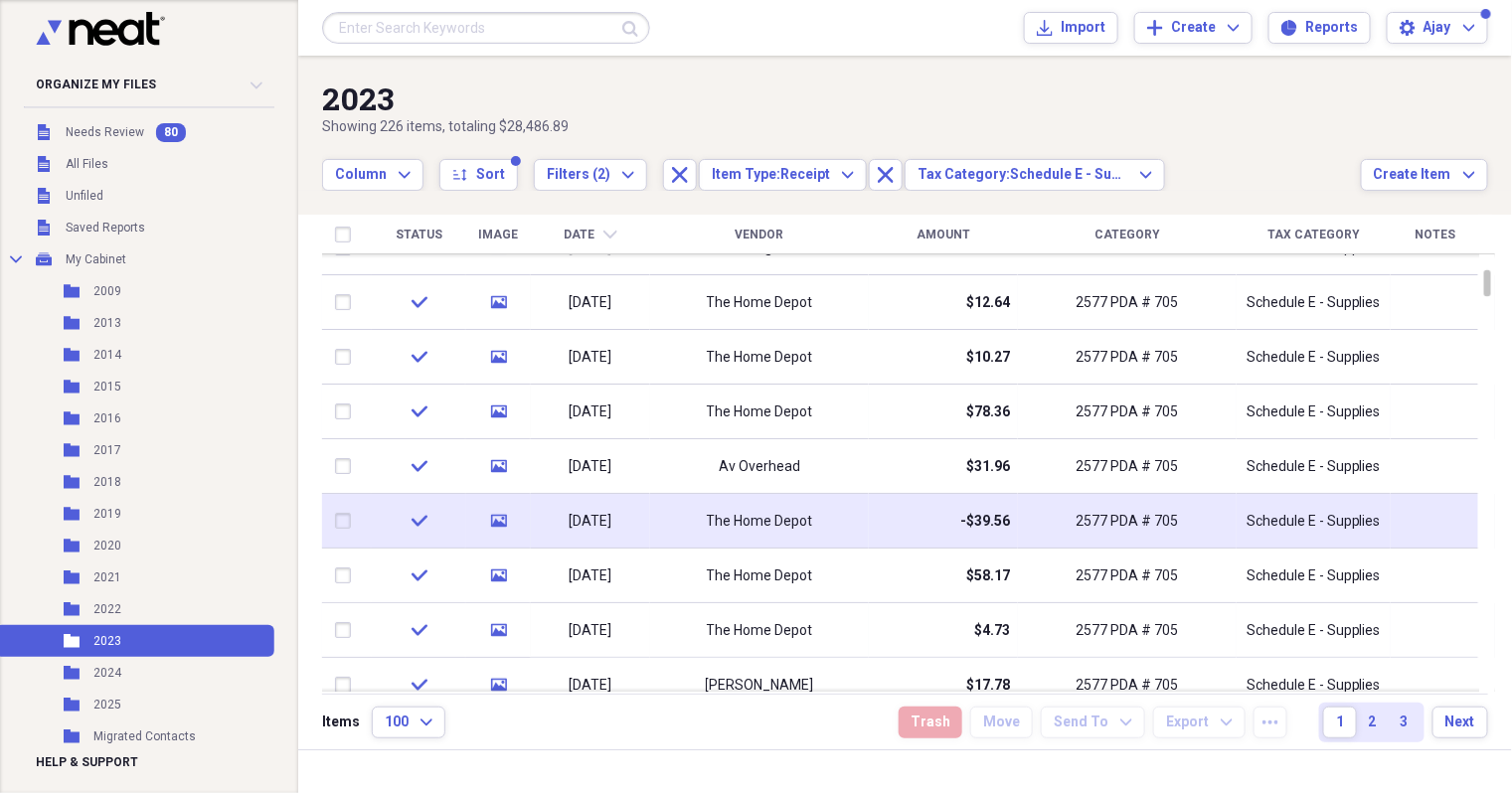 click at bounding box center [1435, 521] 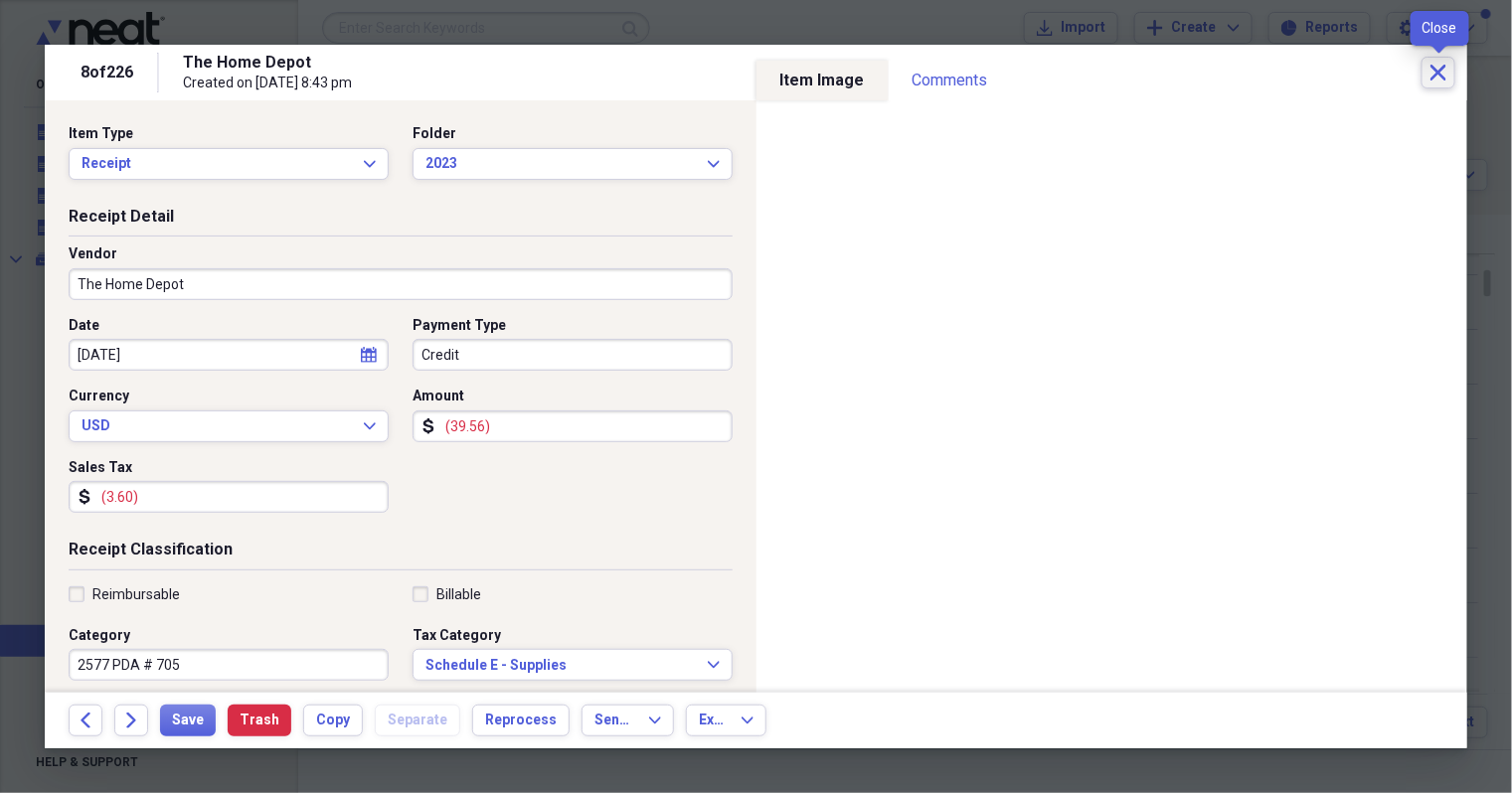 click on "Close" 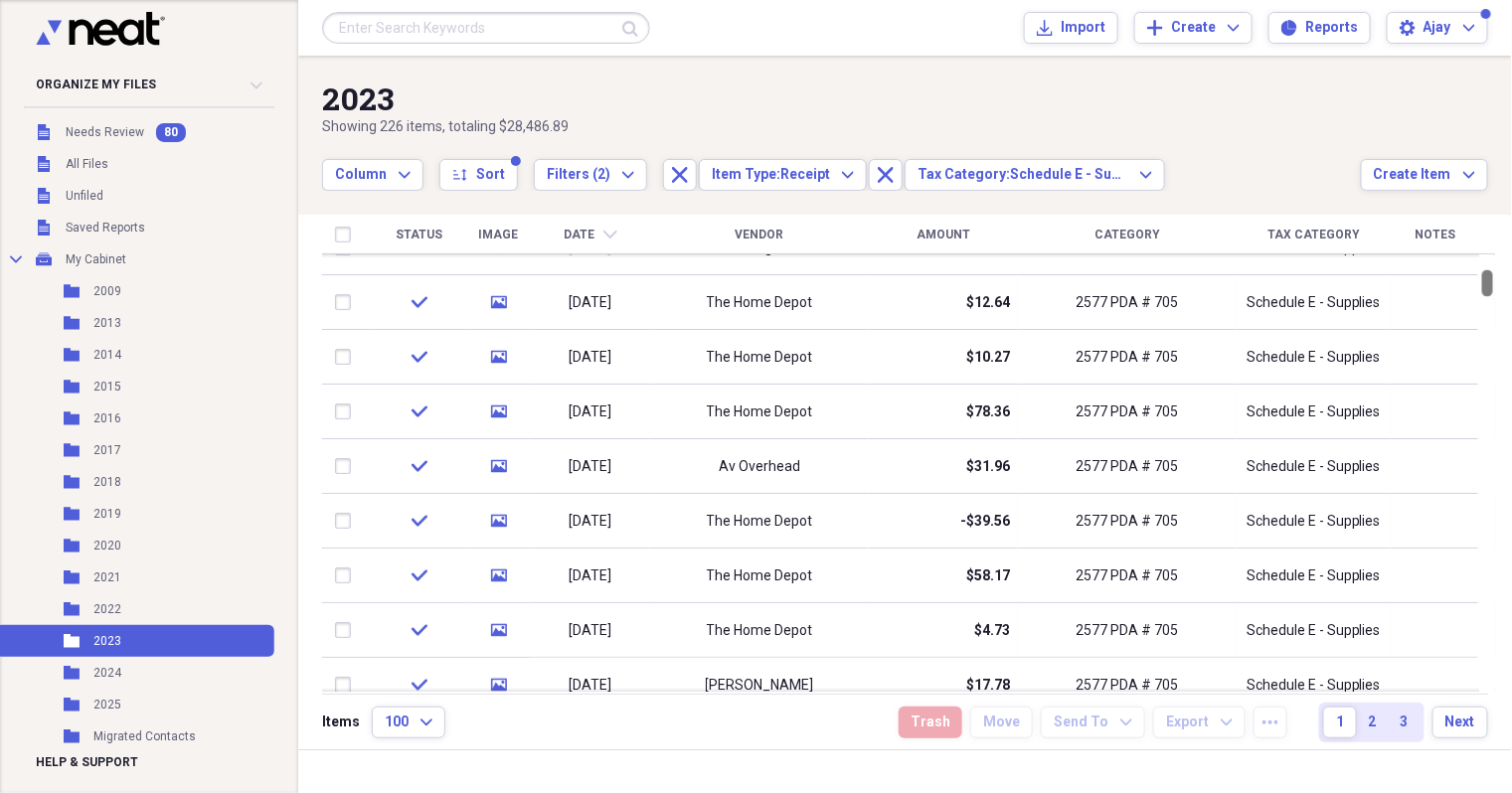click at bounding box center (1487, 282) 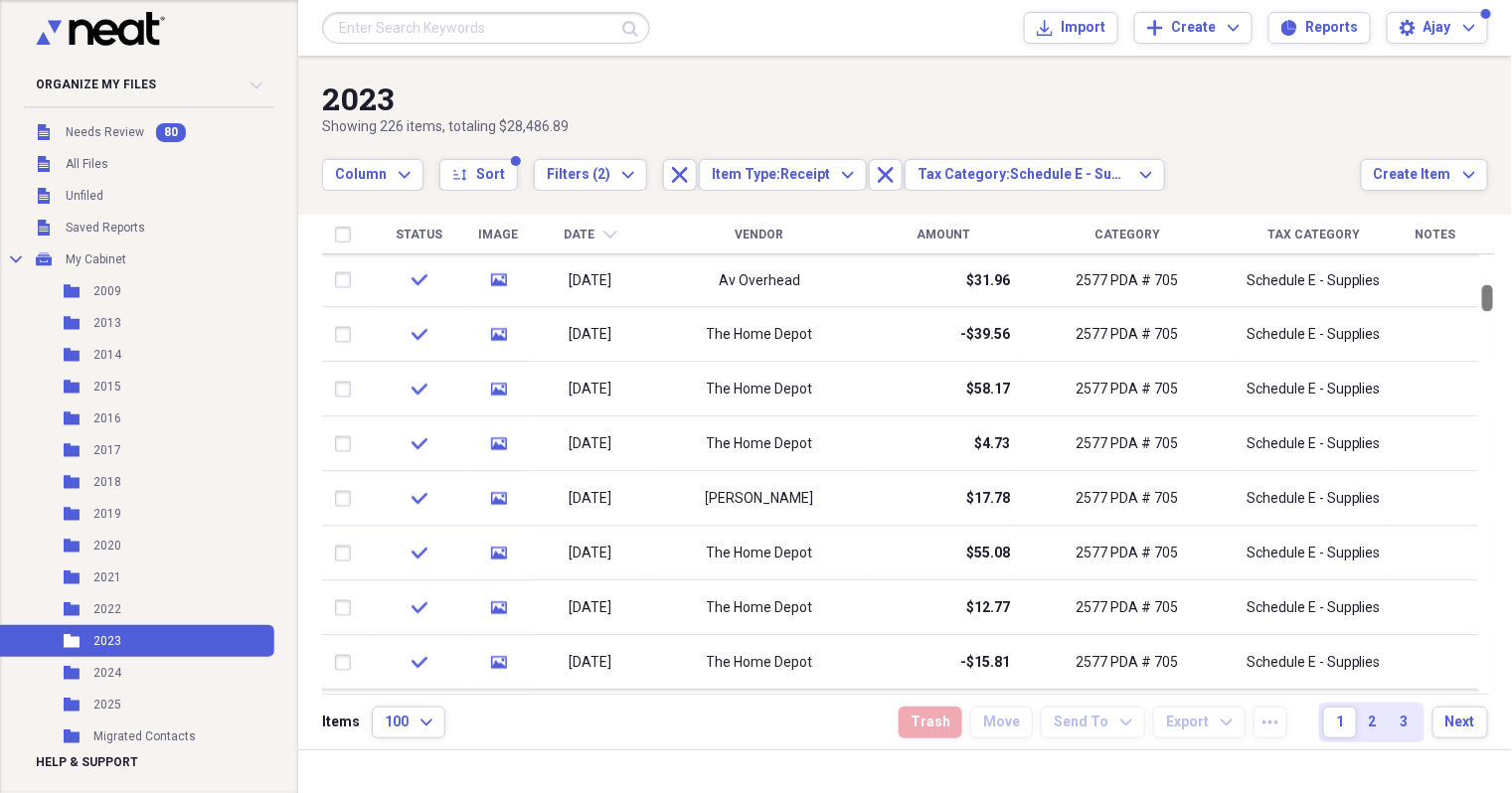 drag, startPoint x: 1501, startPoint y: 278, endPoint x: 1497, endPoint y: 294, distance: 16.492423 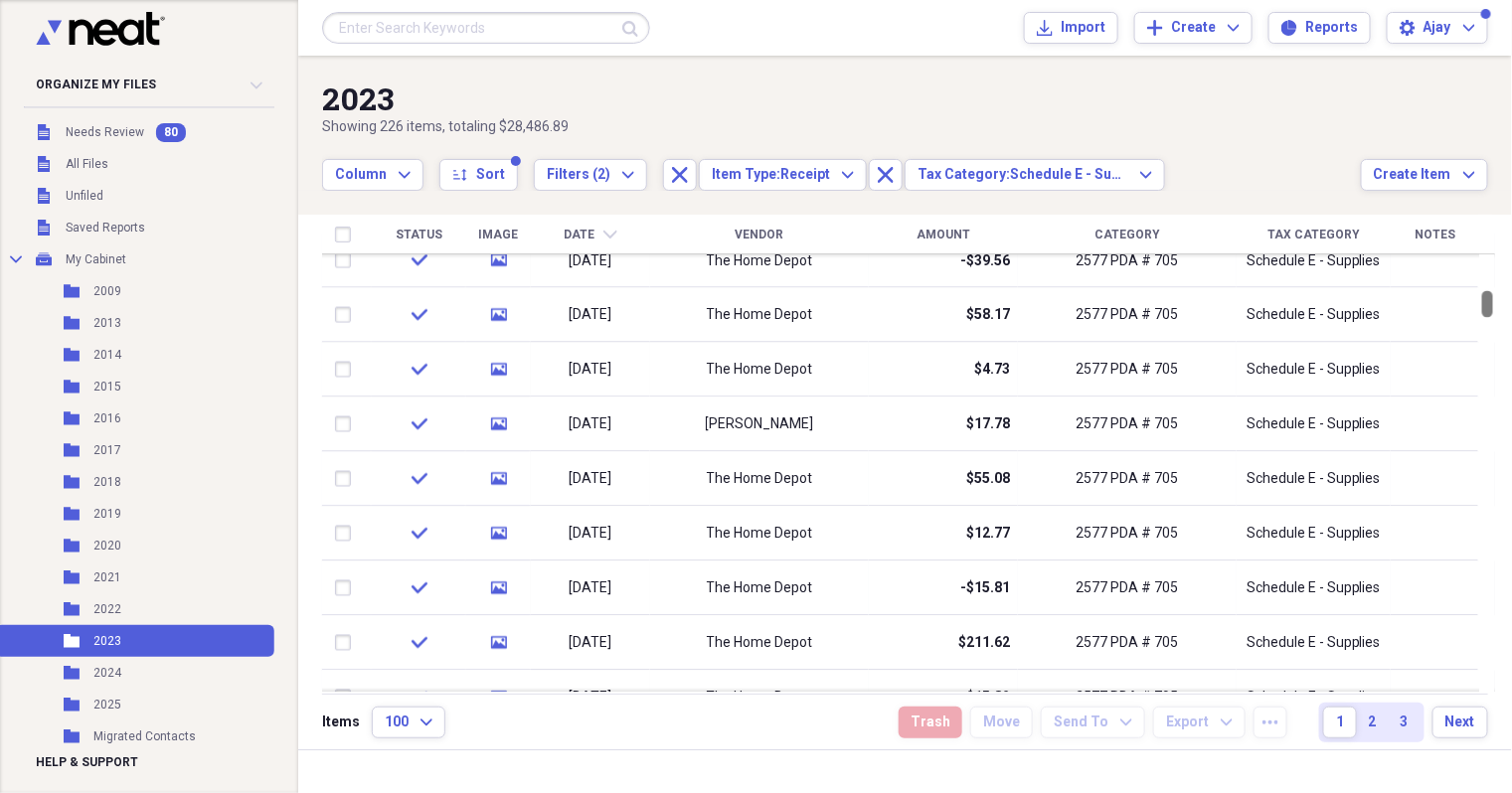 click at bounding box center [1487, 303] 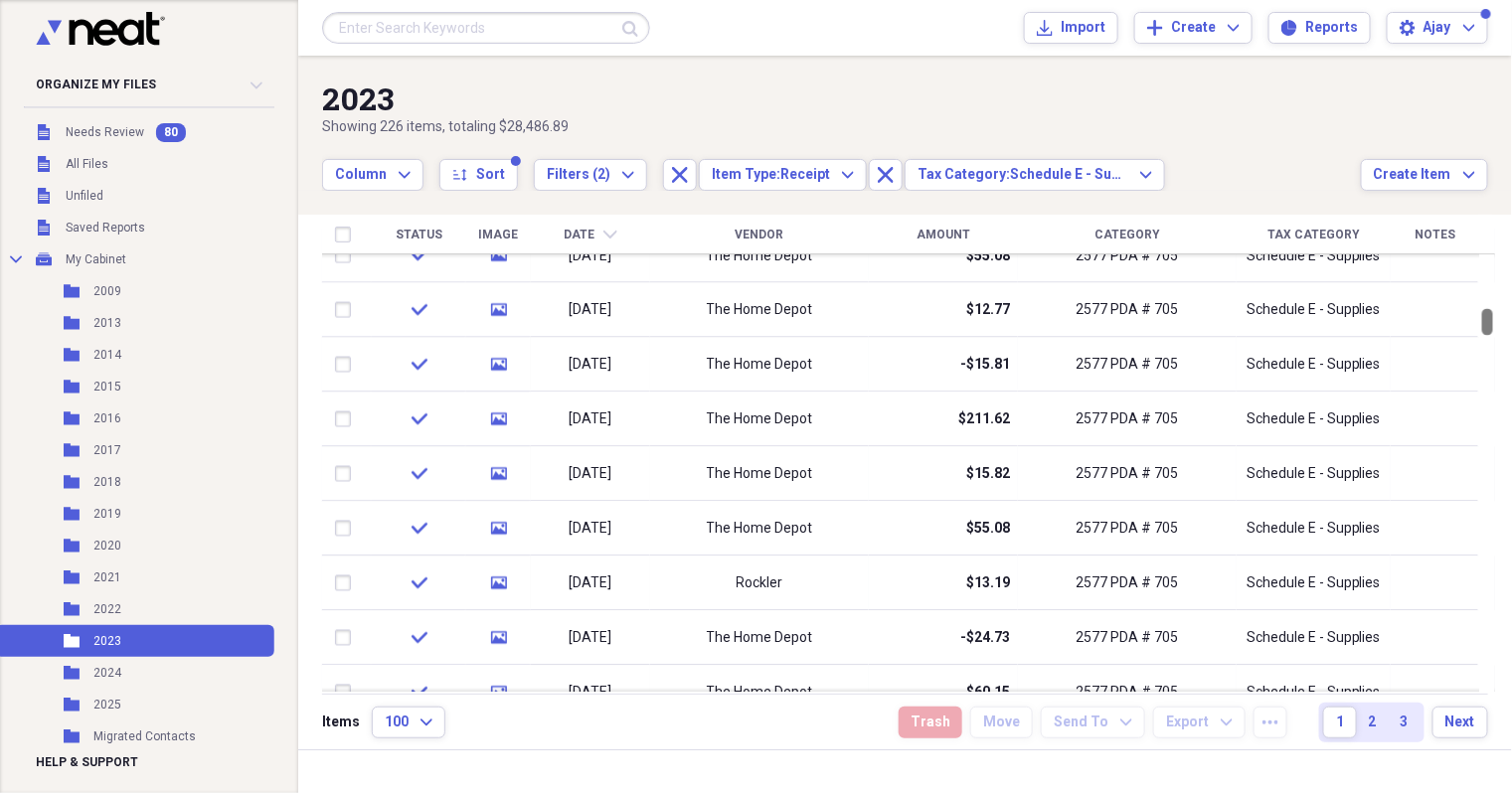 drag, startPoint x: 1502, startPoint y: 301, endPoint x: 1504, endPoint y: 318, distance: 17.117243 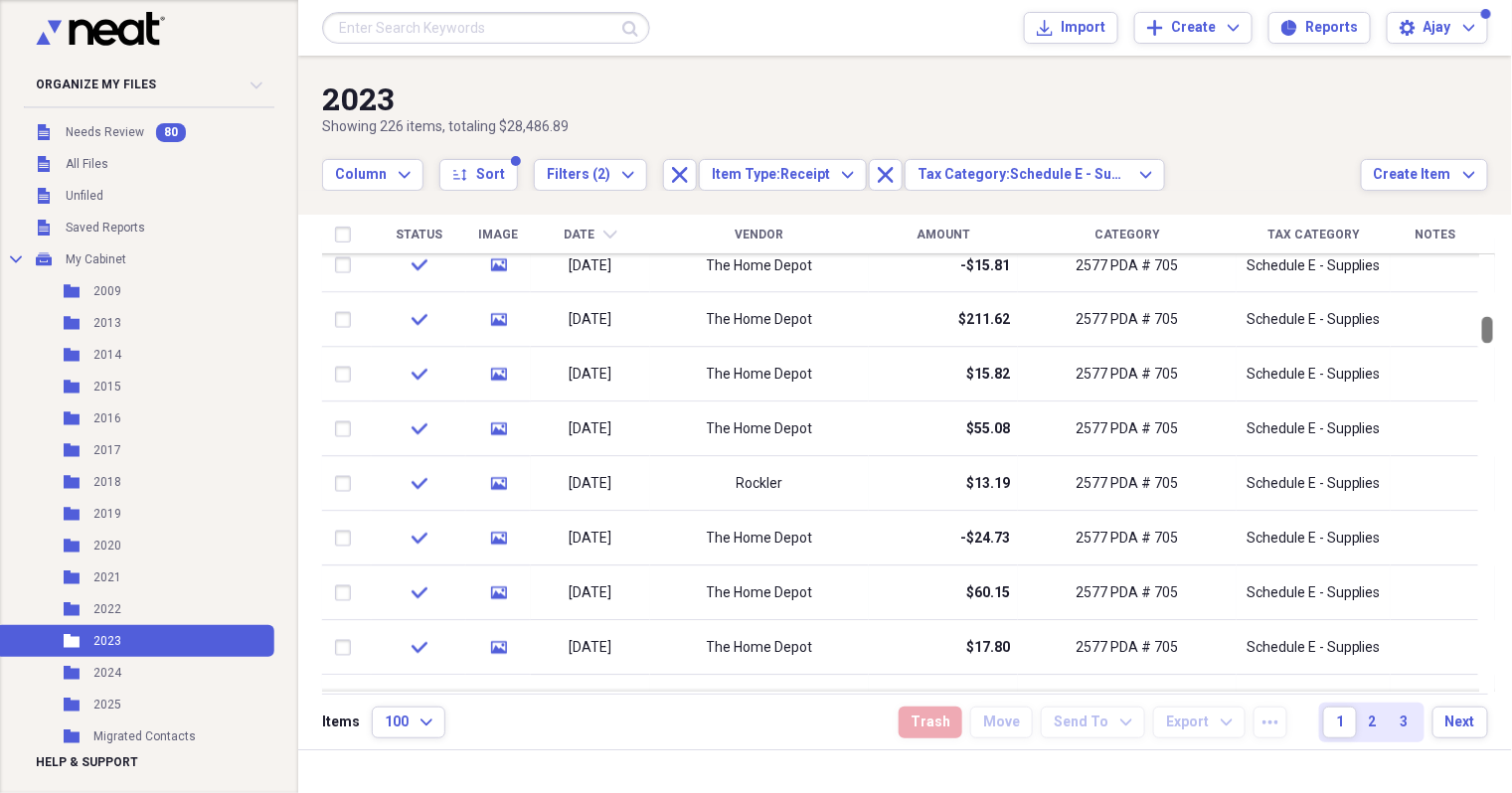 drag, startPoint x: 1506, startPoint y: 319, endPoint x: 1516, endPoint y: 328, distance: 13.453624 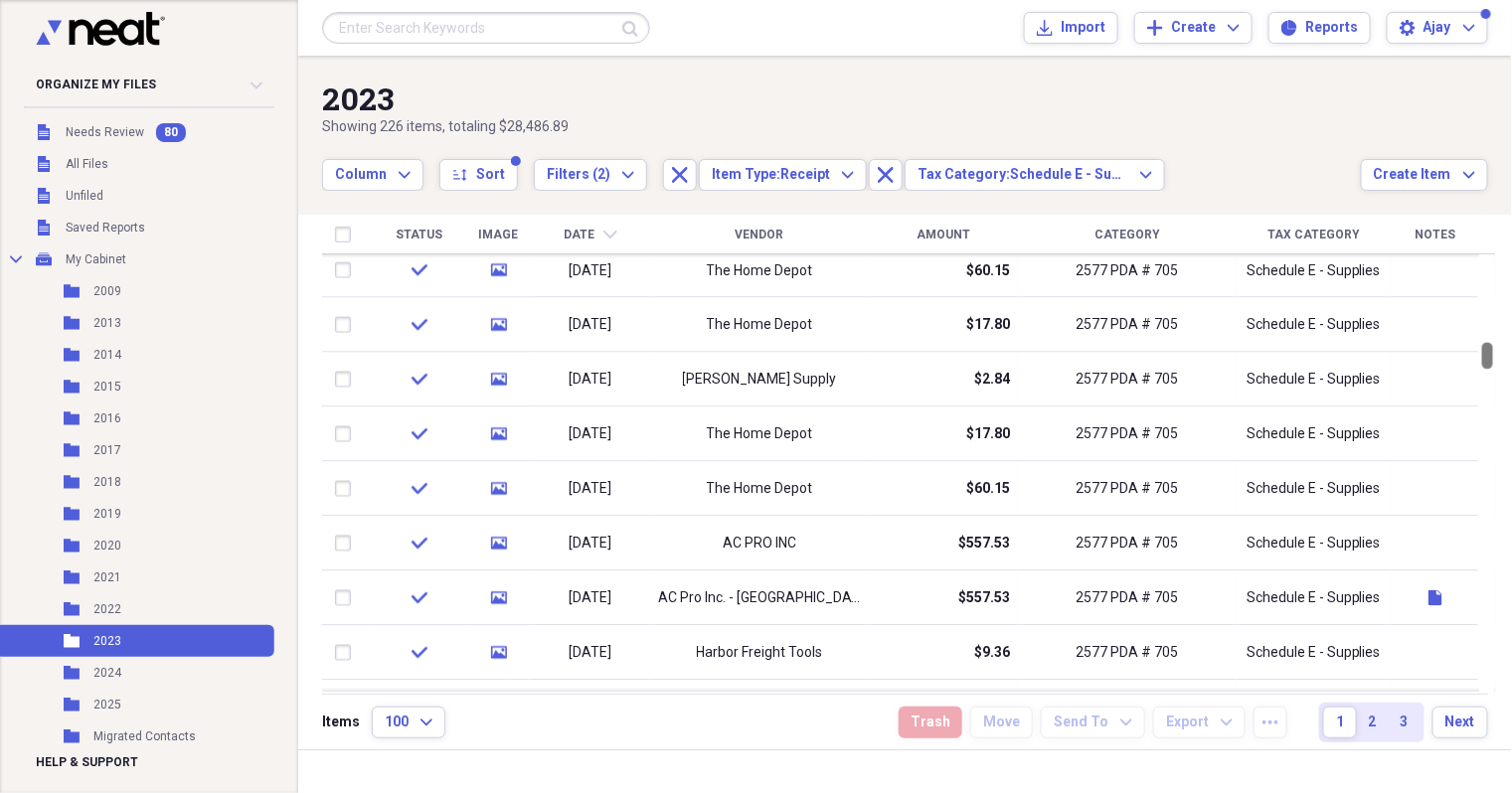 drag, startPoint x: 1505, startPoint y: 323, endPoint x: 1502, endPoint y: 349, distance: 26.172505 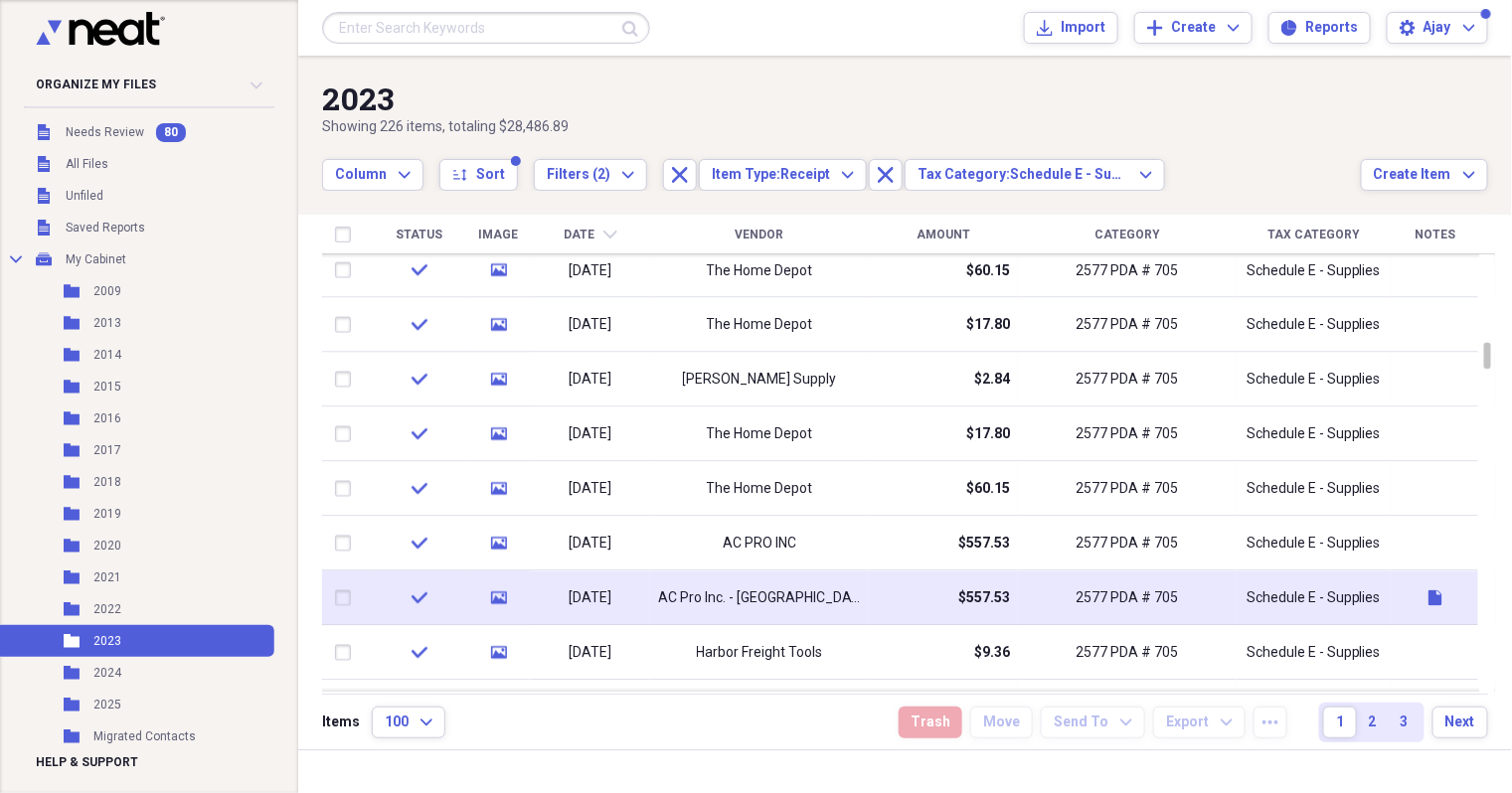 click on "check" at bounding box center [419, 598] 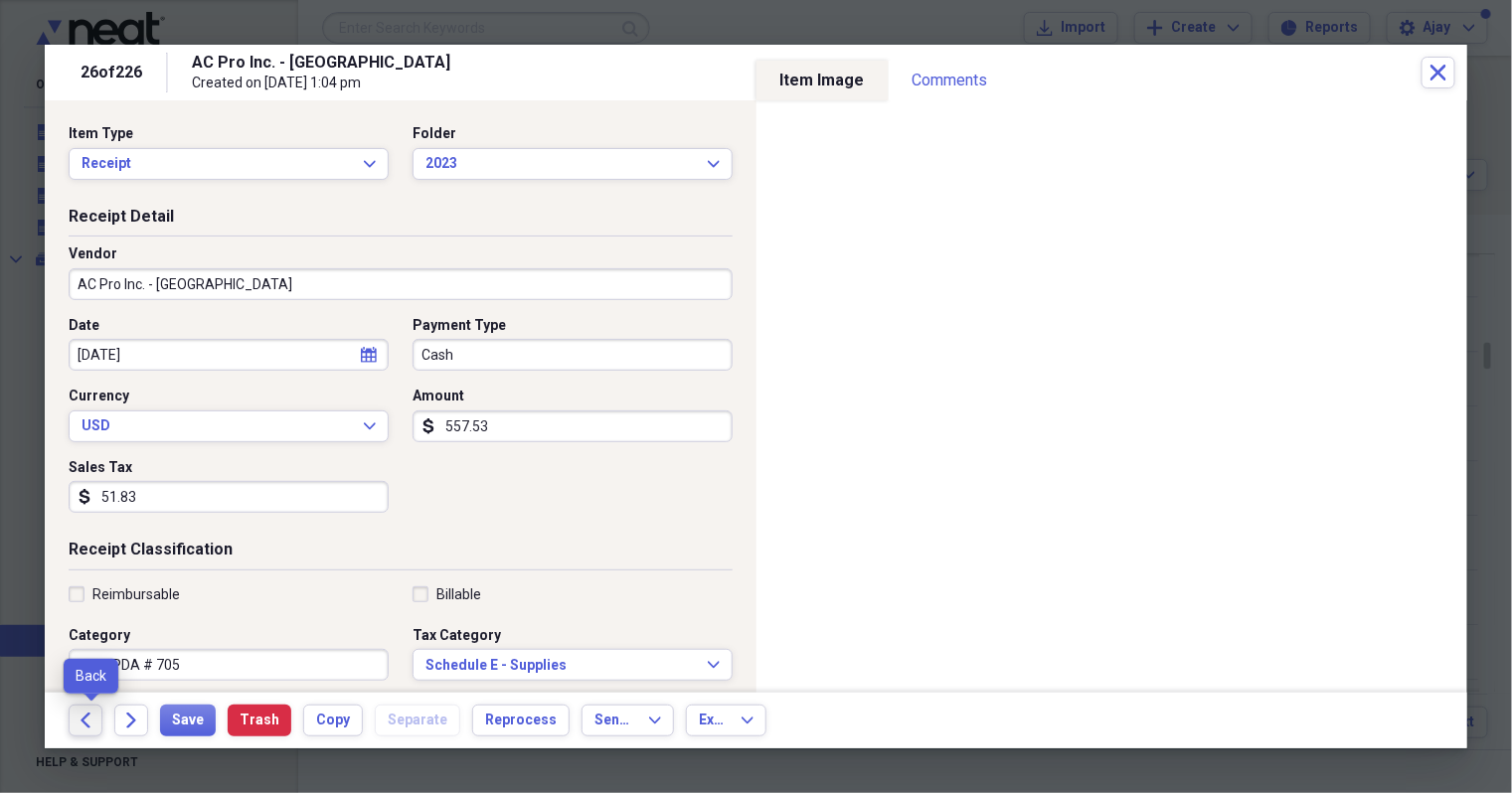 click 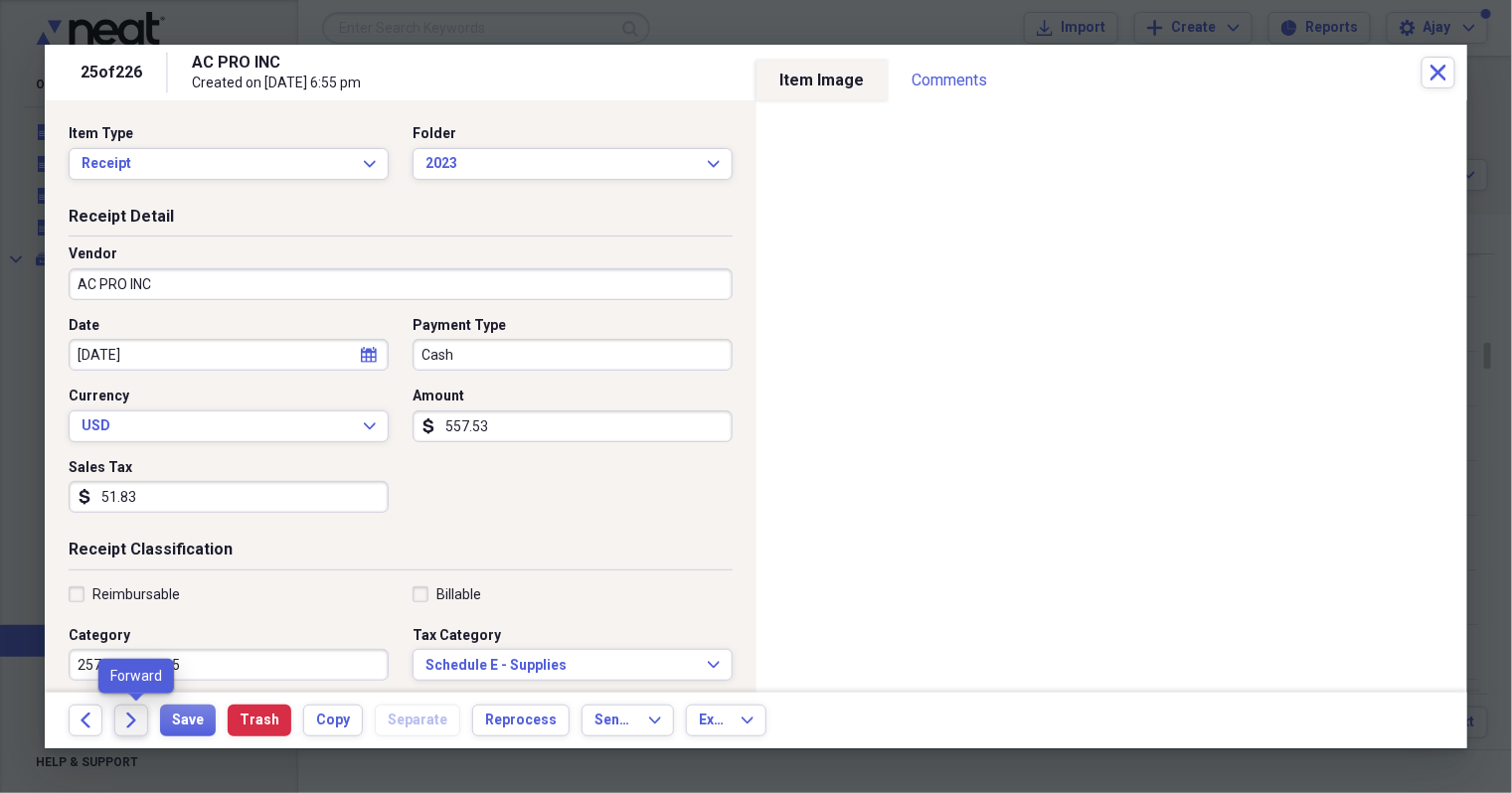 click on "Forward" 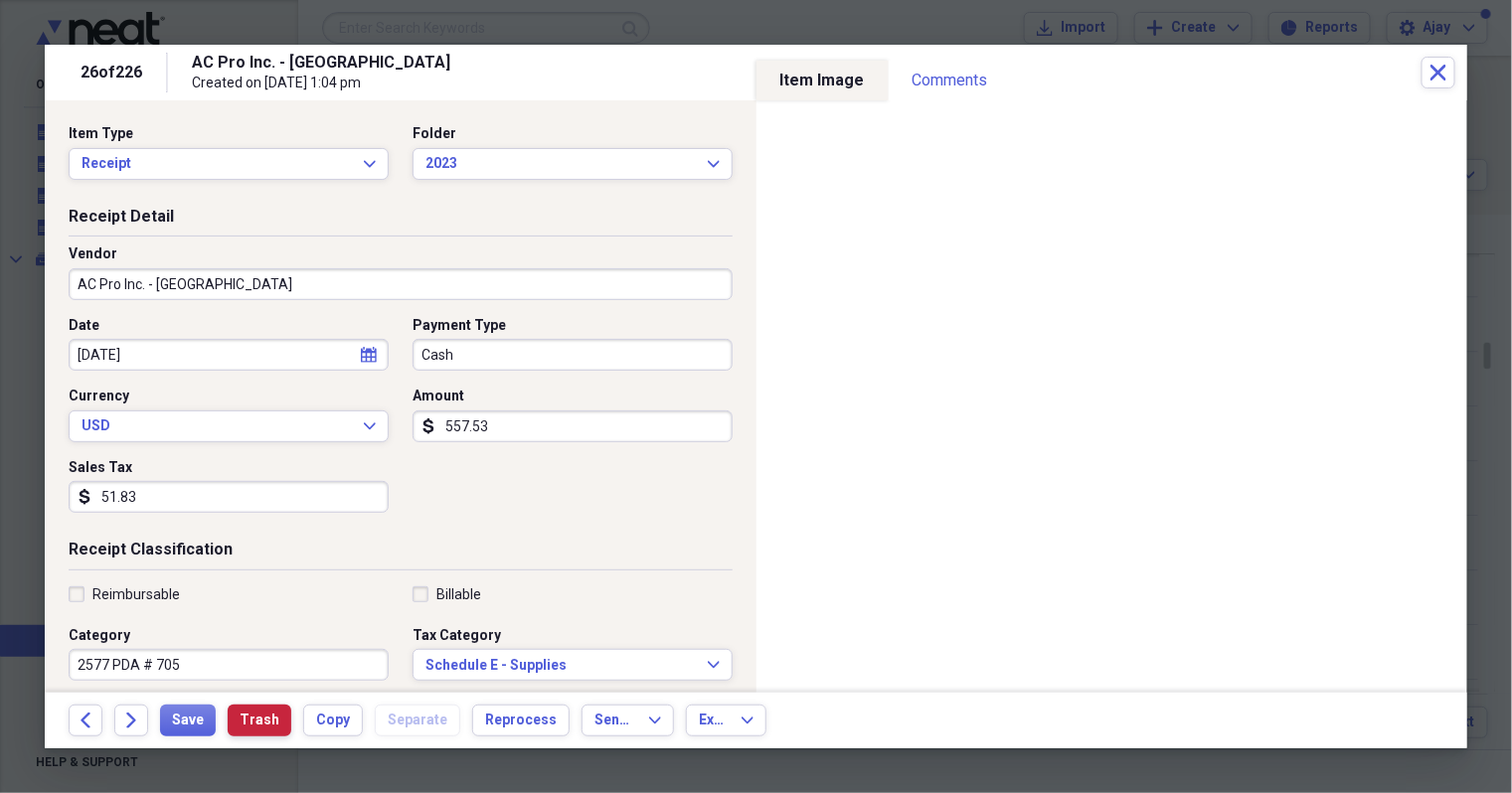click on "Trash" at bounding box center [259, 720] 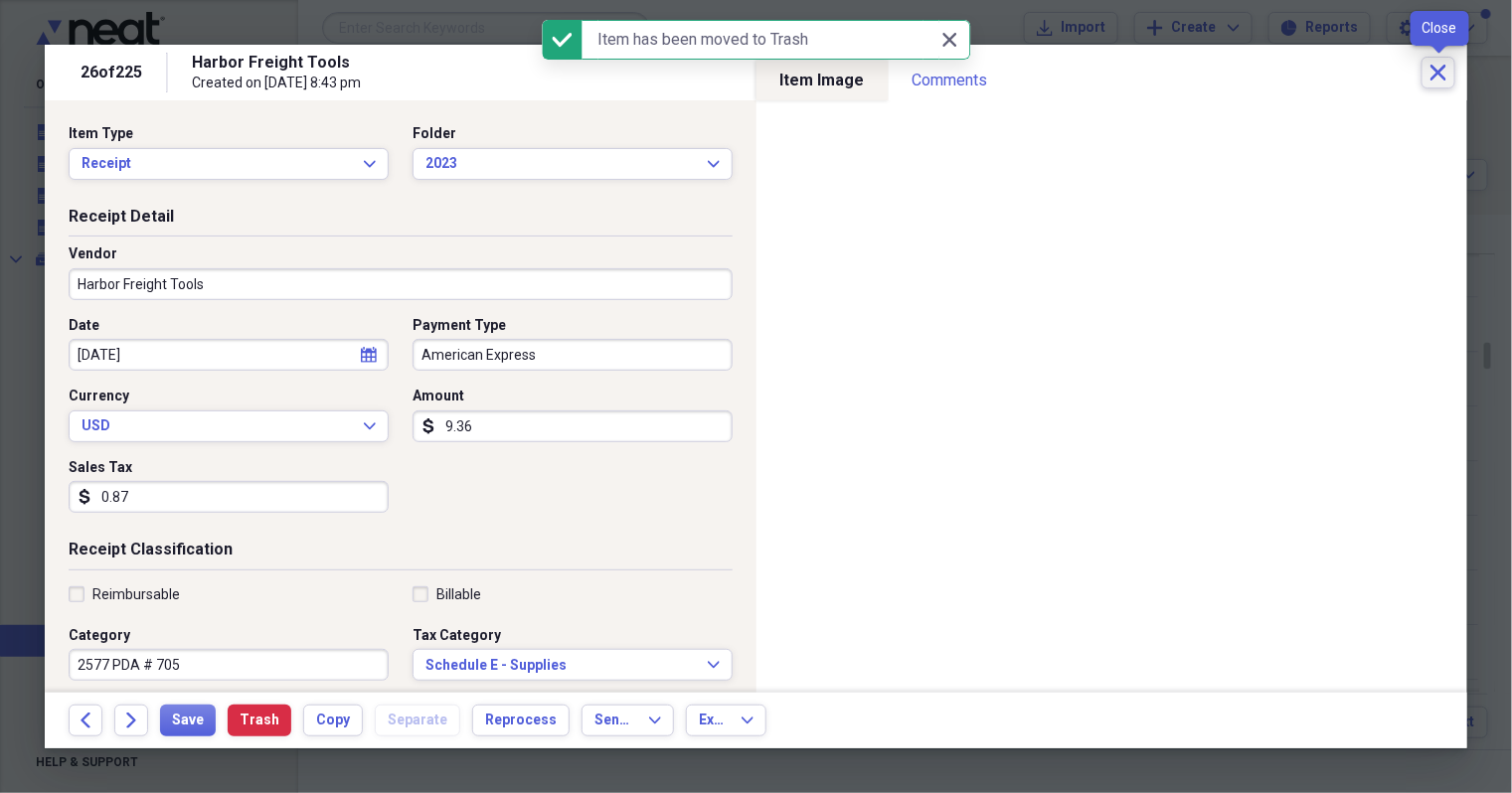 click on "Close" 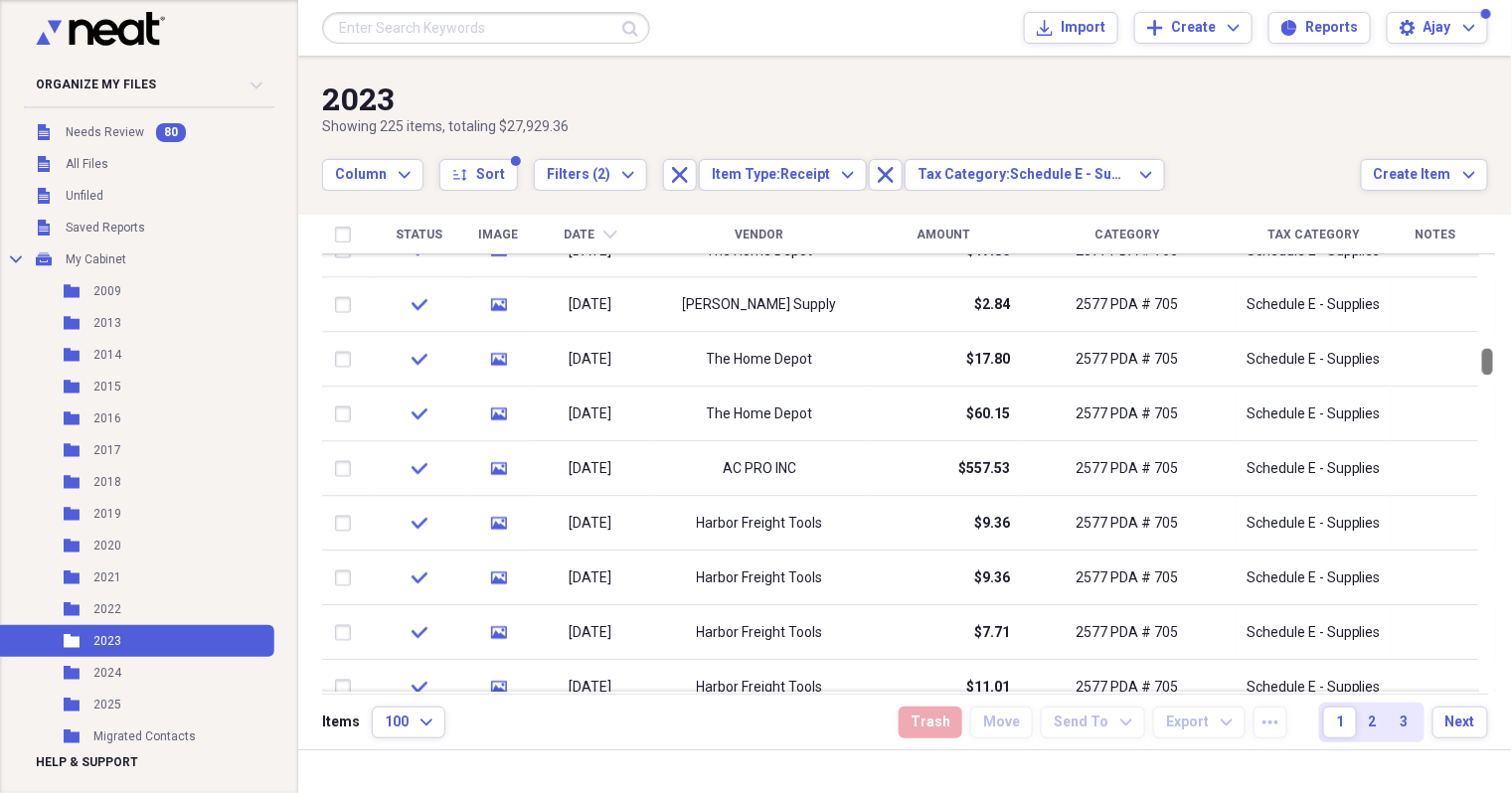 click at bounding box center [1487, 361] 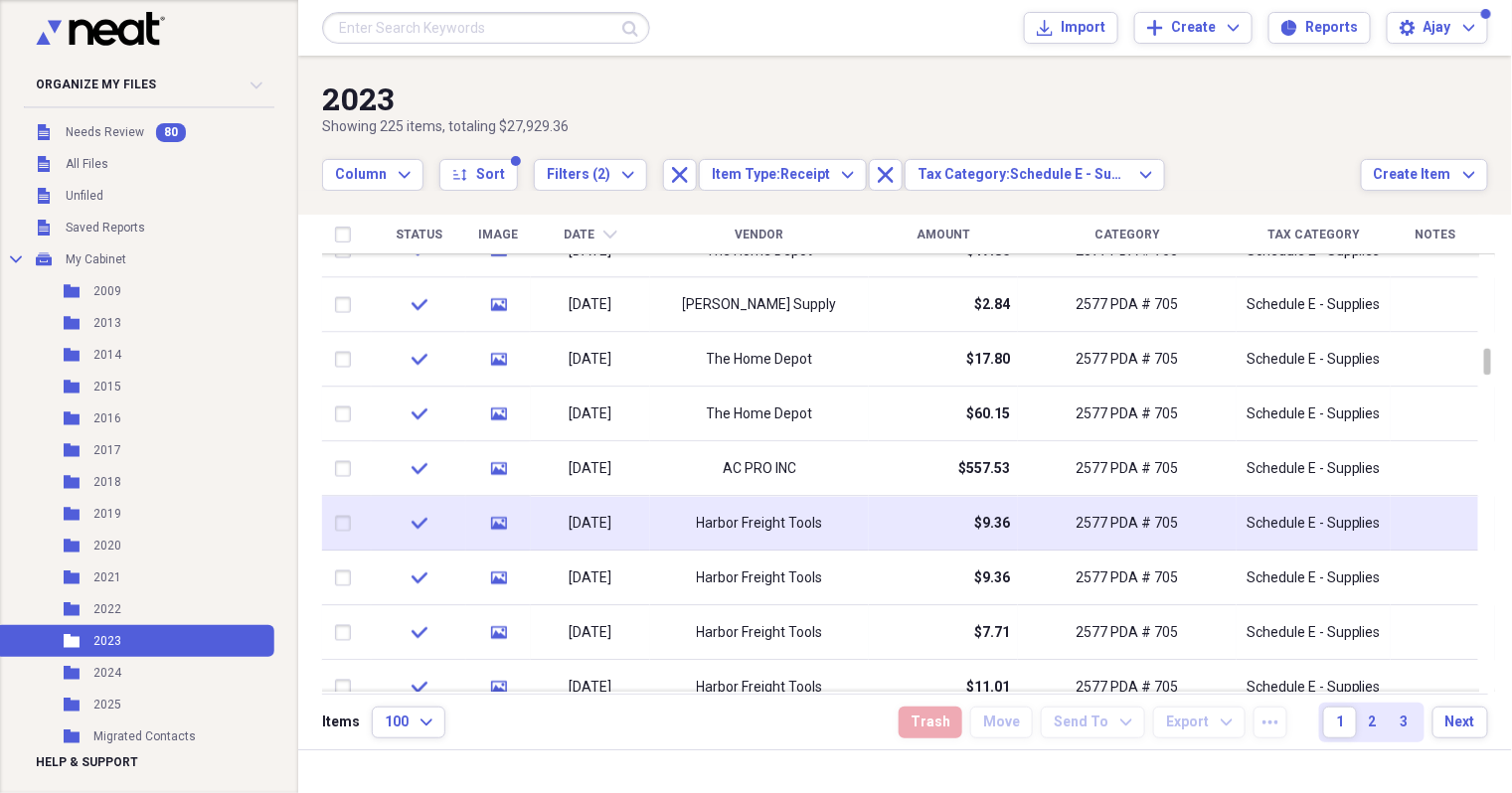 click at bounding box center (347, 524) 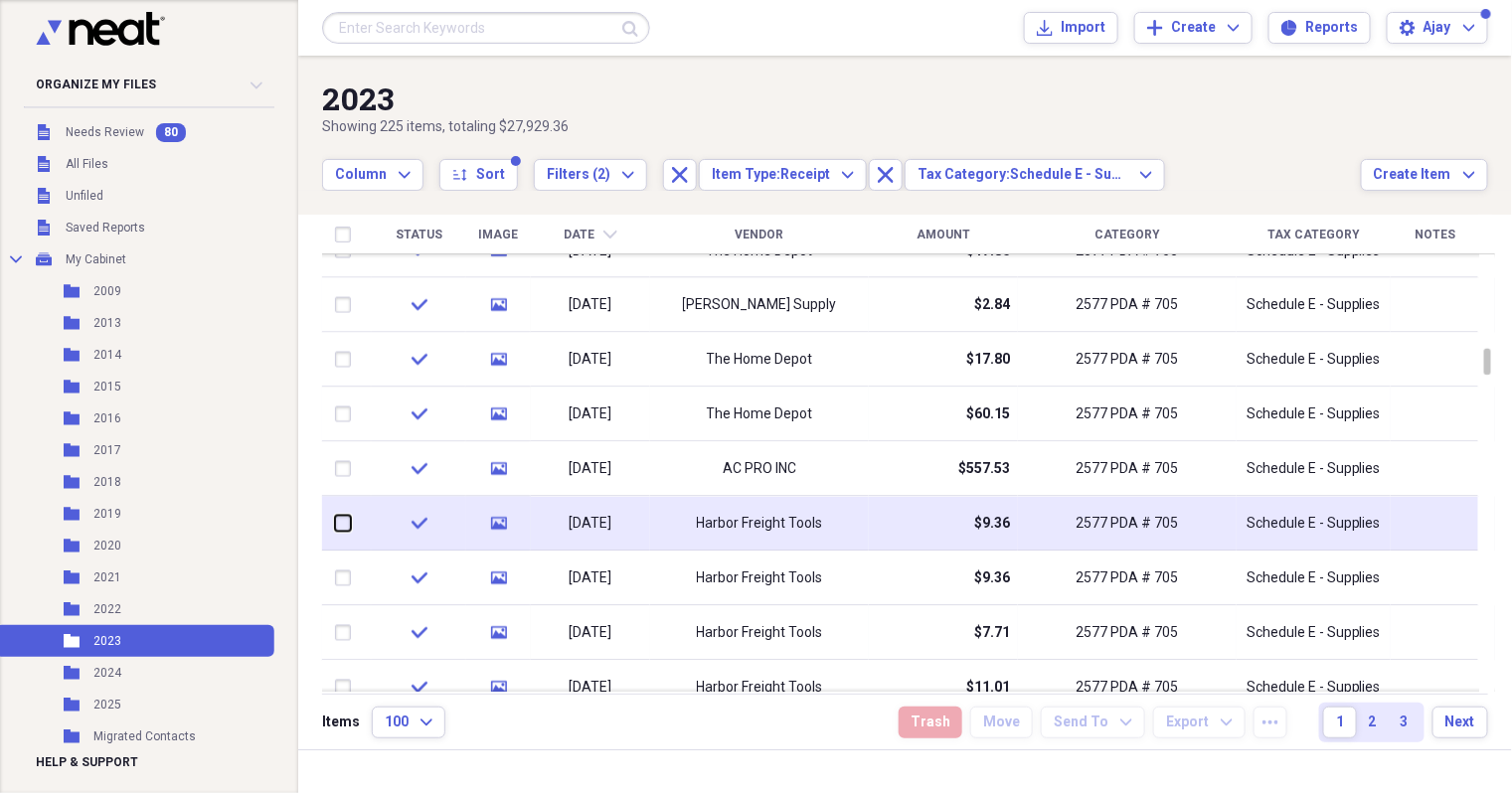 click at bounding box center [335, 524] 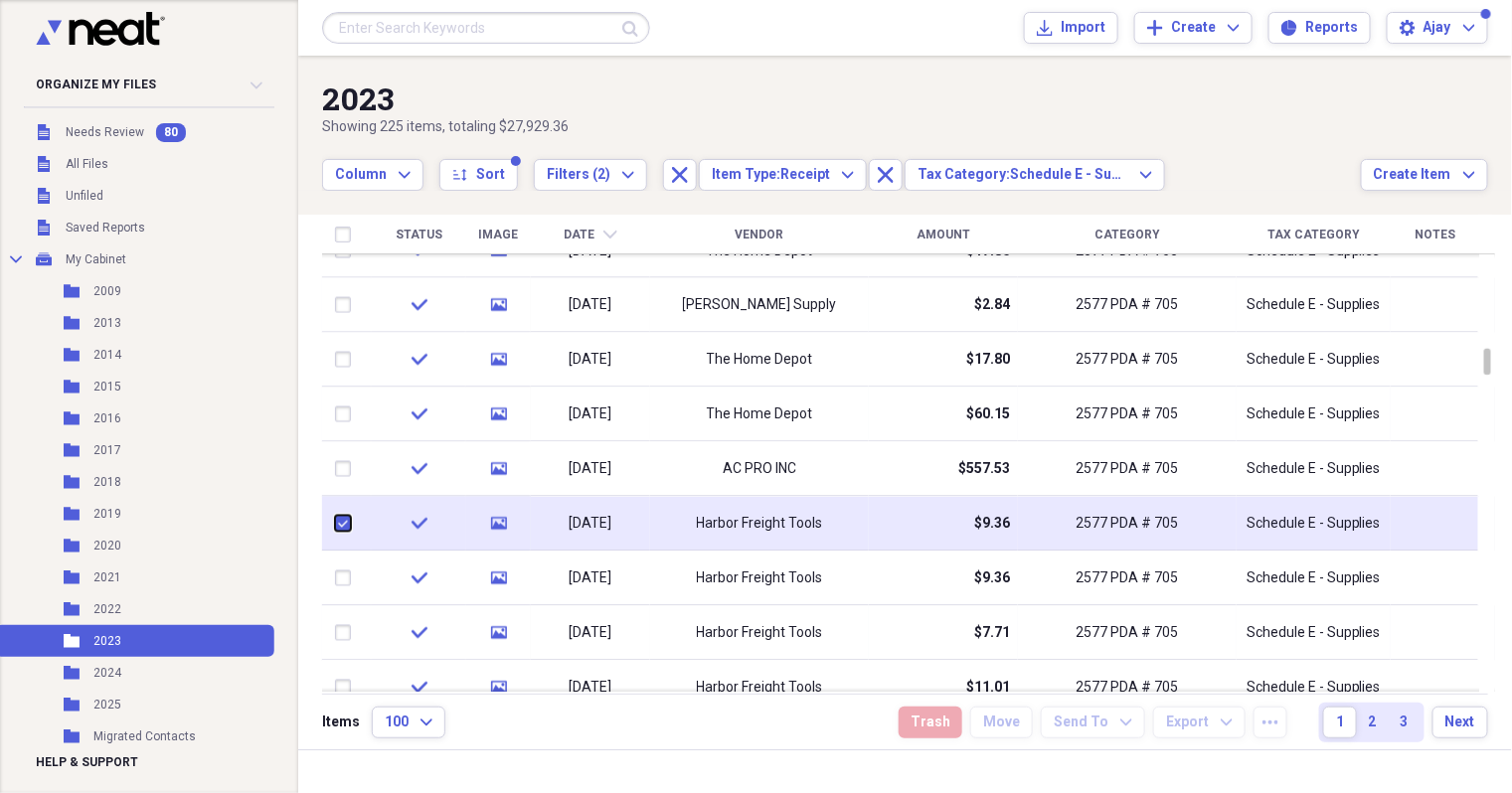 checkbox on "true" 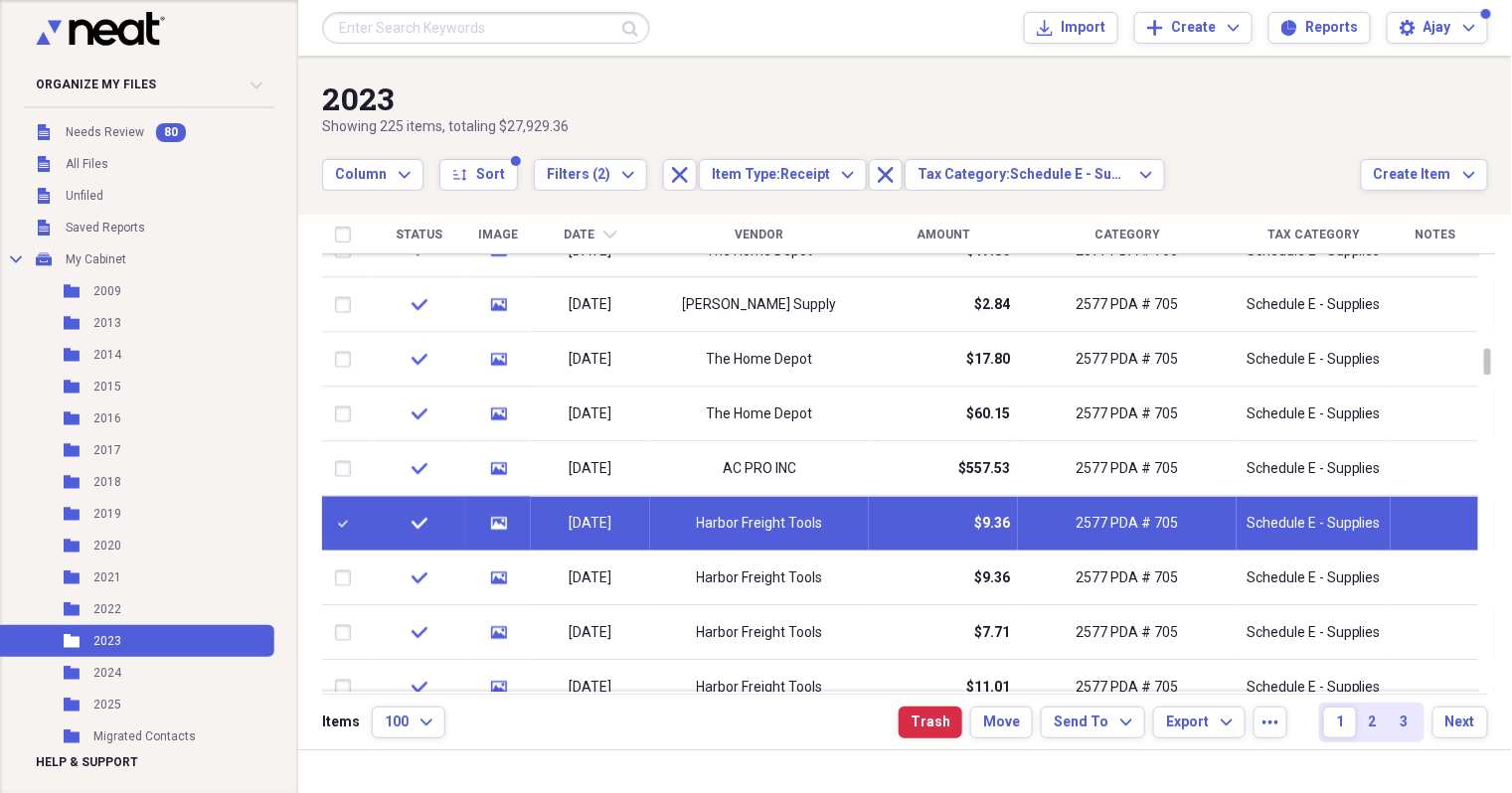 click on "check" at bounding box center [419, 524] 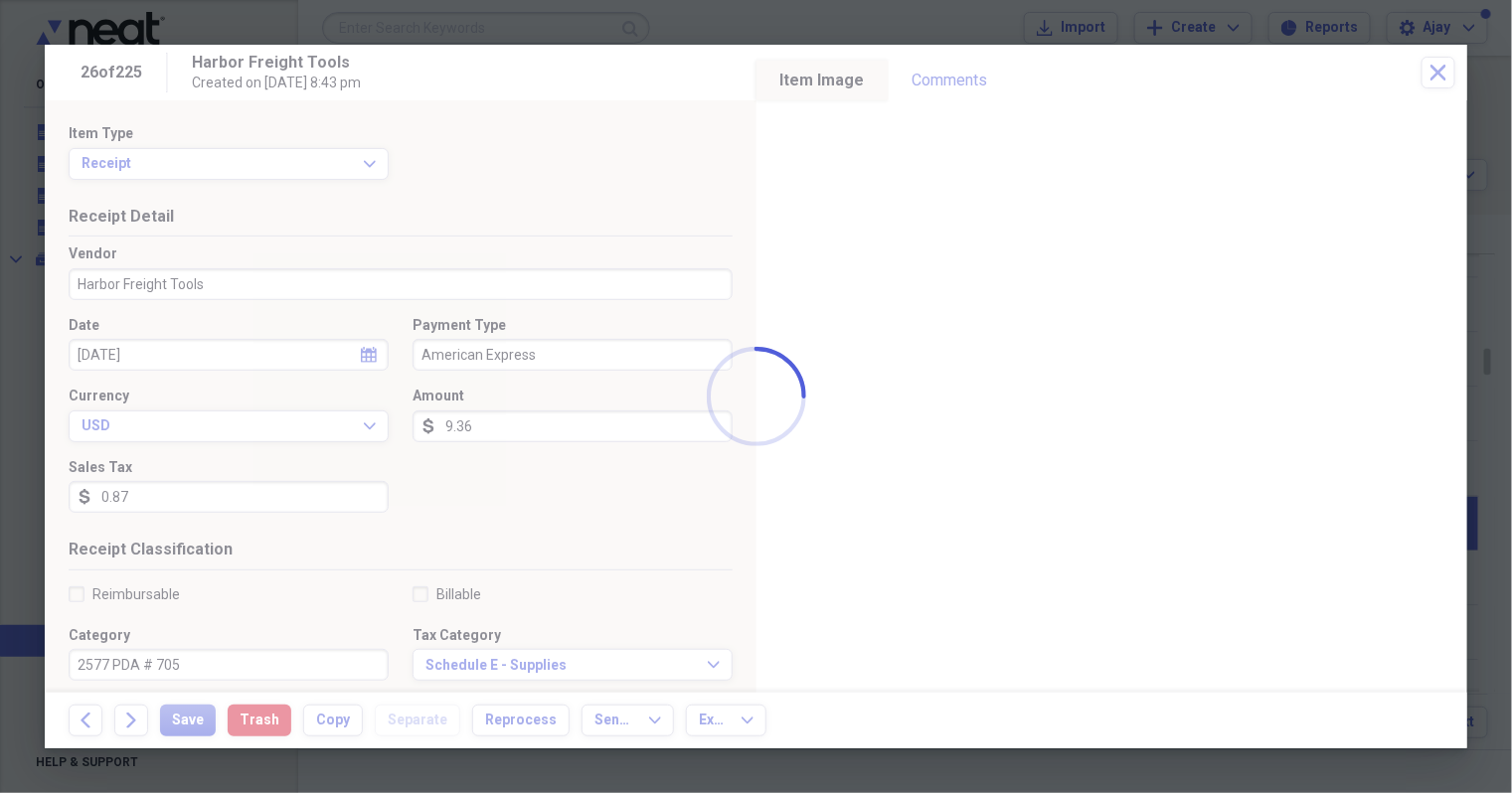 click on "Organize My Files 80 Collapse Unfiled Needs Review 80 Unfiled All Files Unfiled Unfiled Unfiled Saved Reports Collapse My Cabinet My Cabinet Add Folder Folder 2009 Add Folder Folder 2013 Add Folder Folder 2014 Add Folder Folder 2015 Add Folder Folder 2016 Add Folder Folder 2017 Add Folder Folder 2018 Add Folder Folder 2019 Add Folder Folder 2020 Add Folder Folder 2021 Add Folder Folder 2022 Add Folder Folder 2023 Add Folder Folder 2024 Add Folder Folder 2025 Add Folder Folder Migrated Contacts Add Folder Expand Folder Migrated Documents Add Folder Folder Migrated Inbox Add Folder Expand Folder Migrated Receipts Add Folder Collapse Trash Trash Folder [GEOGRAPHIC_DATA] [GEOGRAPHIC_DATA] [GEOGRAPHIC_DATA] Folder Antique Center Folder Auto Repair - Honda Civic Folder Boeing Medical Folder Champion Window Folder GreenBrier Townhome Folder [PERSON_NAME] Folder Moving & Storage Folder Touro University Folder USPS Help & Support Submit Import Import Add Create Expand Reports Reports Settings 100" at bounding box center (756, 396) 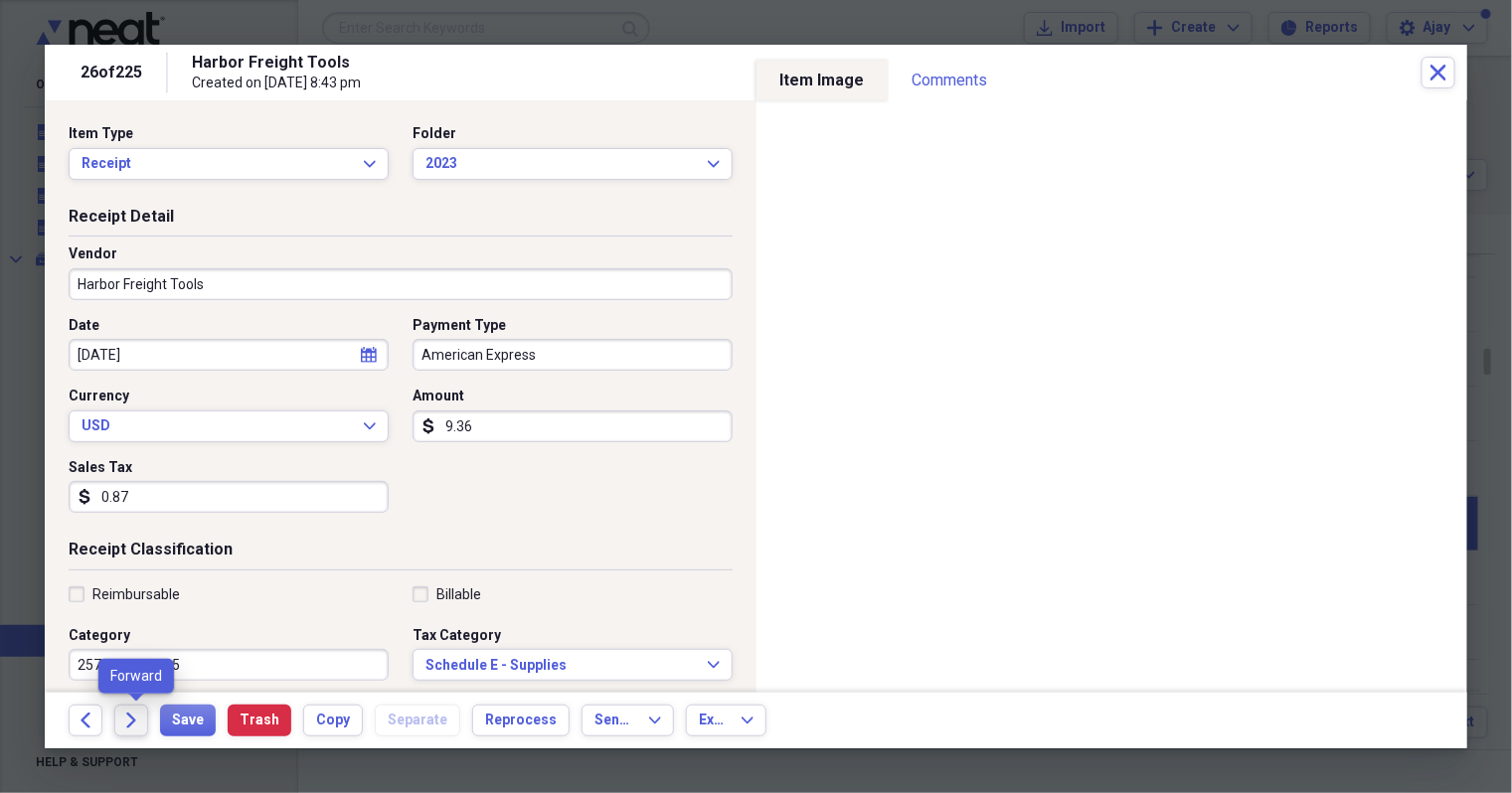 click 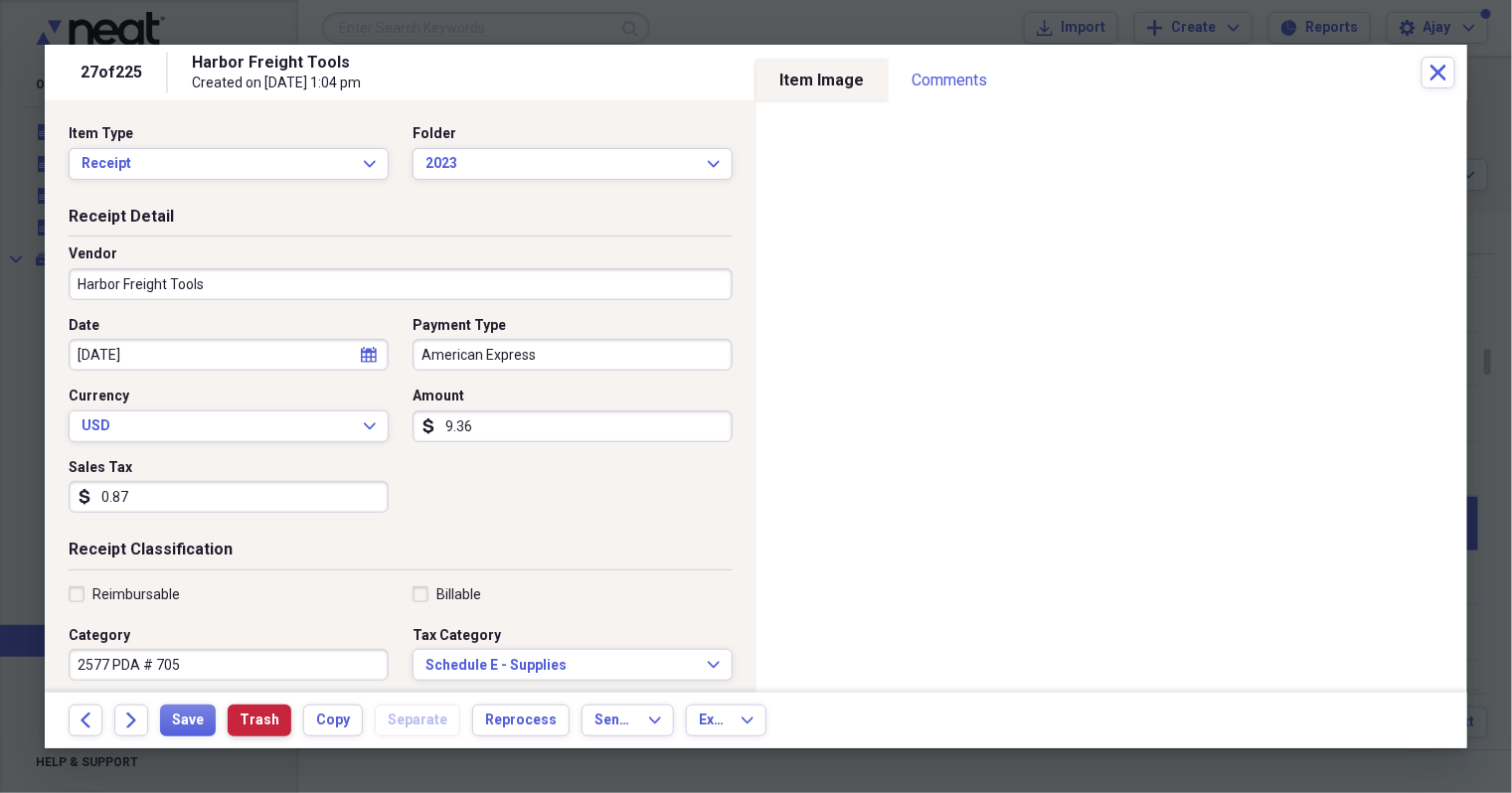 click on "Trash" at bounding box center (259, 720) 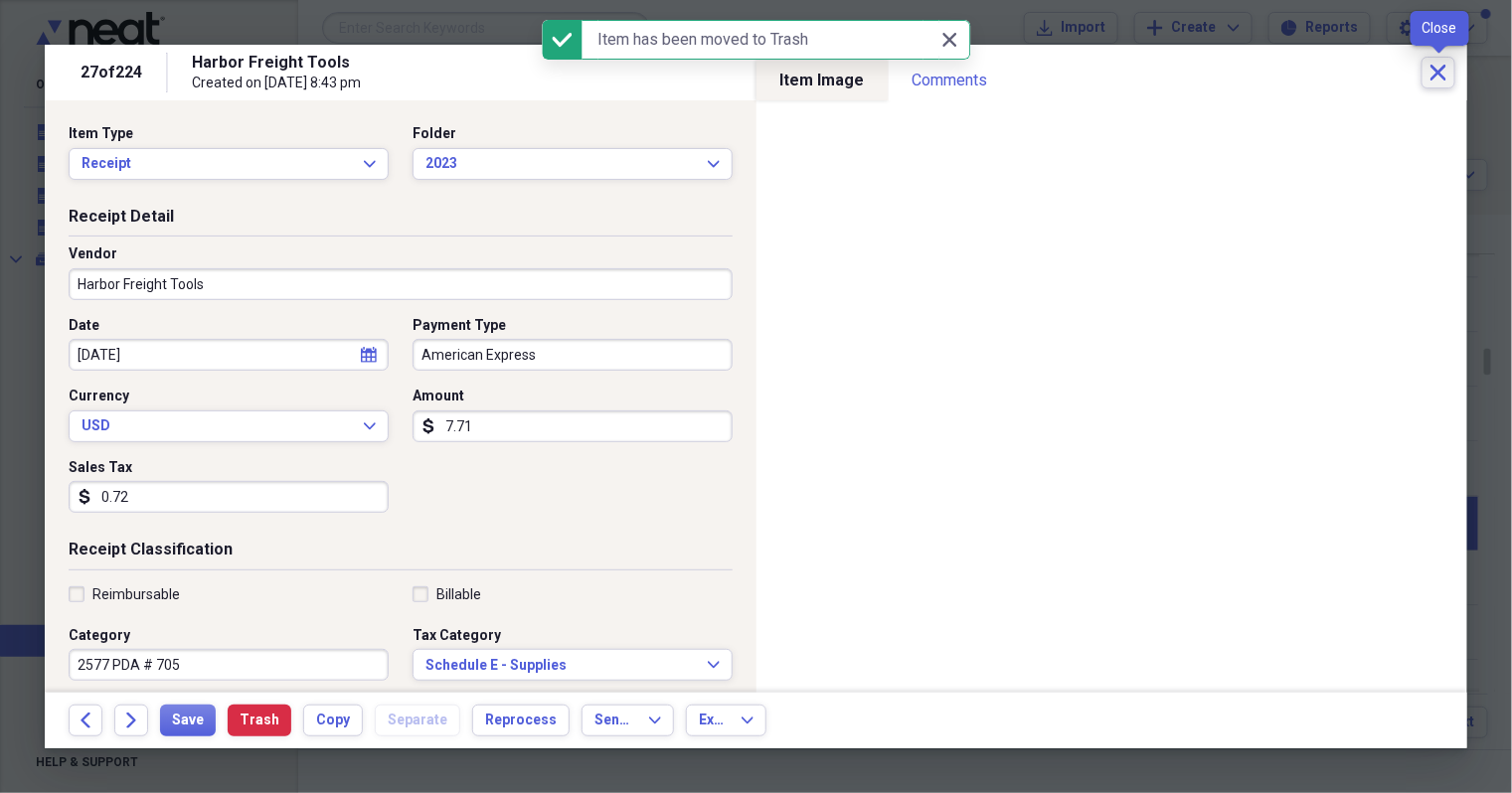 click 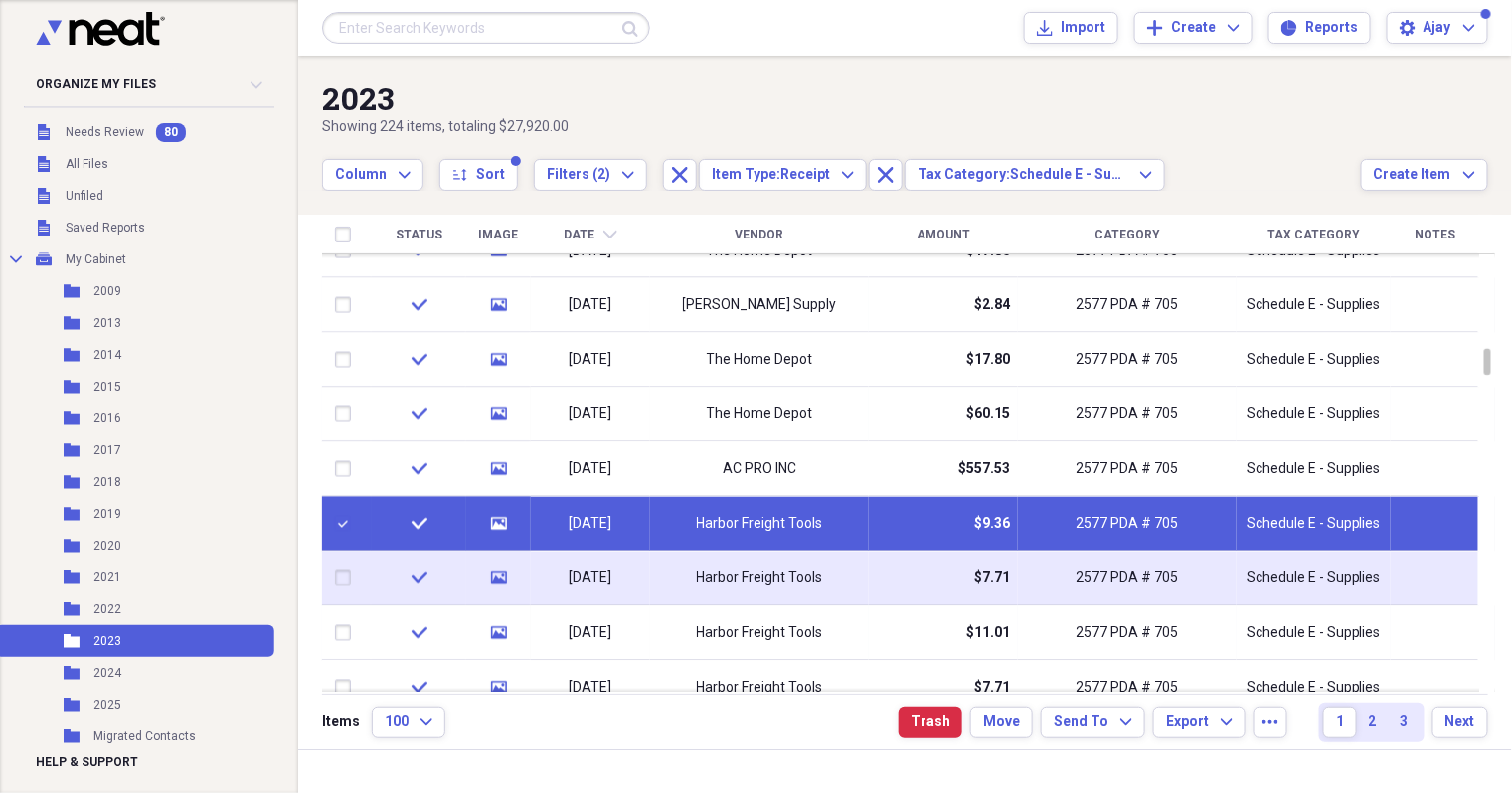 click on "check" at bounding box center (419, 578) 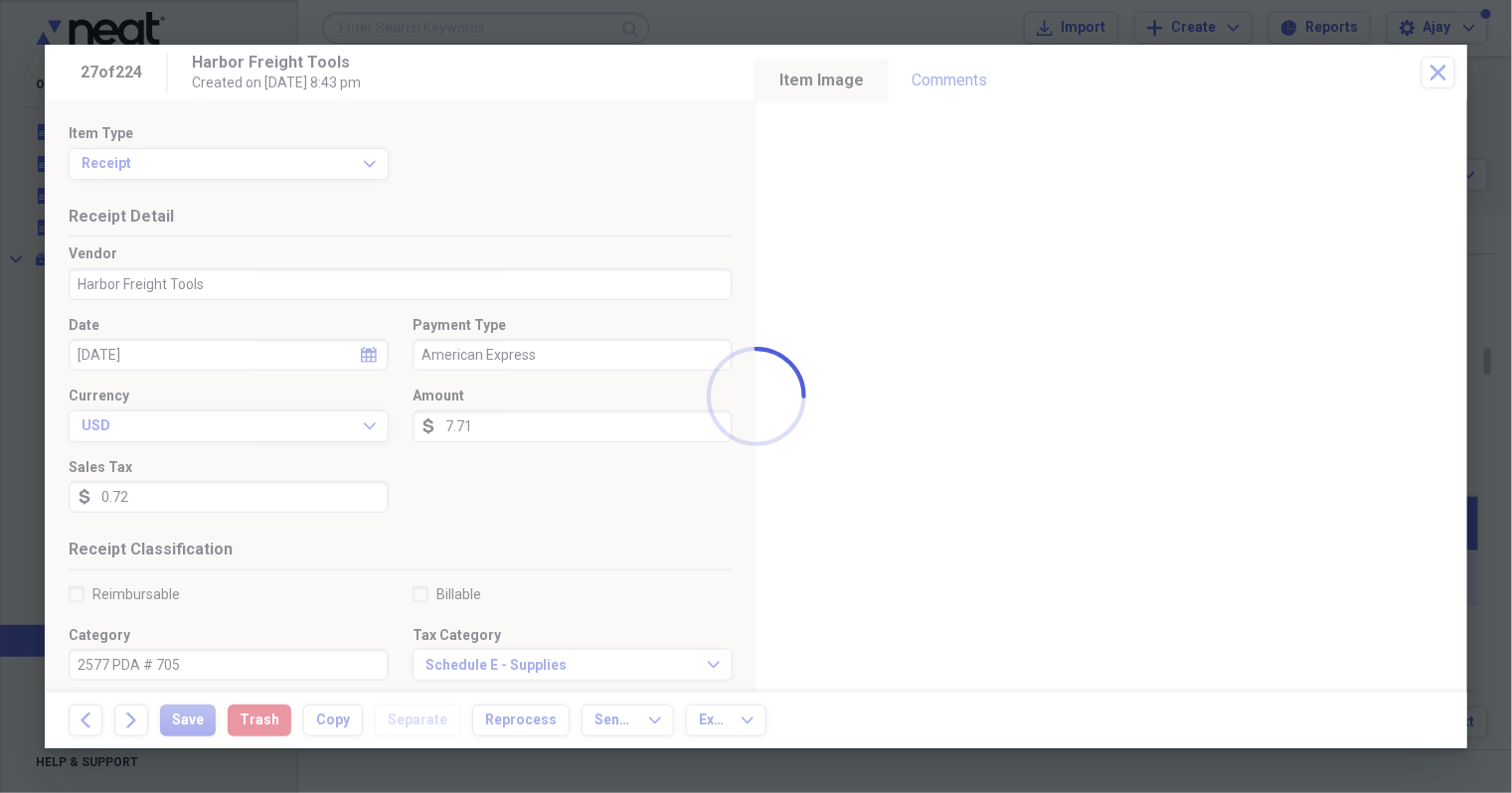 click on "Organize My Files 80 Collapse Unfiled Needs Review 80 Unfiled All Files Unfiled Unfiled Unfiled Saved Reports Collapse My Cabinet My Cabinet Add Folder Folder 2009 Add Folder Folder 2013 Add Folder Folder 2014 Add Folder Folder 2015 Add Folder Folder 2016 Add Folder Folder 2017 Add Folder Folder 2018 Add Folder Folder 2019 Add Folder Folder 2020 Add Folder Folder 2021 Add Folder Folder 2022 Add Folder Folder 2023 Add Folder Folder 2024 Add Folder Folder 2025 Add Folder Folder Migrated Contacts Add Folder Expand Folder Migrated Documents Add Folder Folder Migrated Inbox Add Folder Expand Folder Migrated Receipts Add Folder Collapse Trash Trash Folder [GEOGRAPHIC_DATA] [GEOGRAPHIC_DATA] [GEOGRAPHIC_DATA] Folder Antique Center Folder Auto Repair - Honda Civic Folder Boeing Medical Folder Champion Window Folder GreenBrier Townhome Folder [PERSON_NAME] Folder Moving & Storage Folder Touro University Folder USPS Help & Support Submit Import Import Add Create Expand Reports Reports Settings 100" at bounding box center [756, 396] 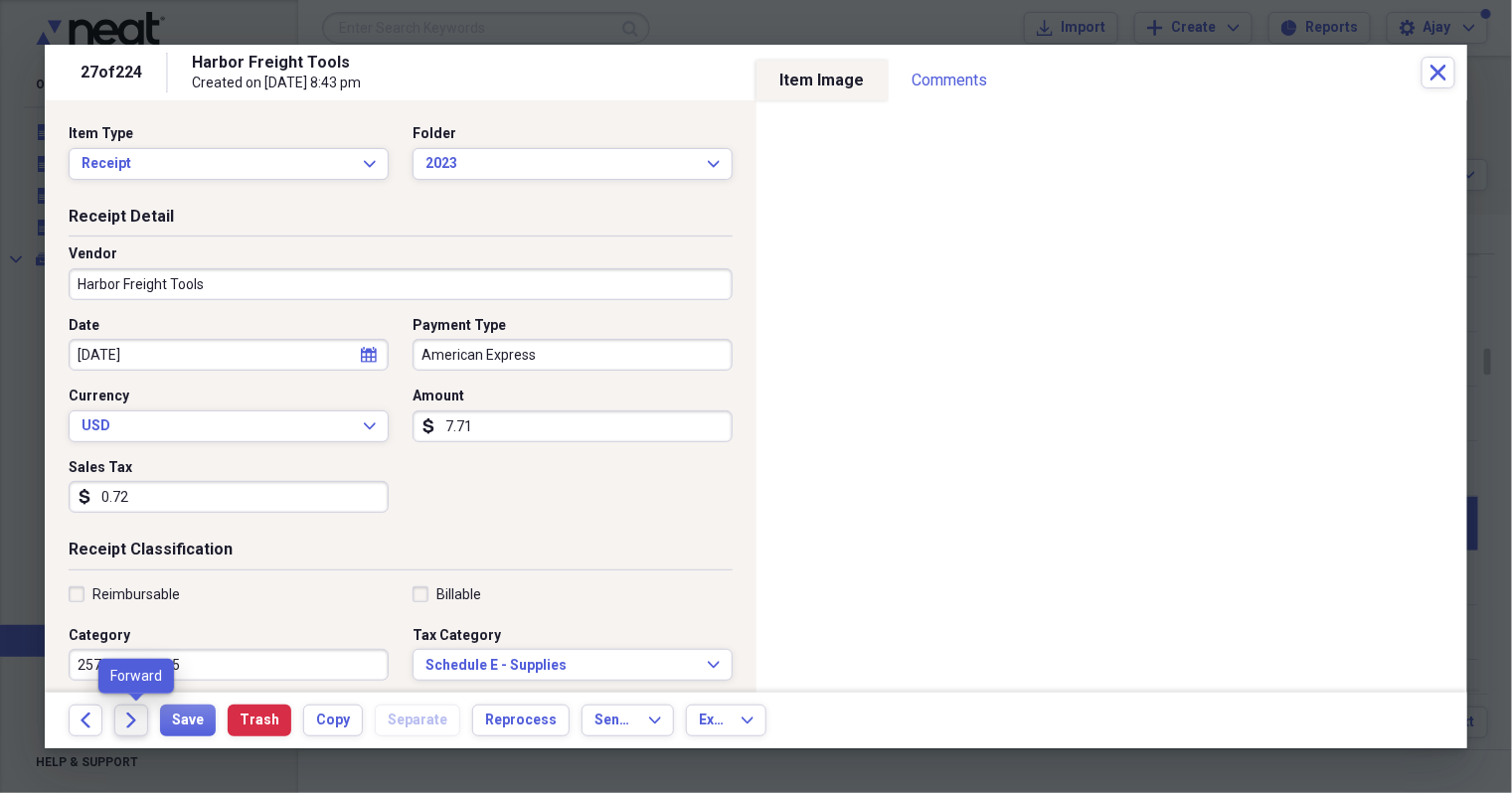 click 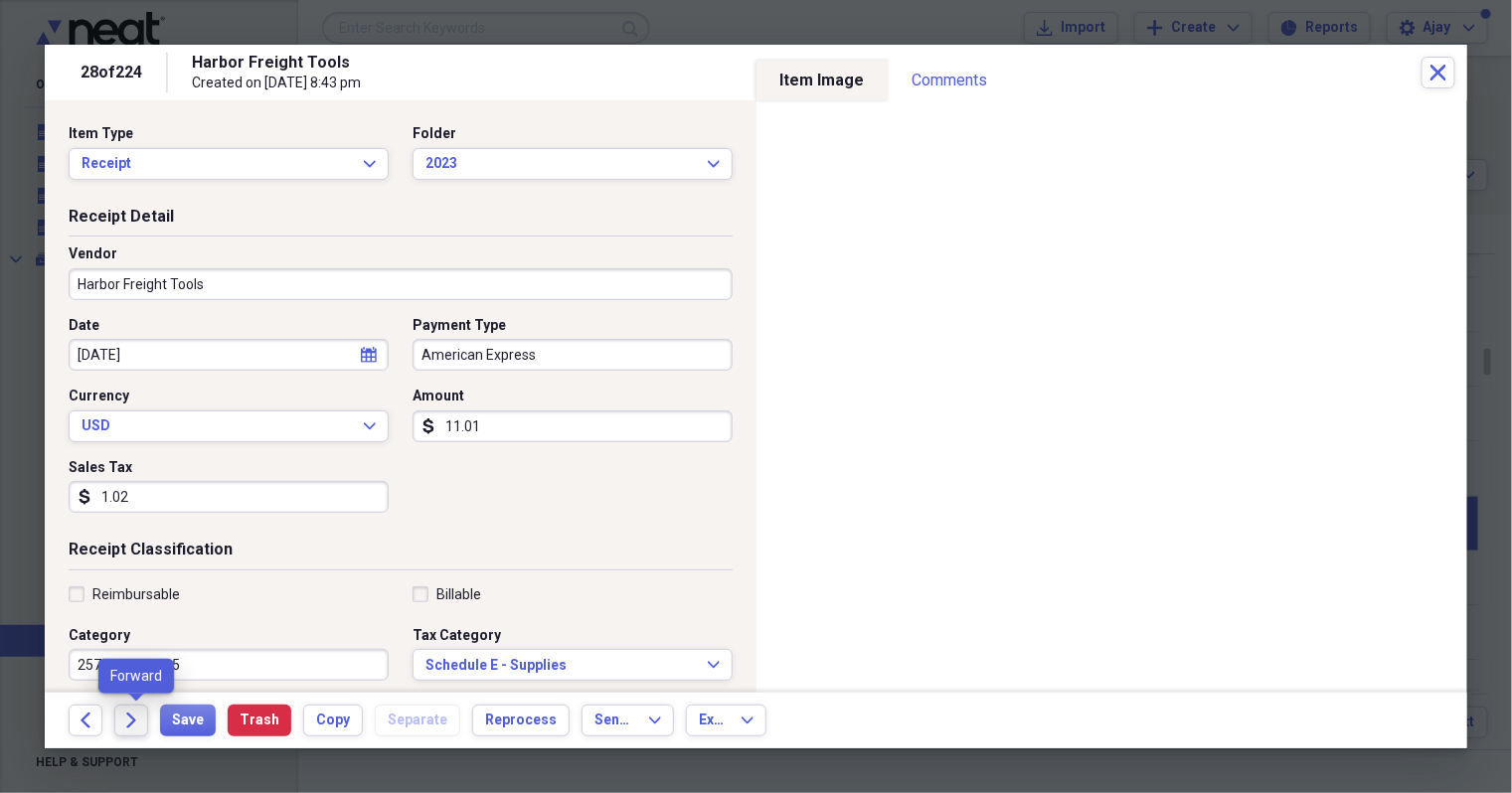 click 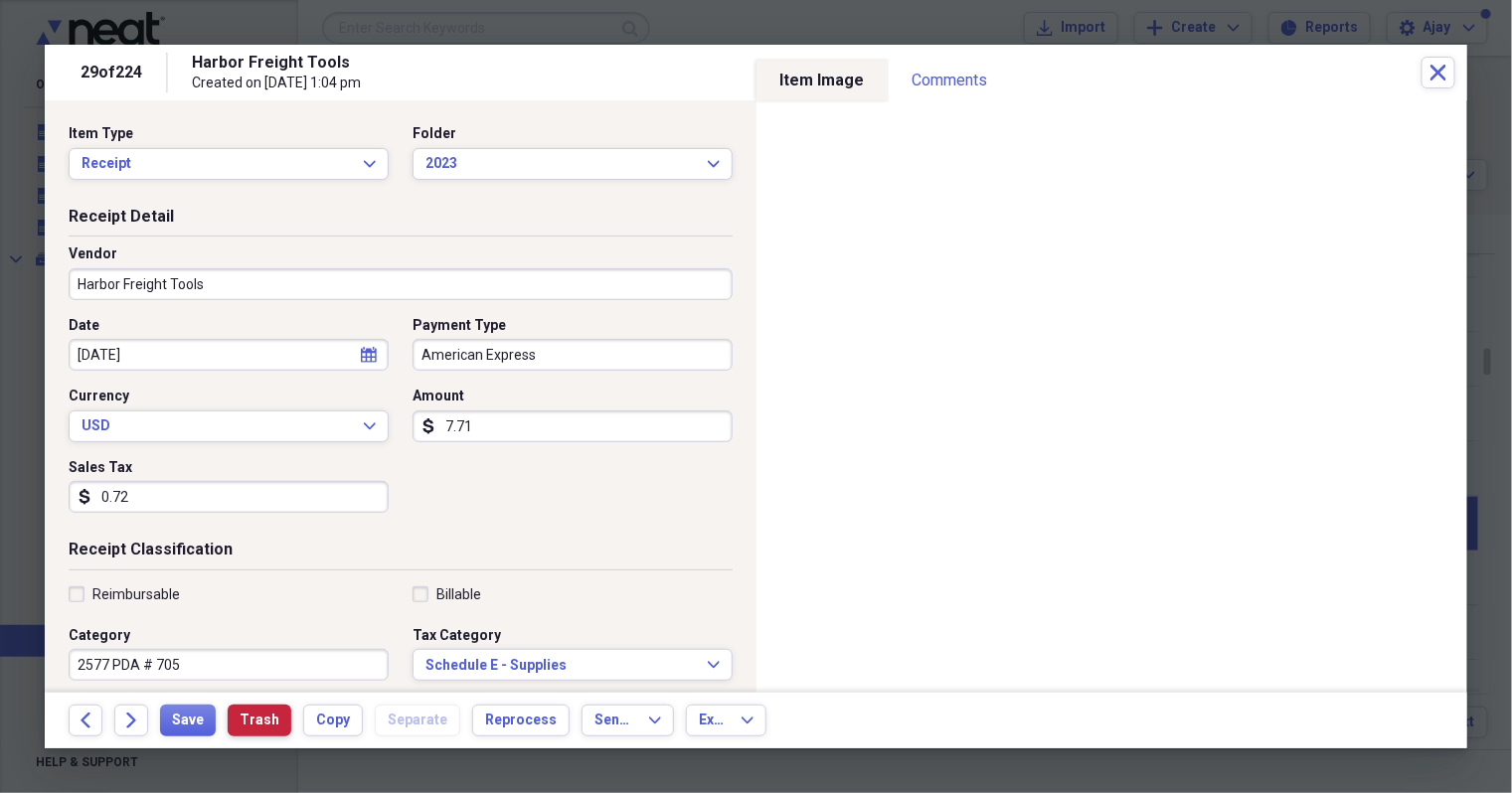 click on "Trash" at bounding box center [259, 720] 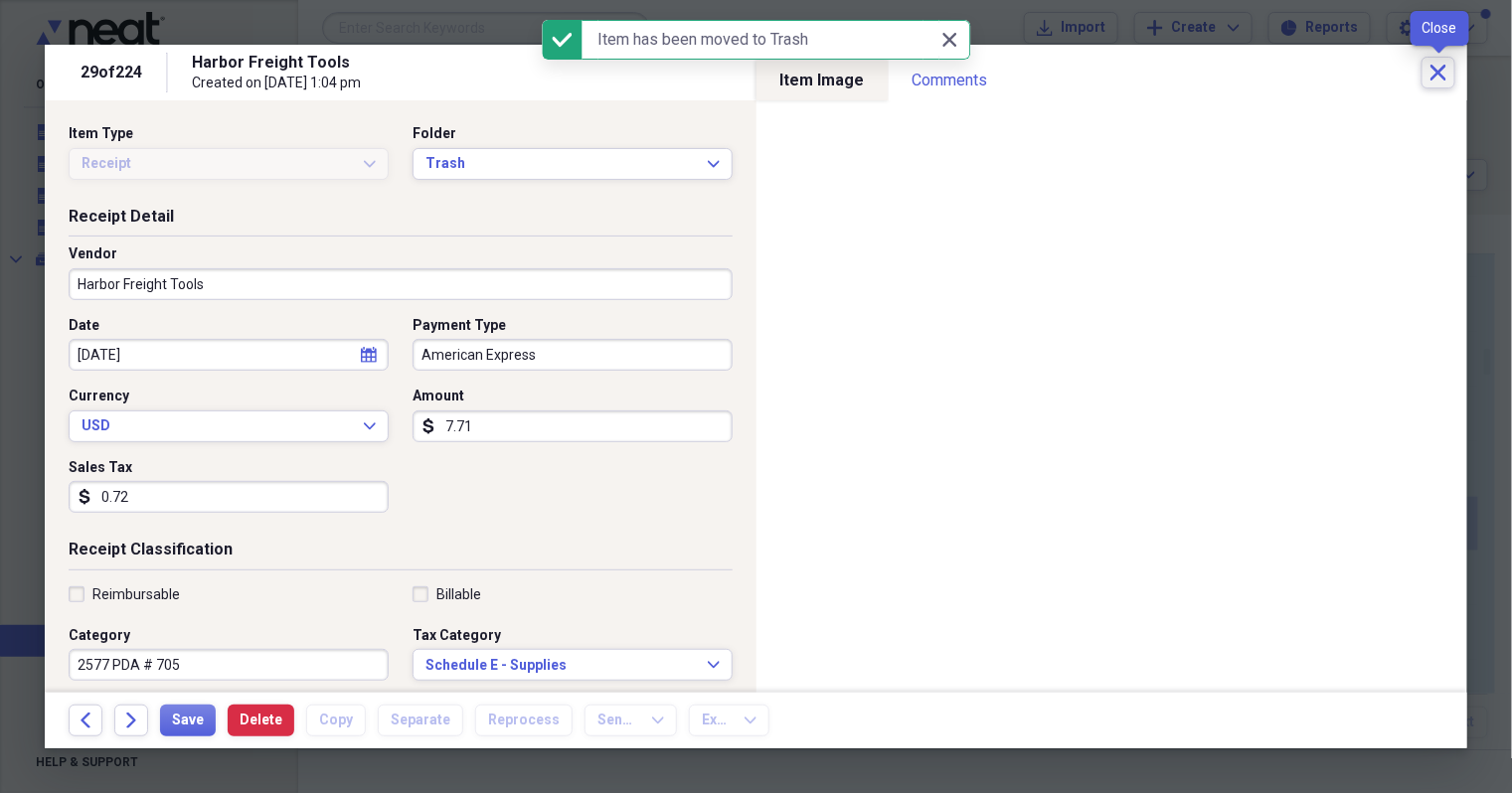 click on "Close" 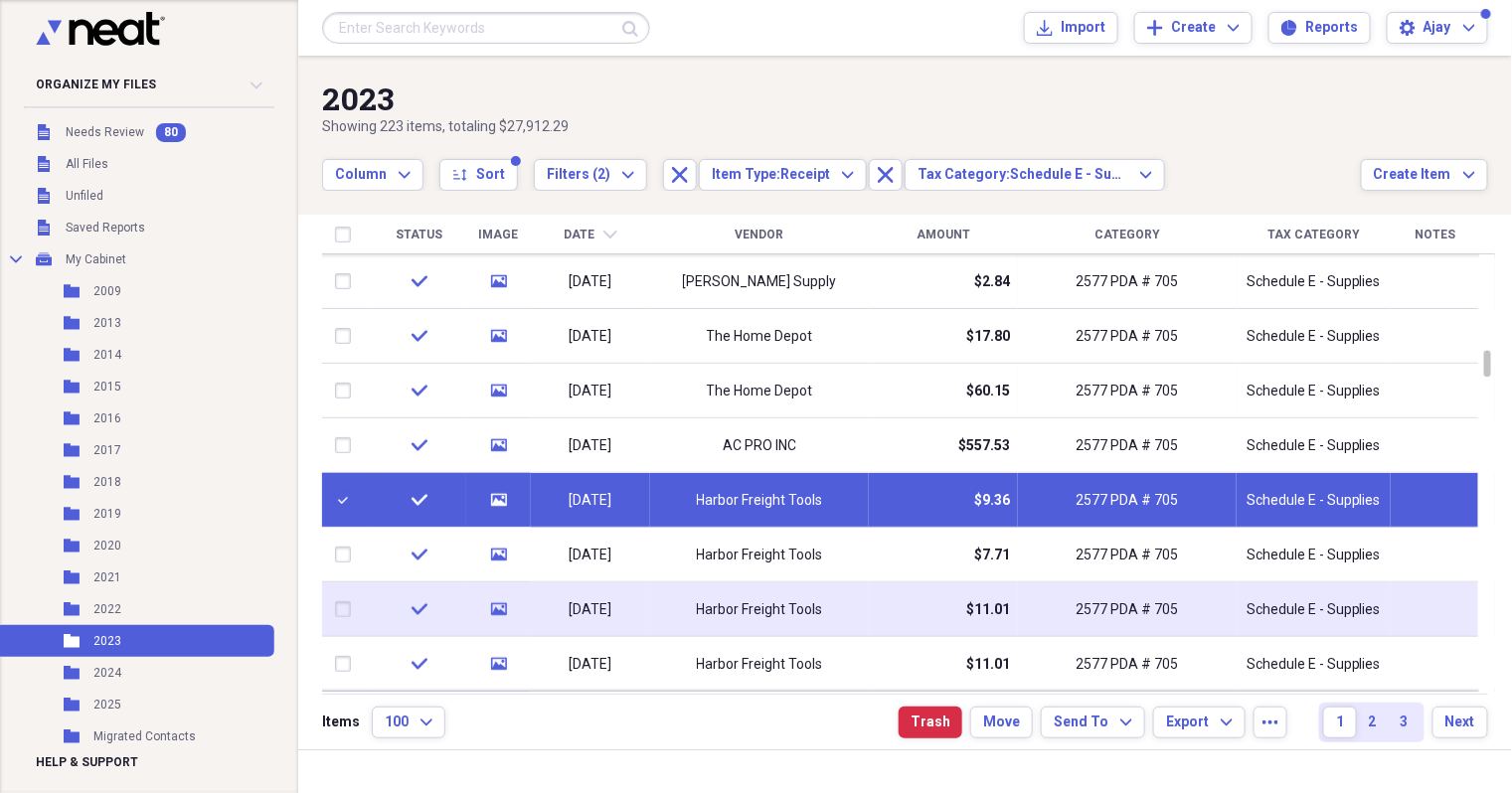 click at bounding box center (347, 609) 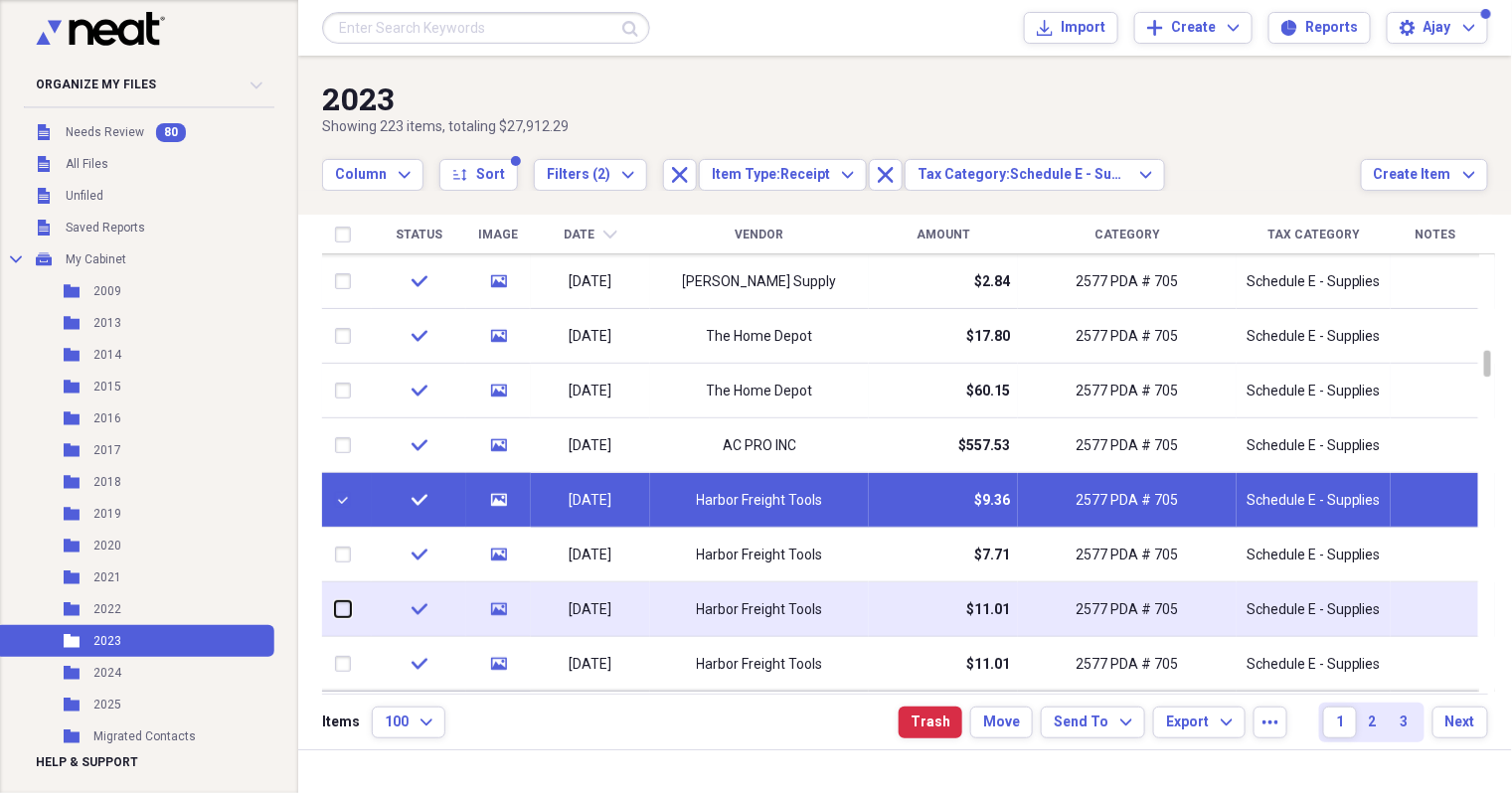 click at bounding box center (335, 609) 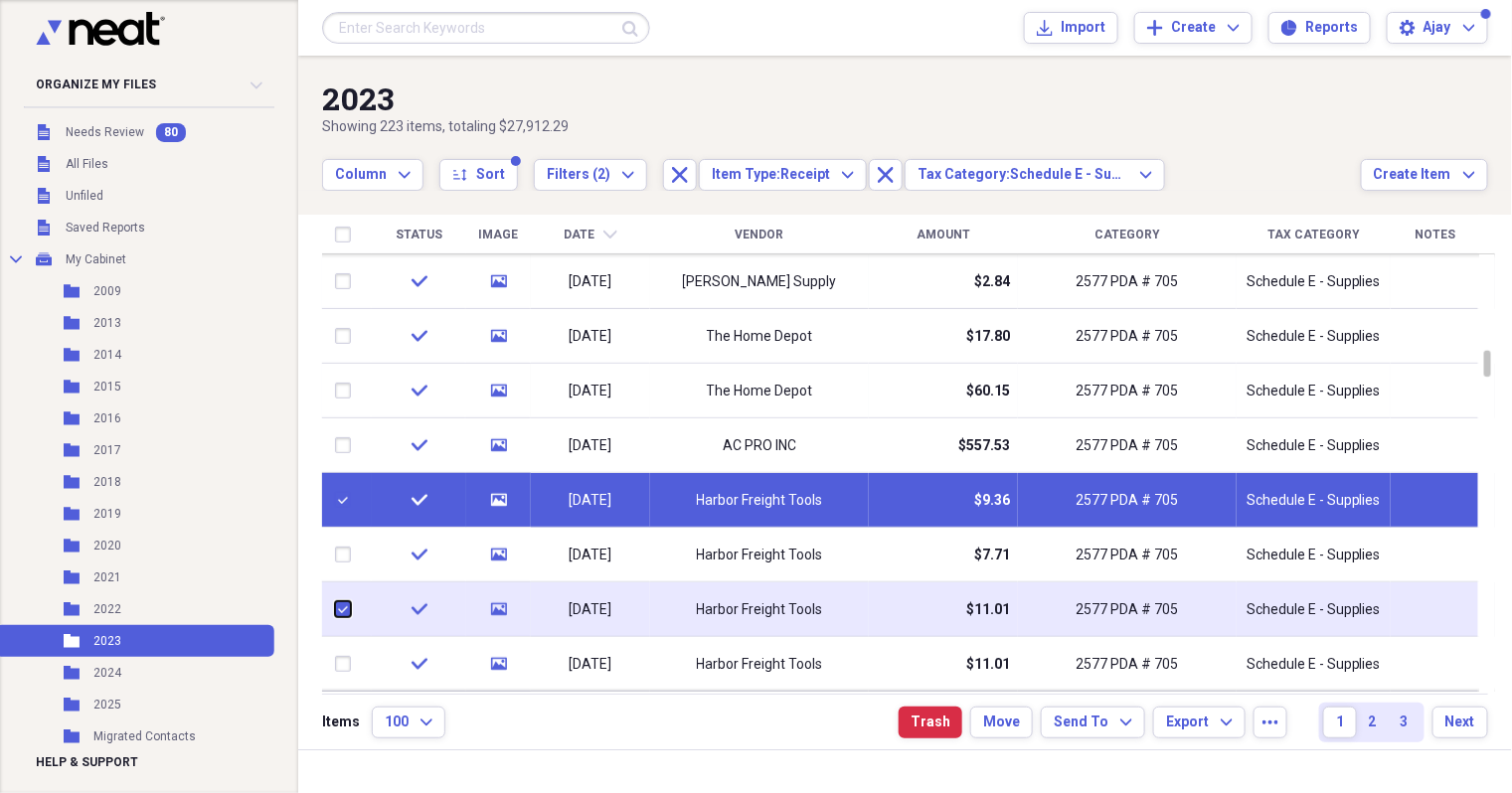 checkbox on "true" 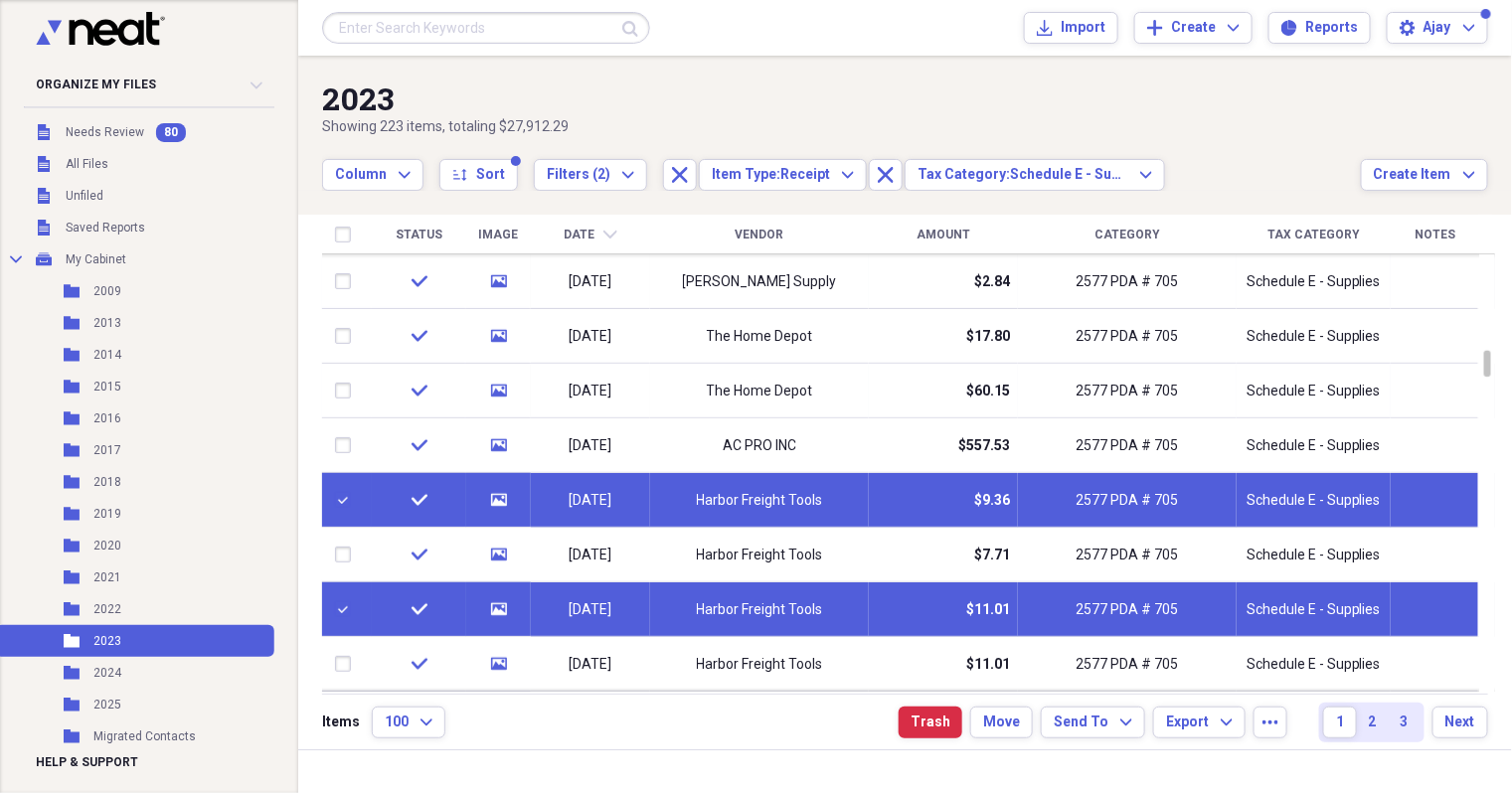 click at bounding box center [347, 500] 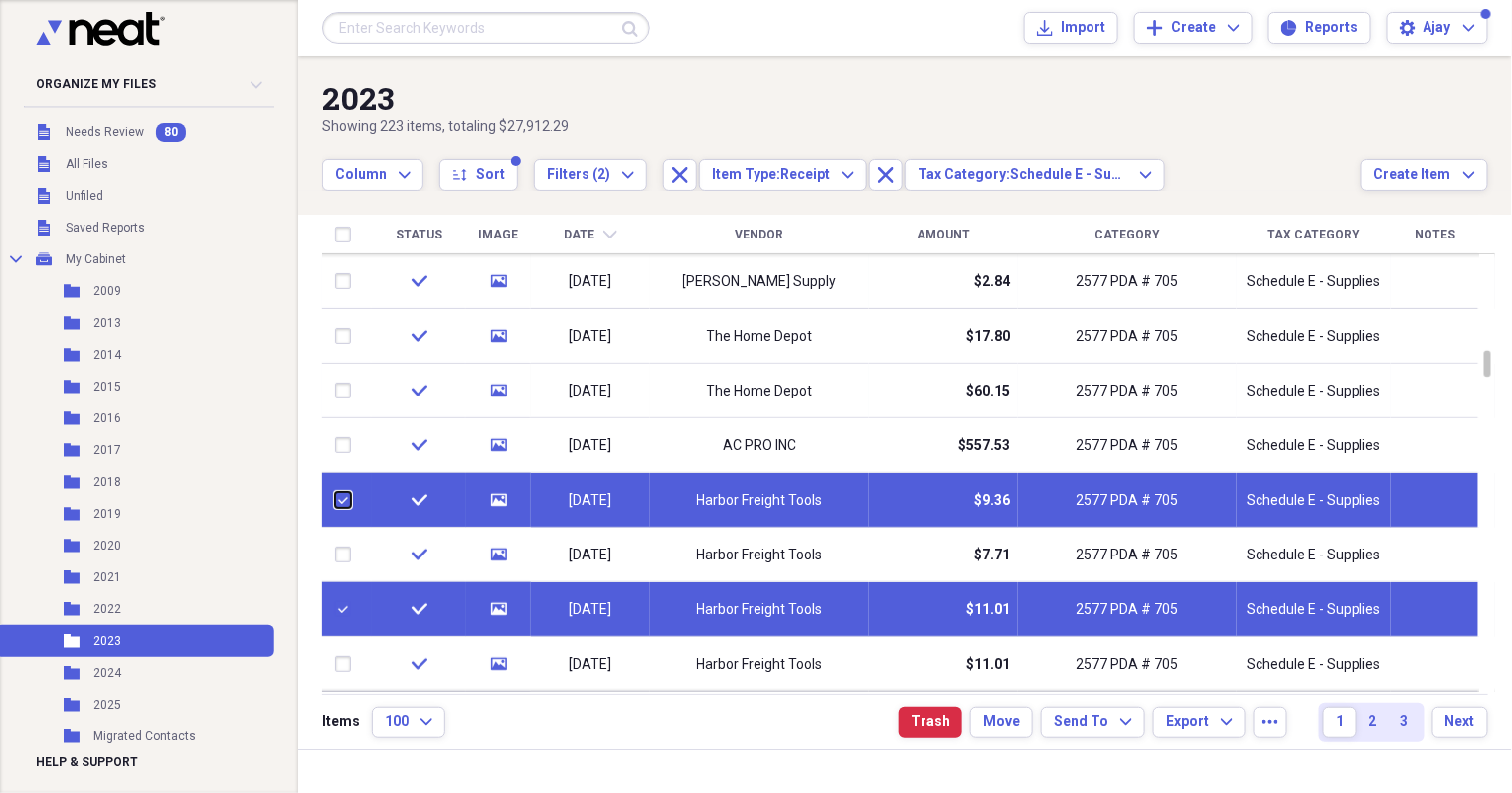 click at bounding box center (335, 500) 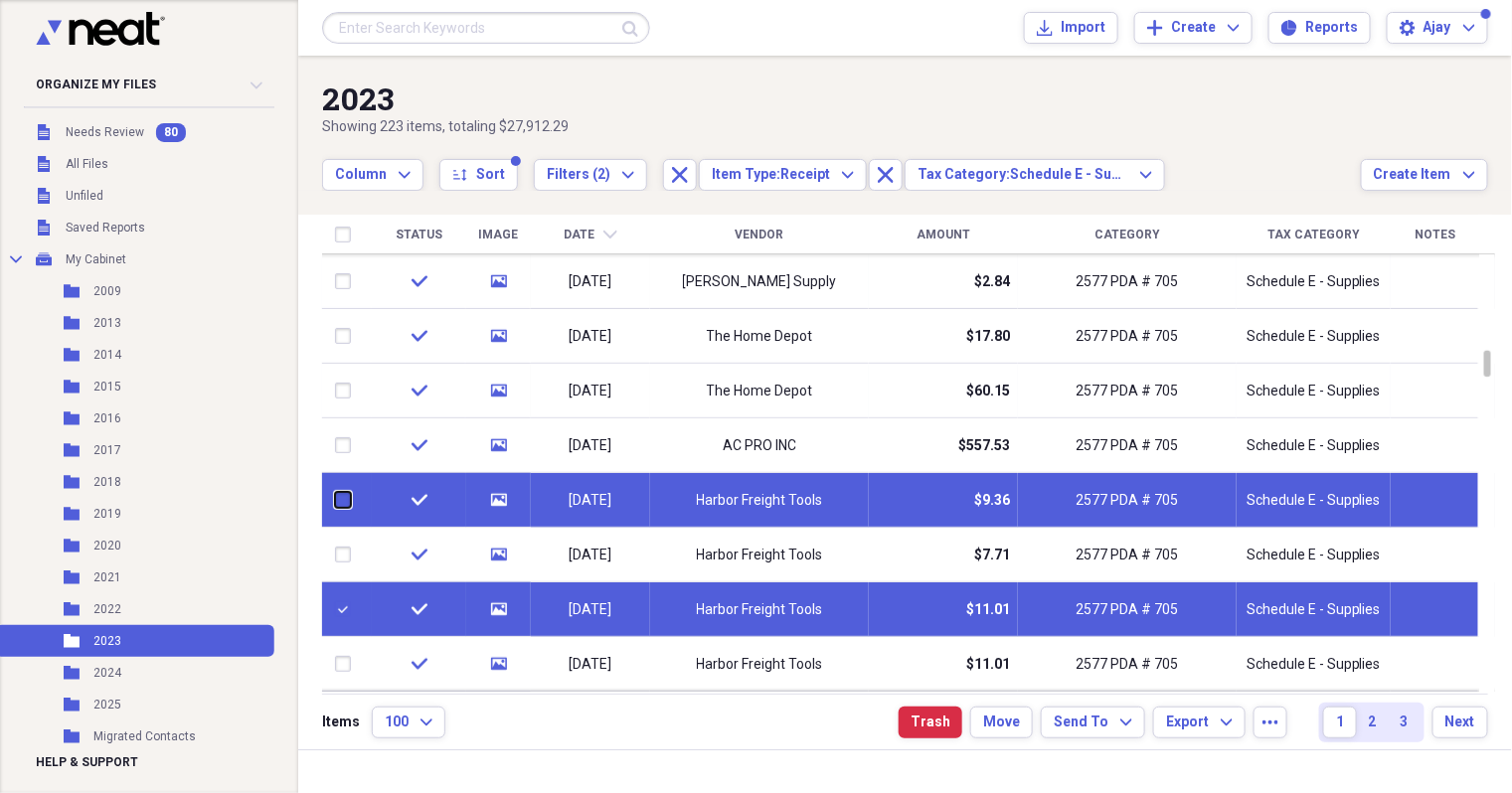 checkbox on "false" 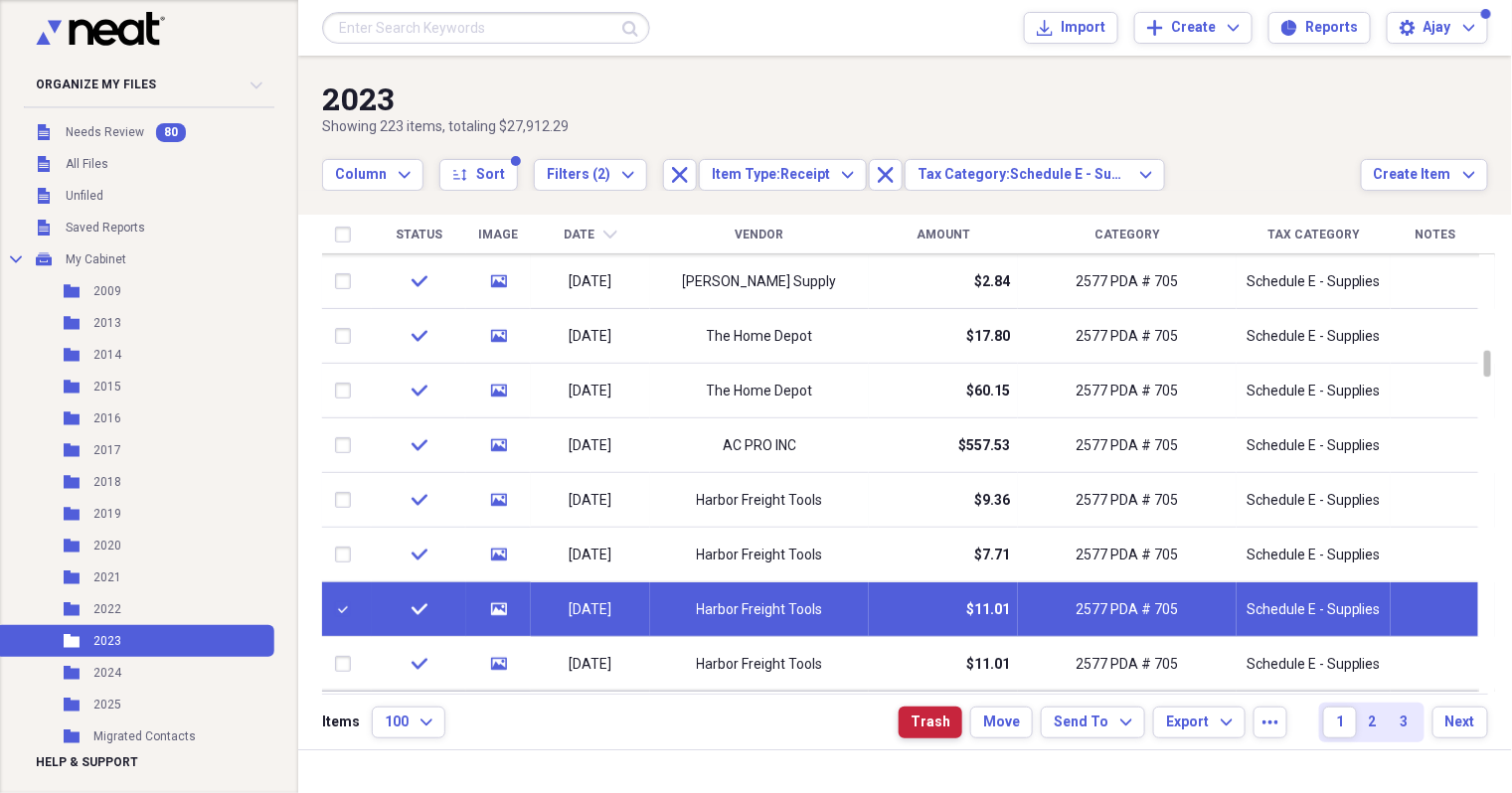 click on "Trash" at bounding box center (930, 722) 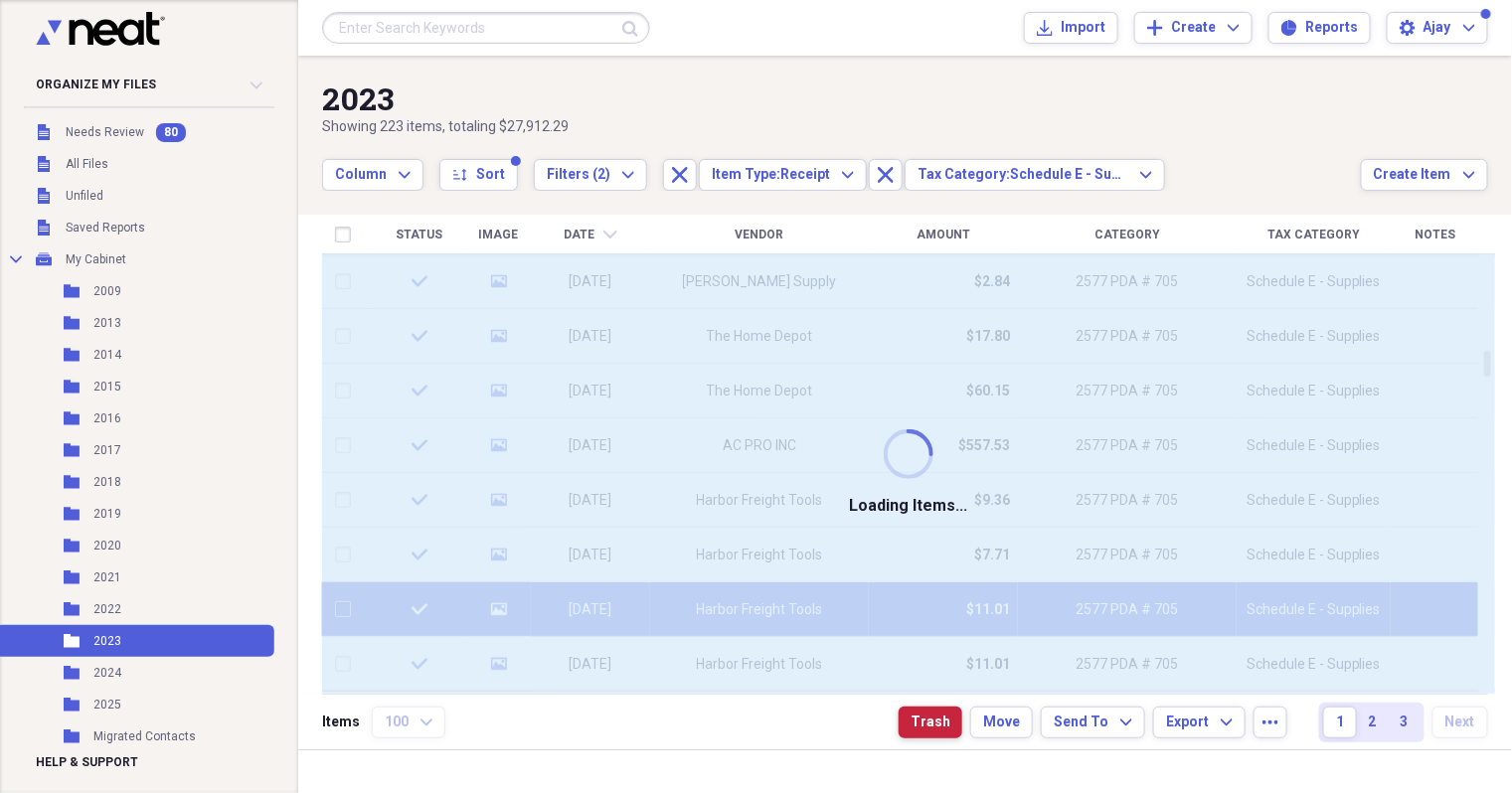 checkbox on "false" 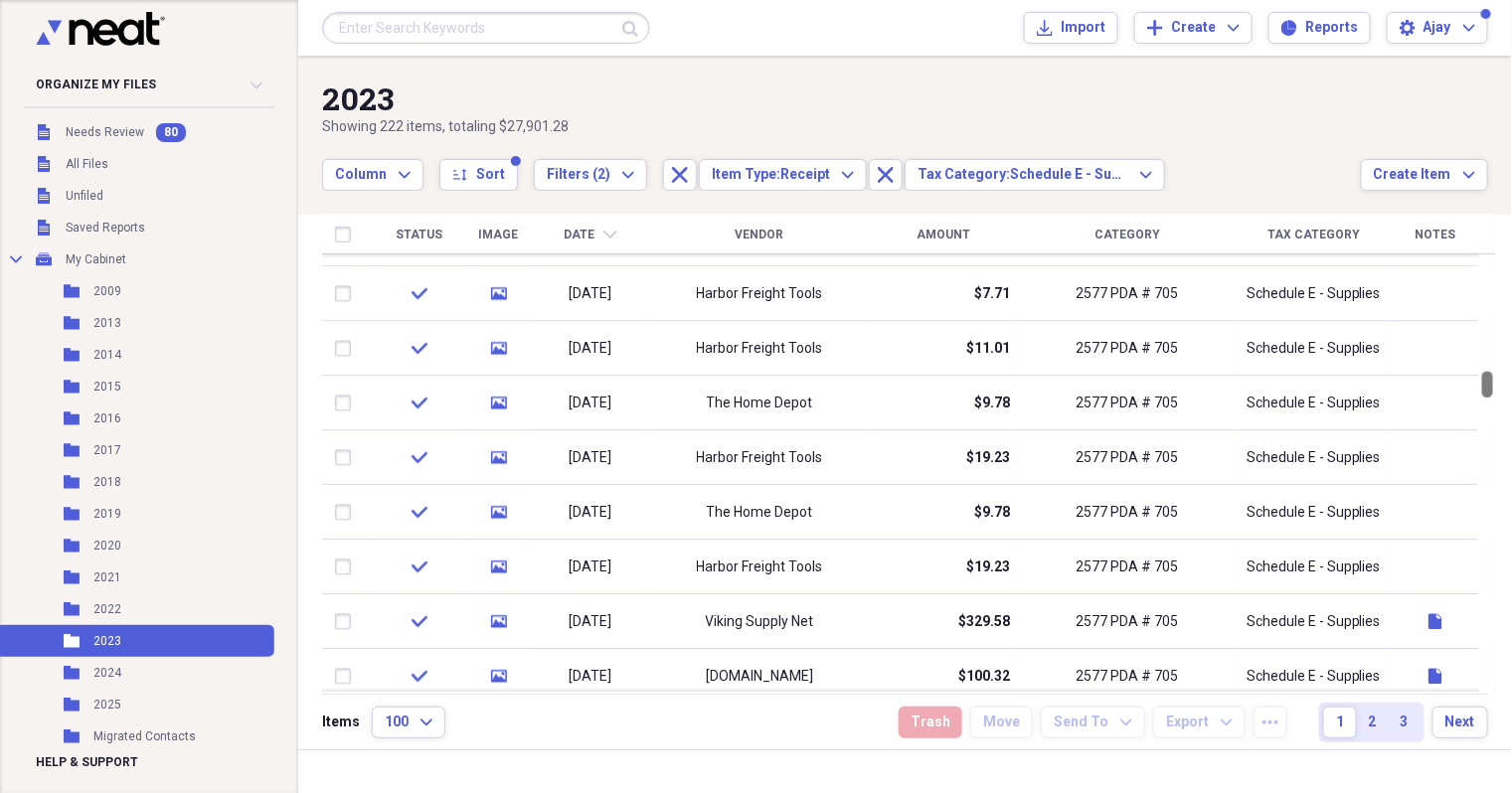 drag, startPoint x: 1501, startPoint y: 366, endPoint x: 1507, endPoint y: 386, distance: 20.880613 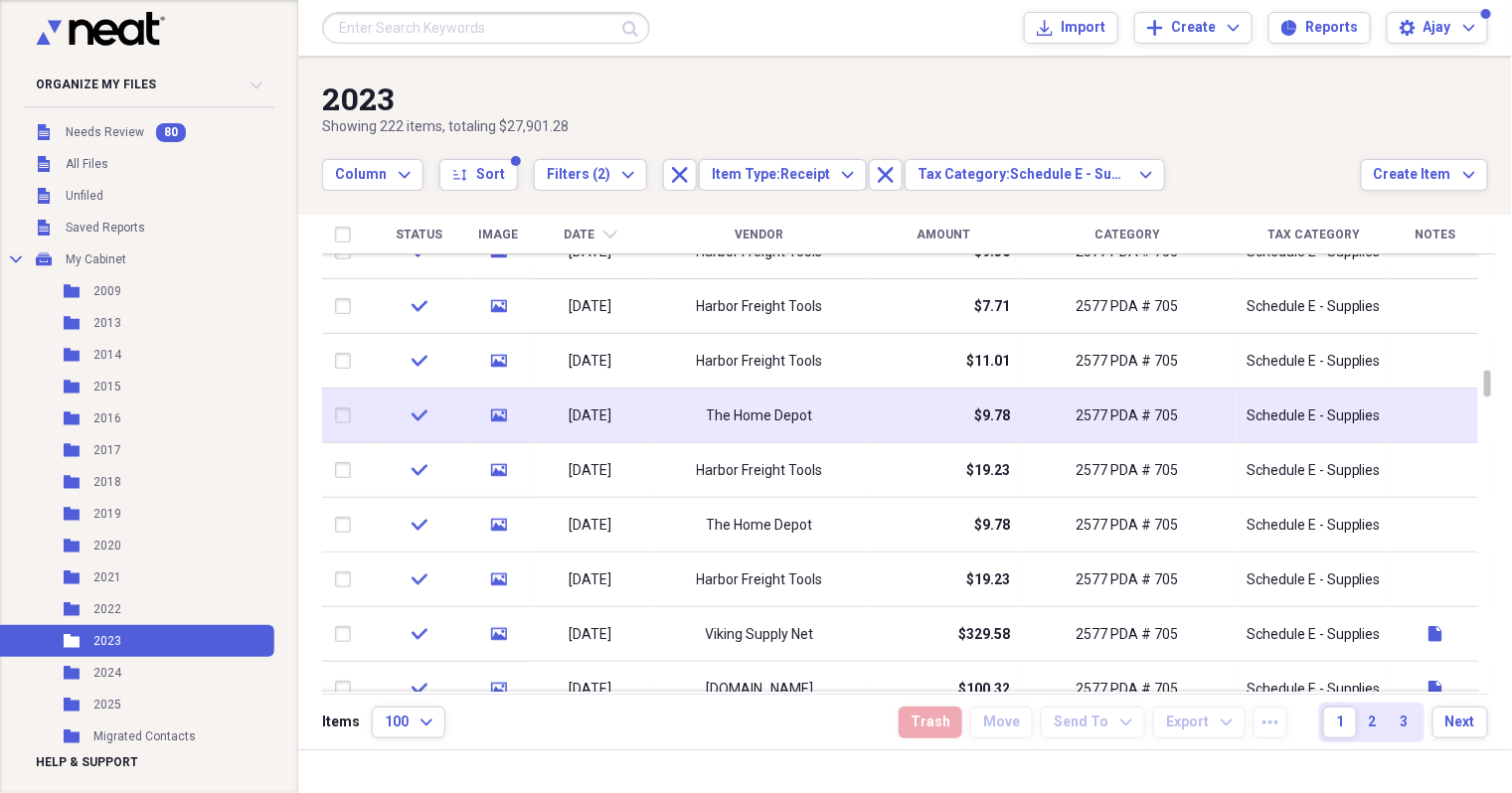 click on "The Home Depot" at bounding box center [759, 415] 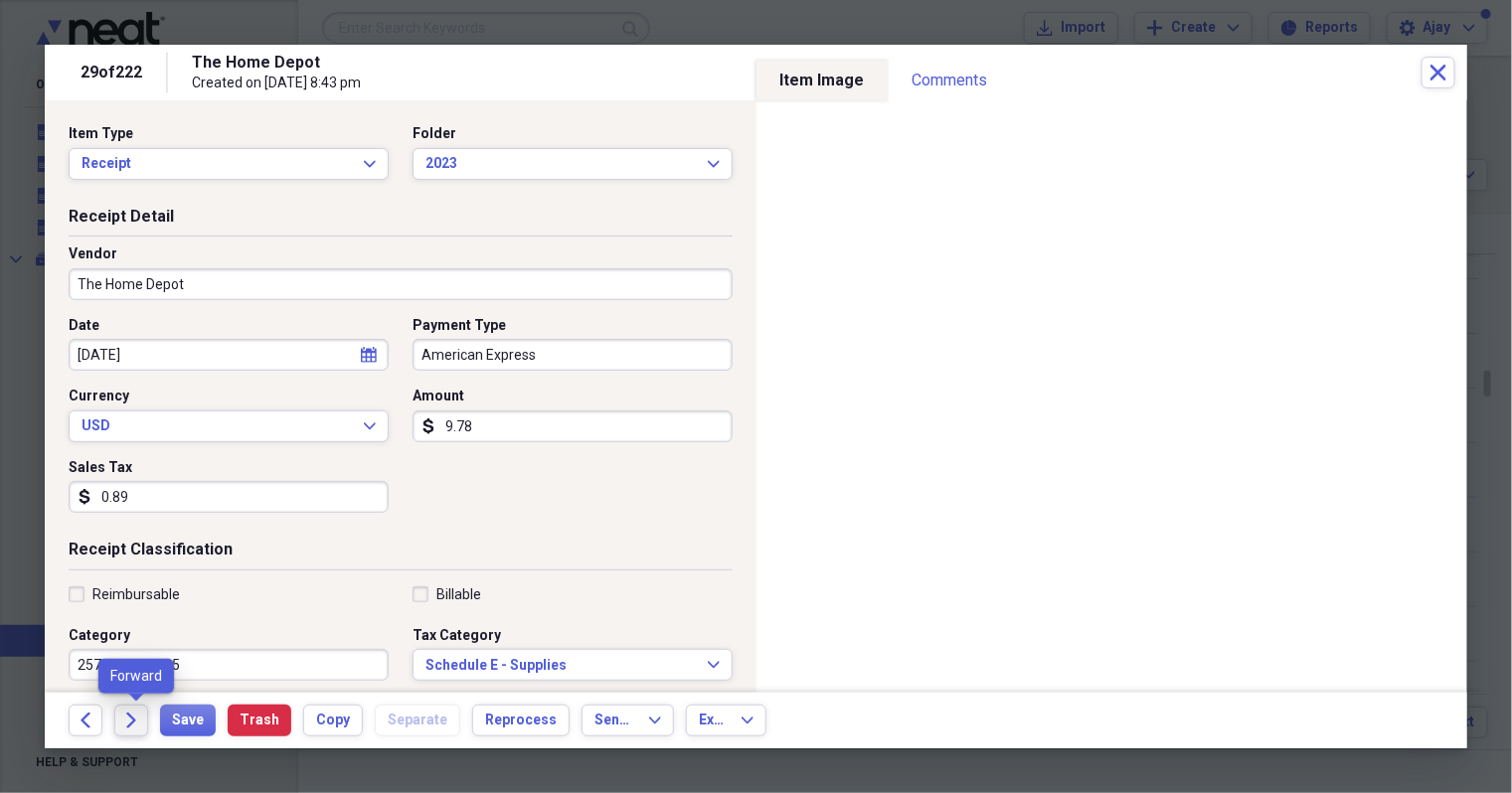 click 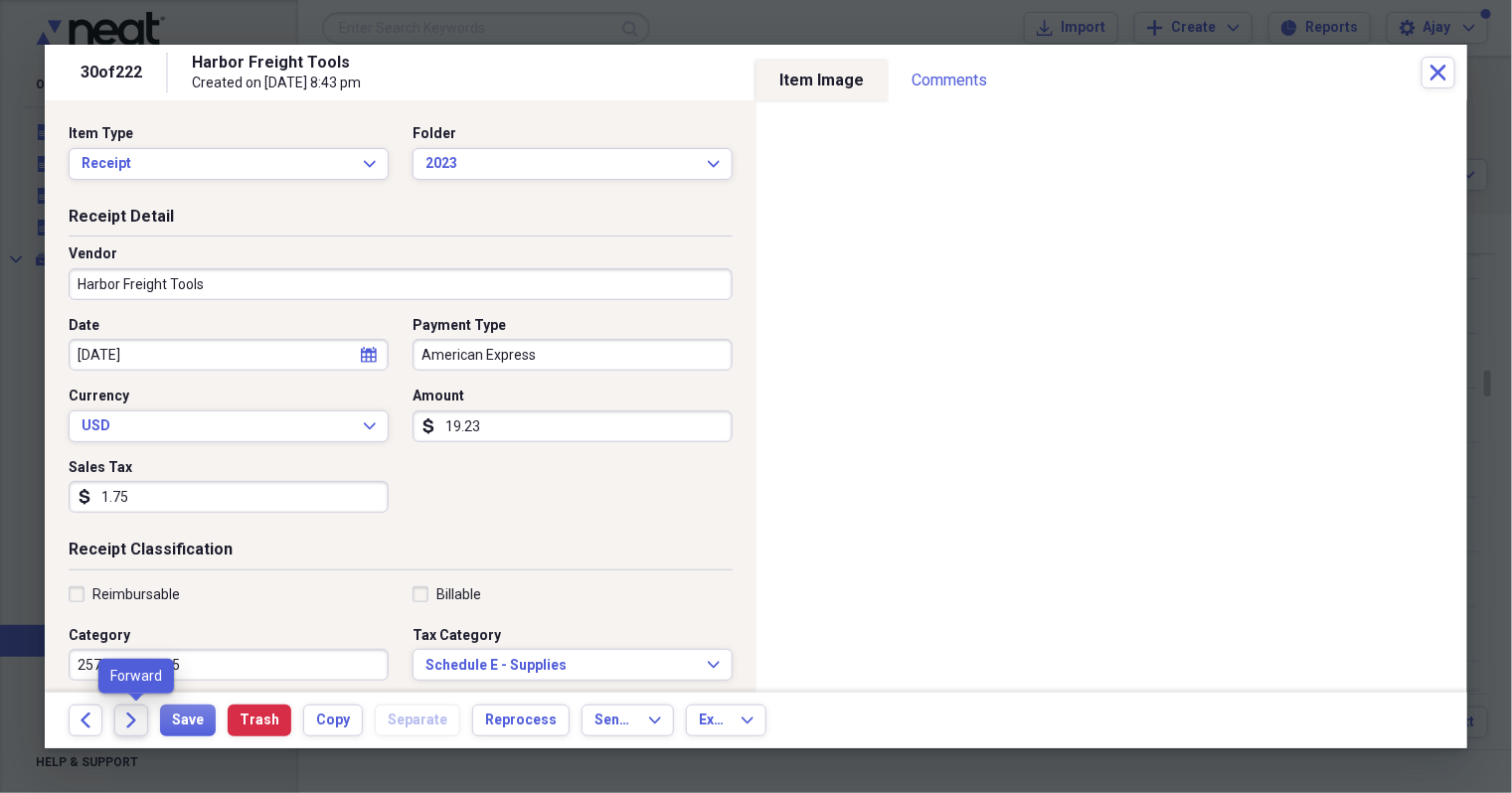 click 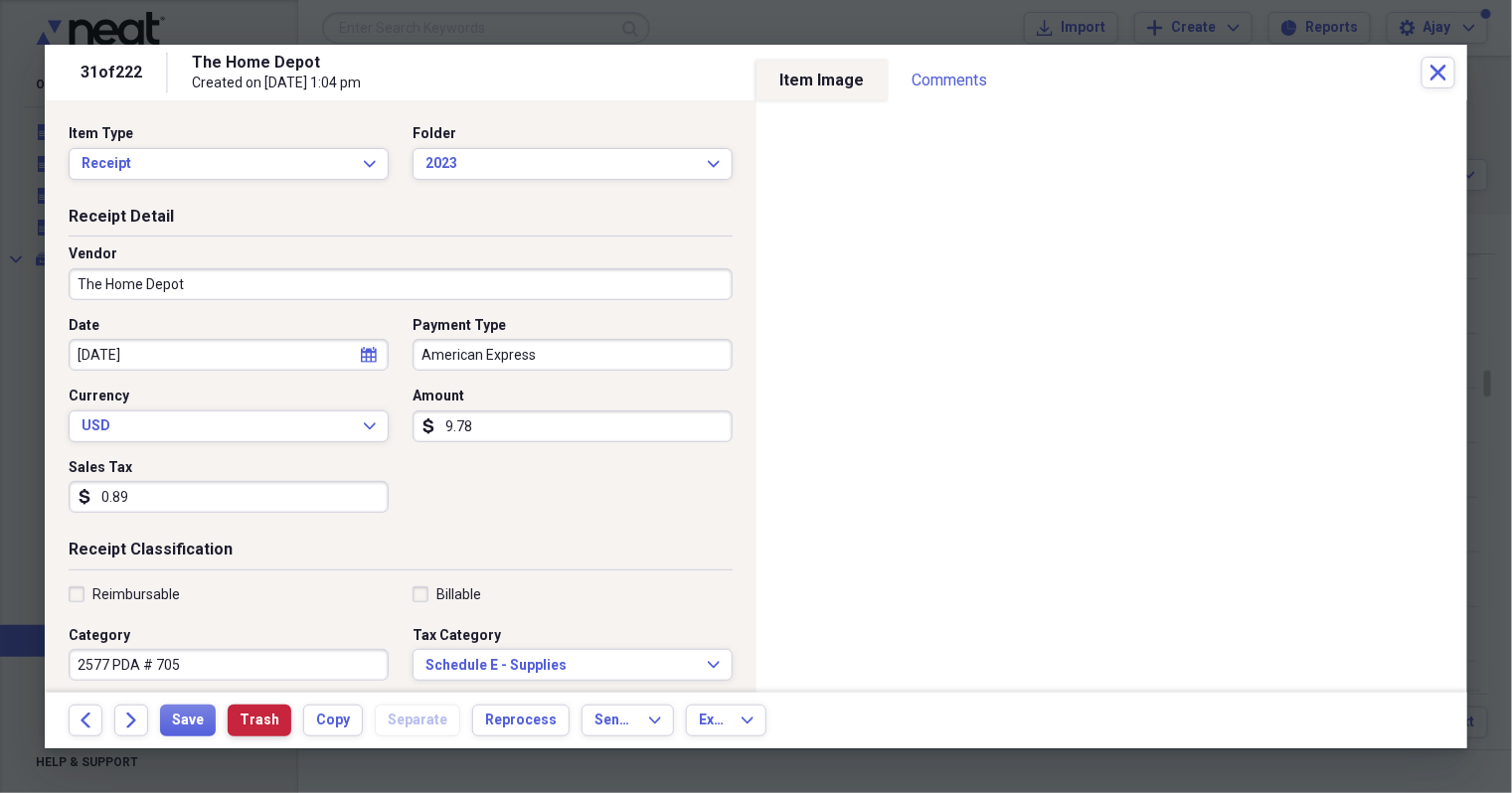 click on "Trash" at bounding box center (259, 720) 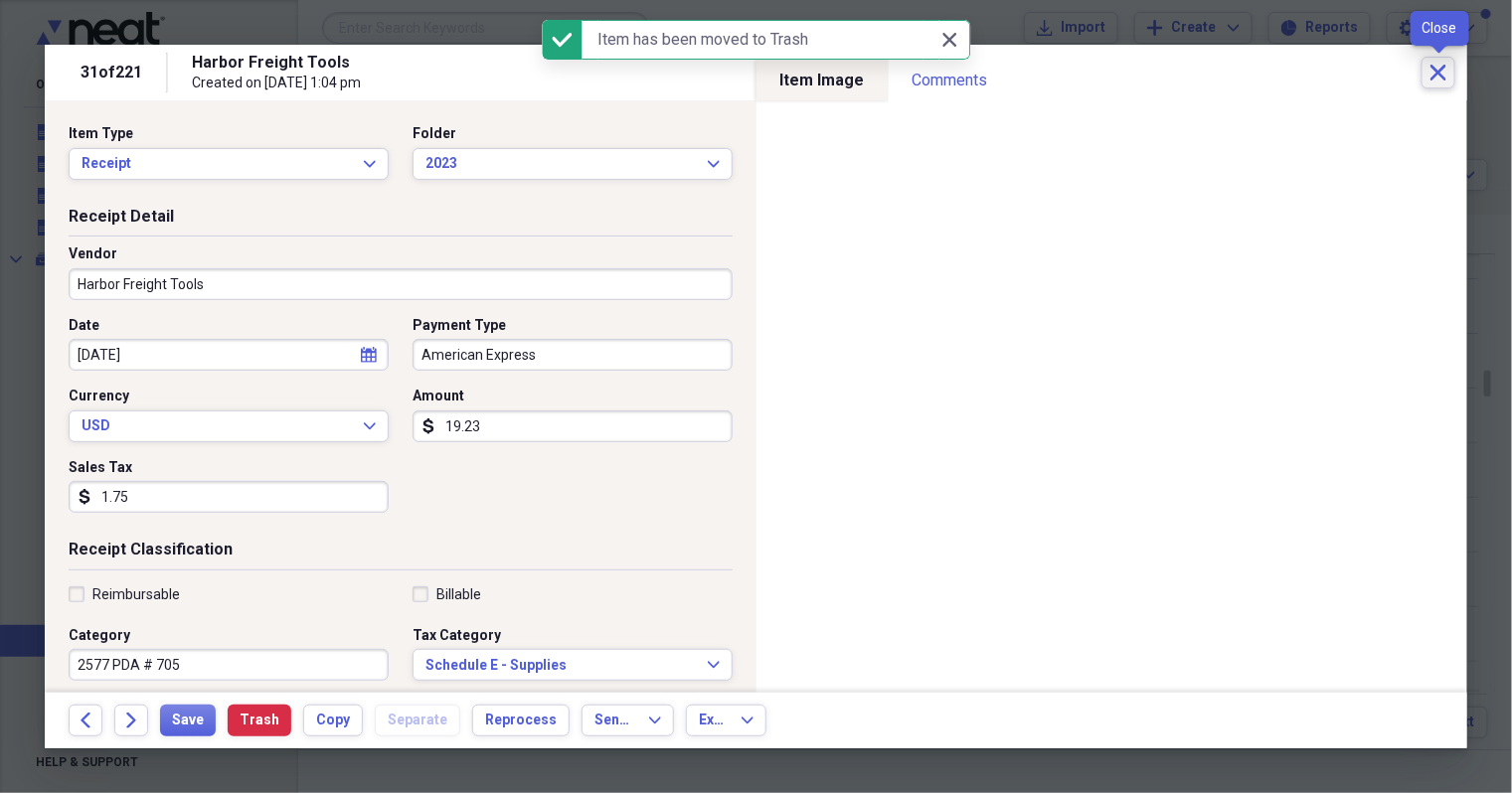 click on "Close" 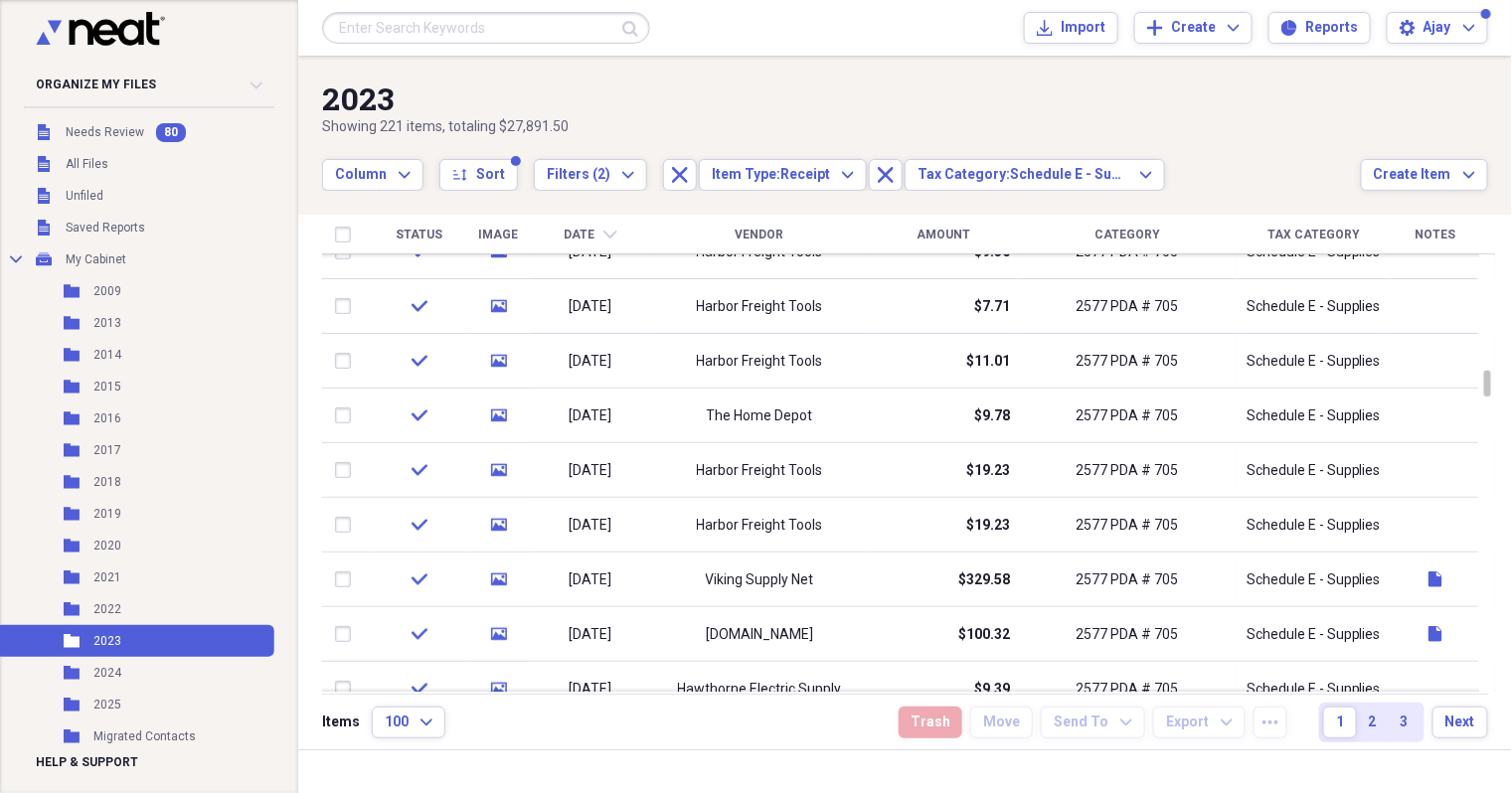 click on "Date chevron-down" at bounding box center (590, 235) 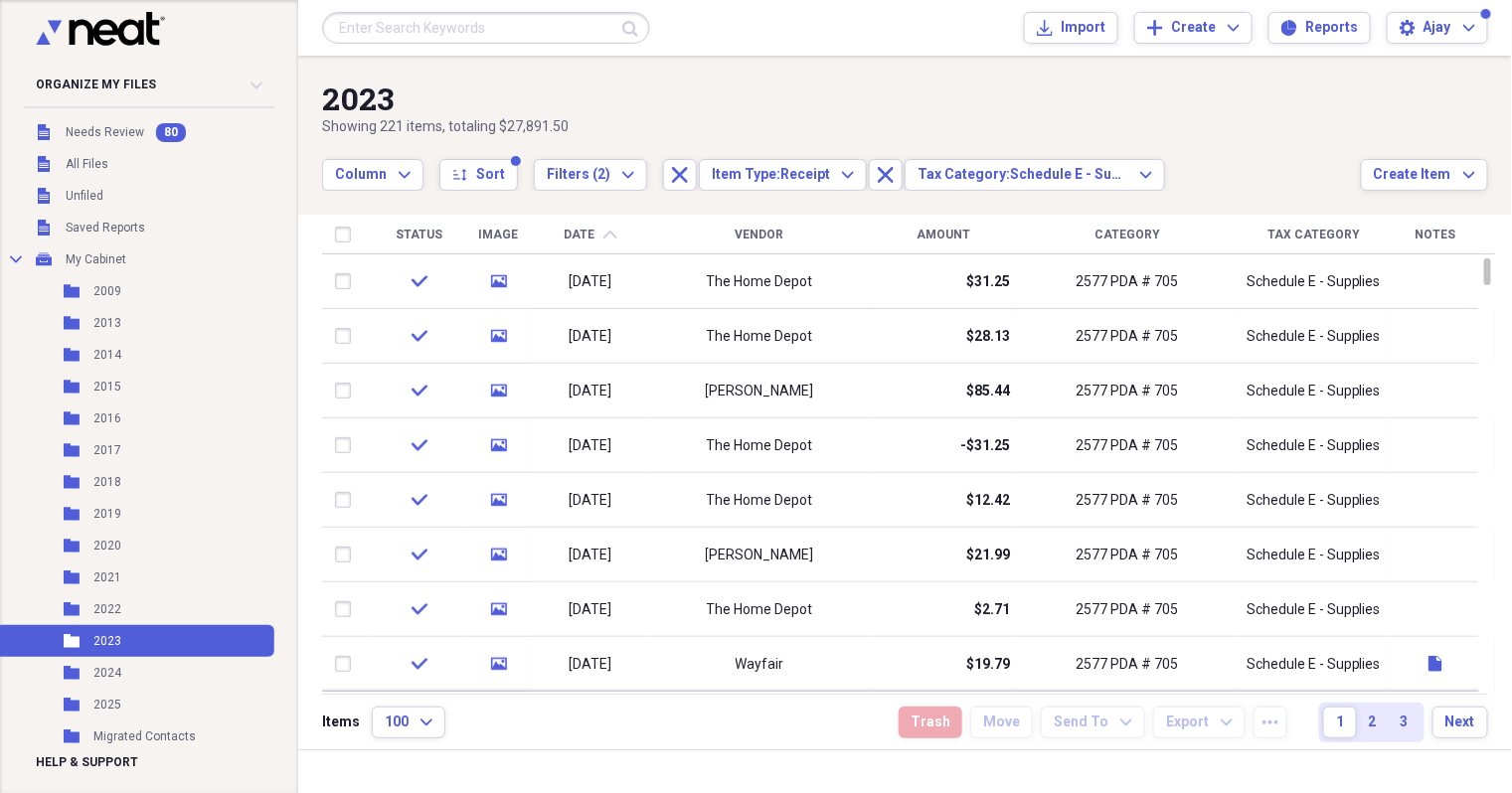click on "Date chevron-up" at bounding box center [590, 235] 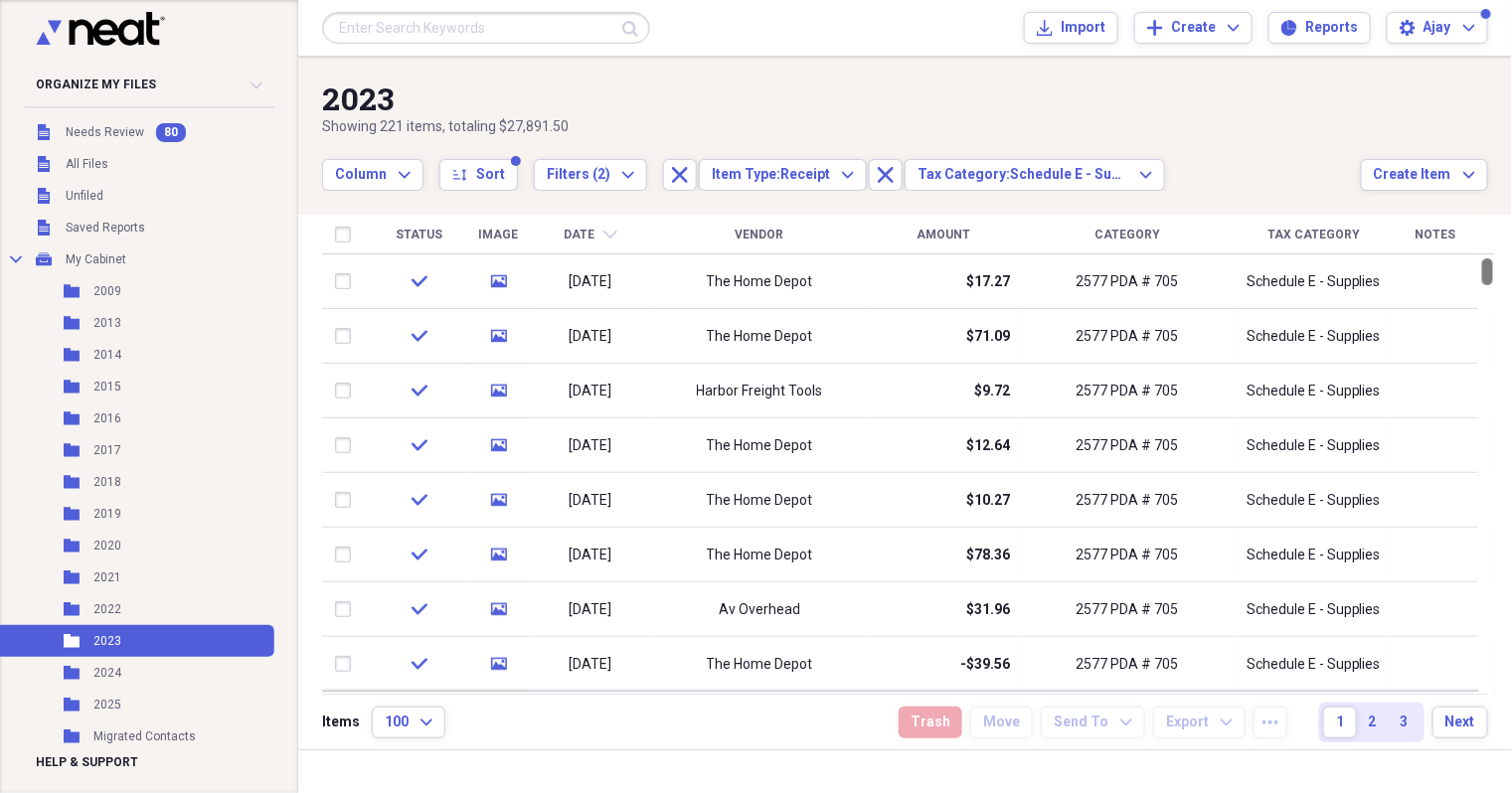drag, startPoint x: 1503, startPoint y: 273, endPoint x: 1509, endPoint y: 243, distance: 30.594117 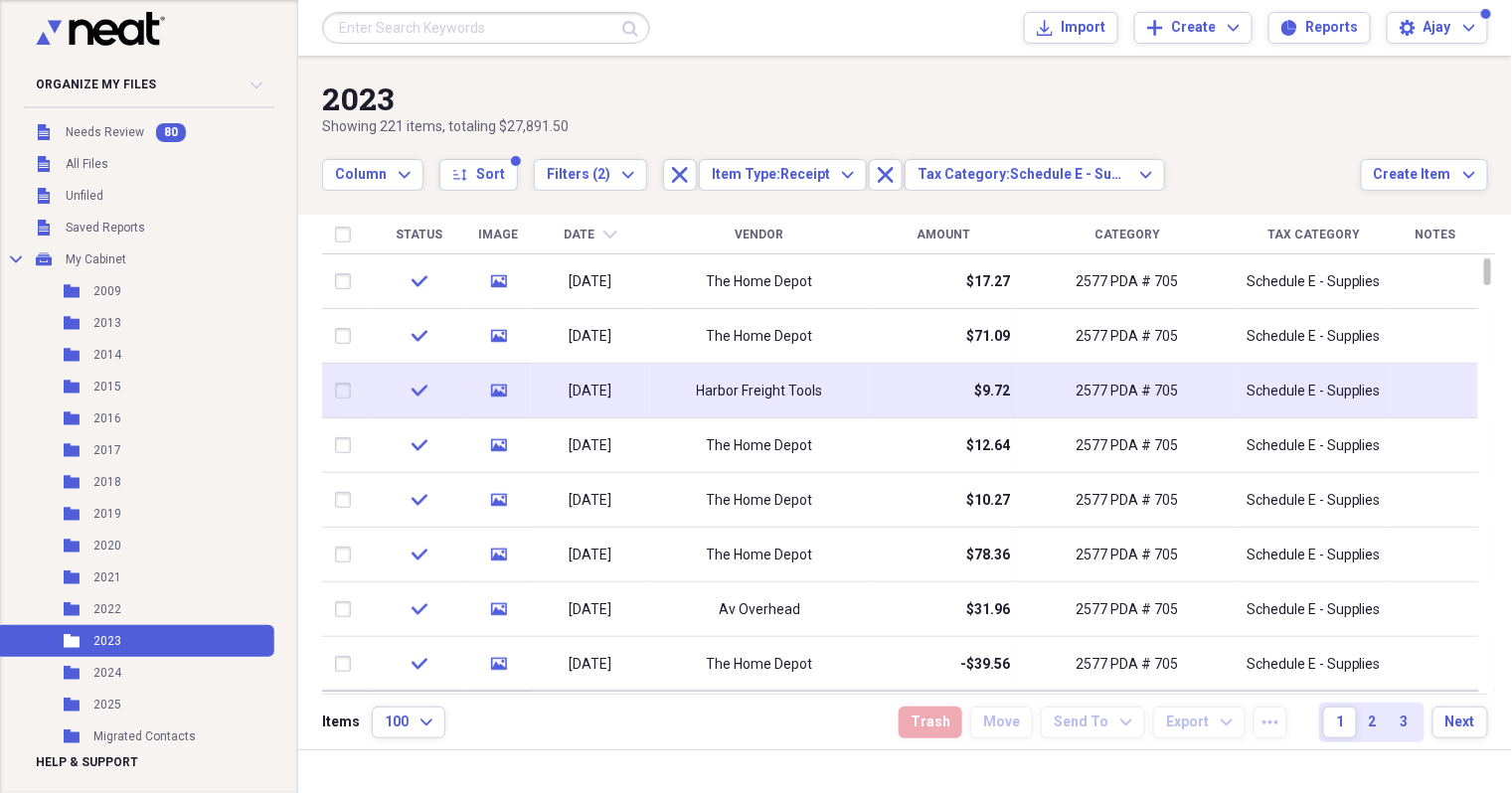 drag, startPoint x: 1509, startPoint y: 243, endPoint x: 1492, endPoint y: 382, distance: 140.0357 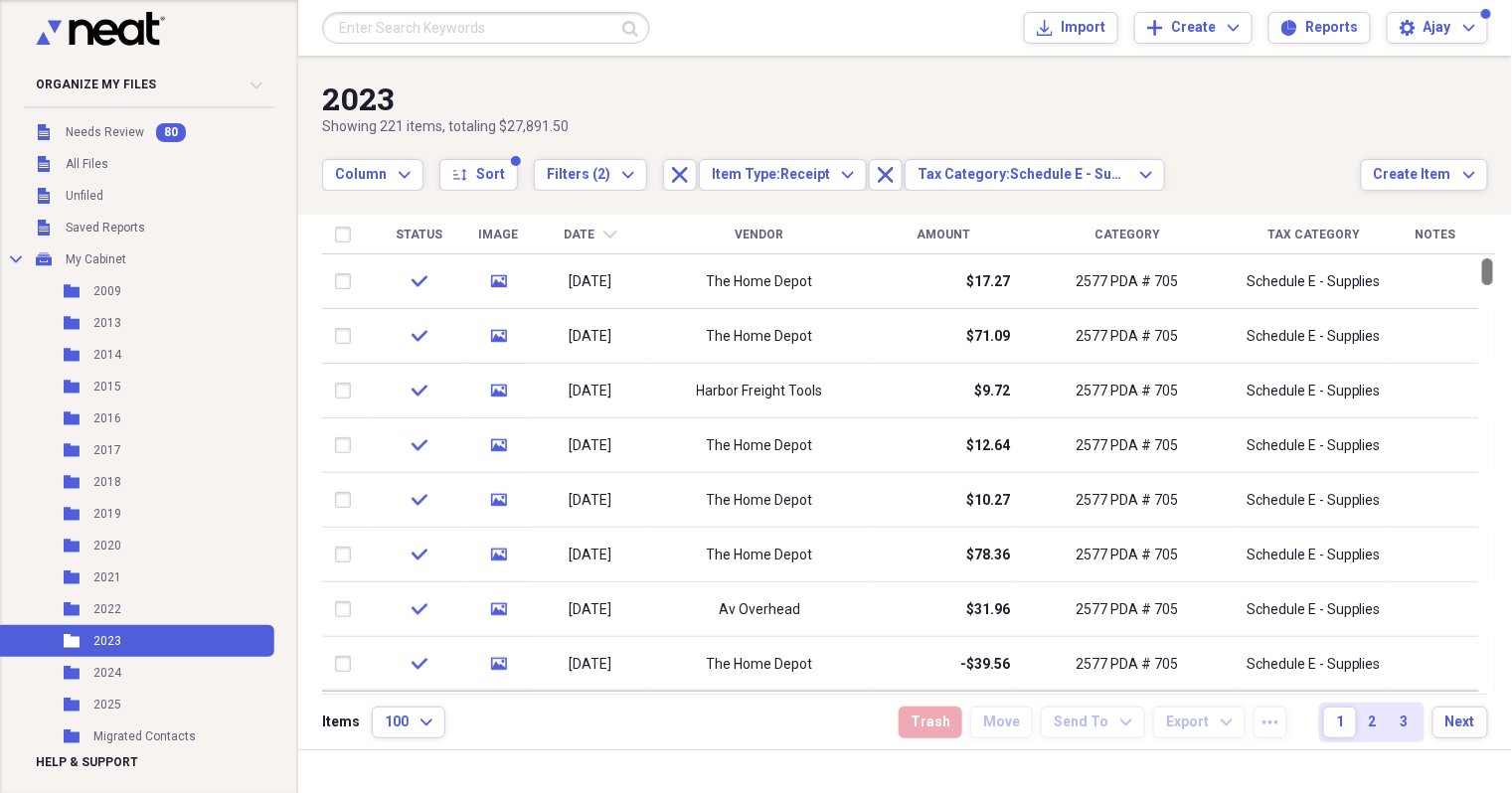 drag, startPoint x: 1501, startPoint y: 269, endPoint x: 1502, endPoint y: 258, distance: 11.045361 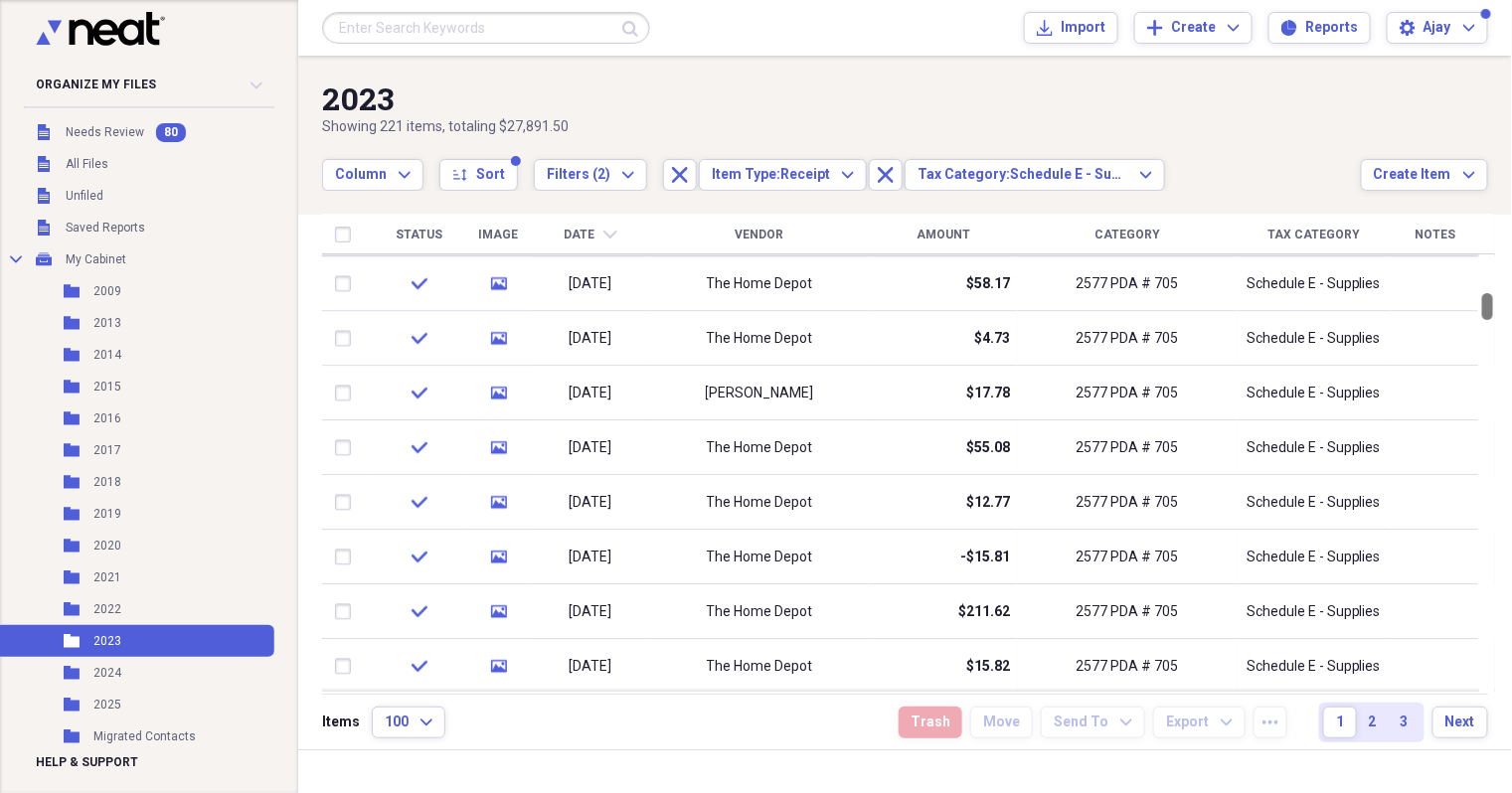 drag, startPoint x: 1502, startPoint y: 263, endPoint x: 1504, endPoint y: 299, distance: 36.05551 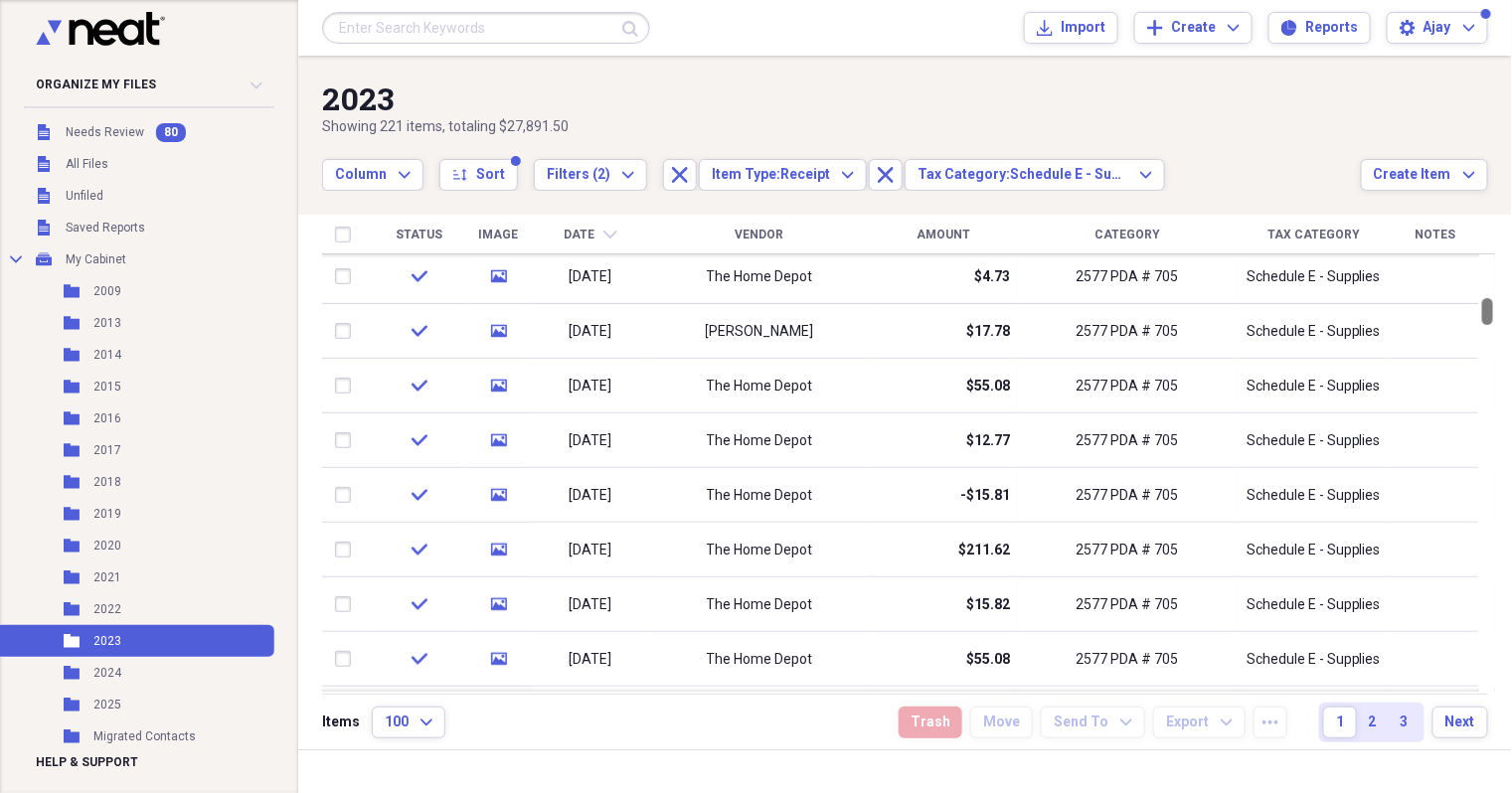 click at bounding box center (1487, 311) 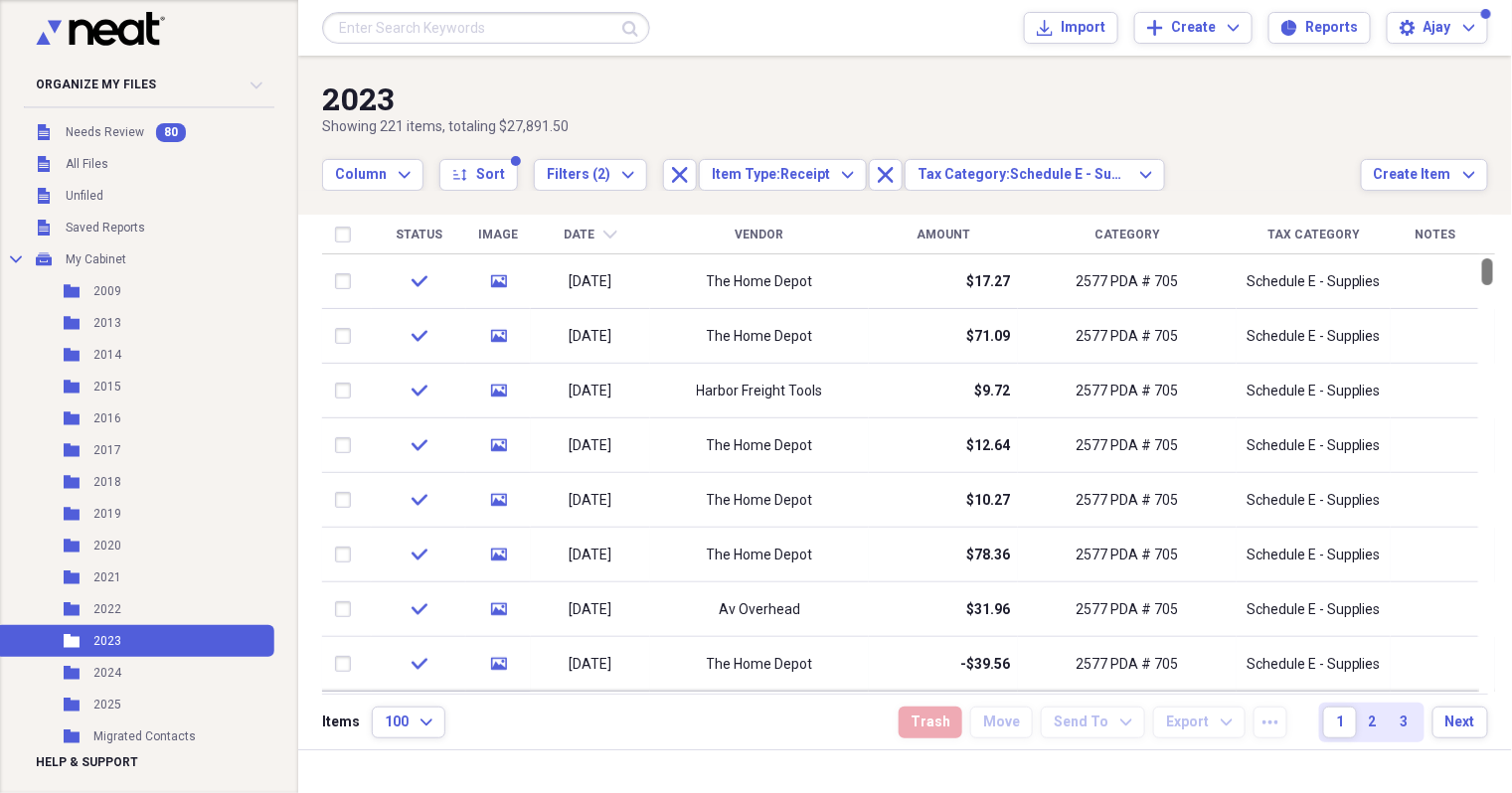 drag, startPoint x: 1501, startPoint y: 304, endPoint x: 1501, endPoint y: 158, distance: 146 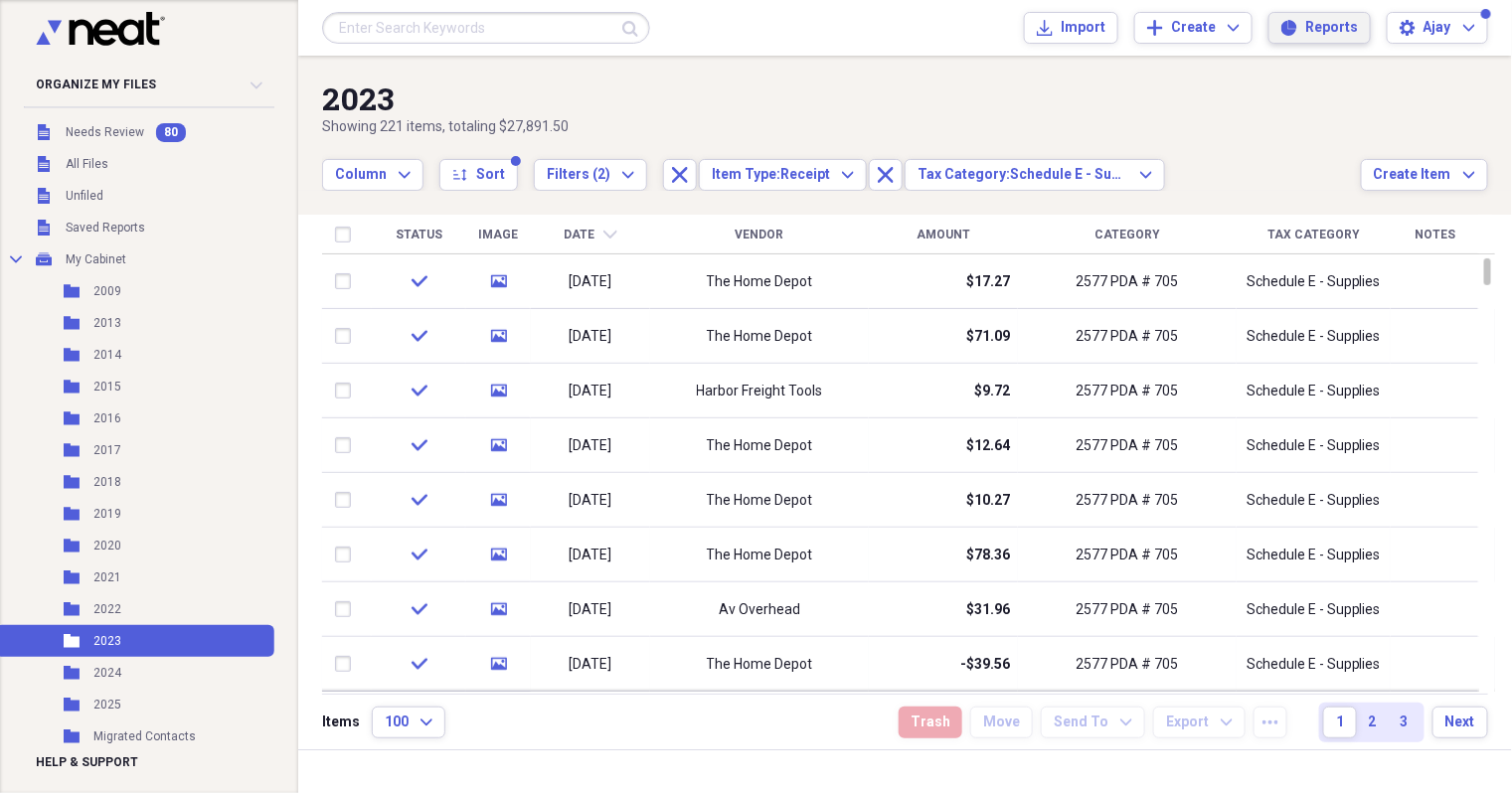 click on "Reports" at bounding box center (1331, 28) 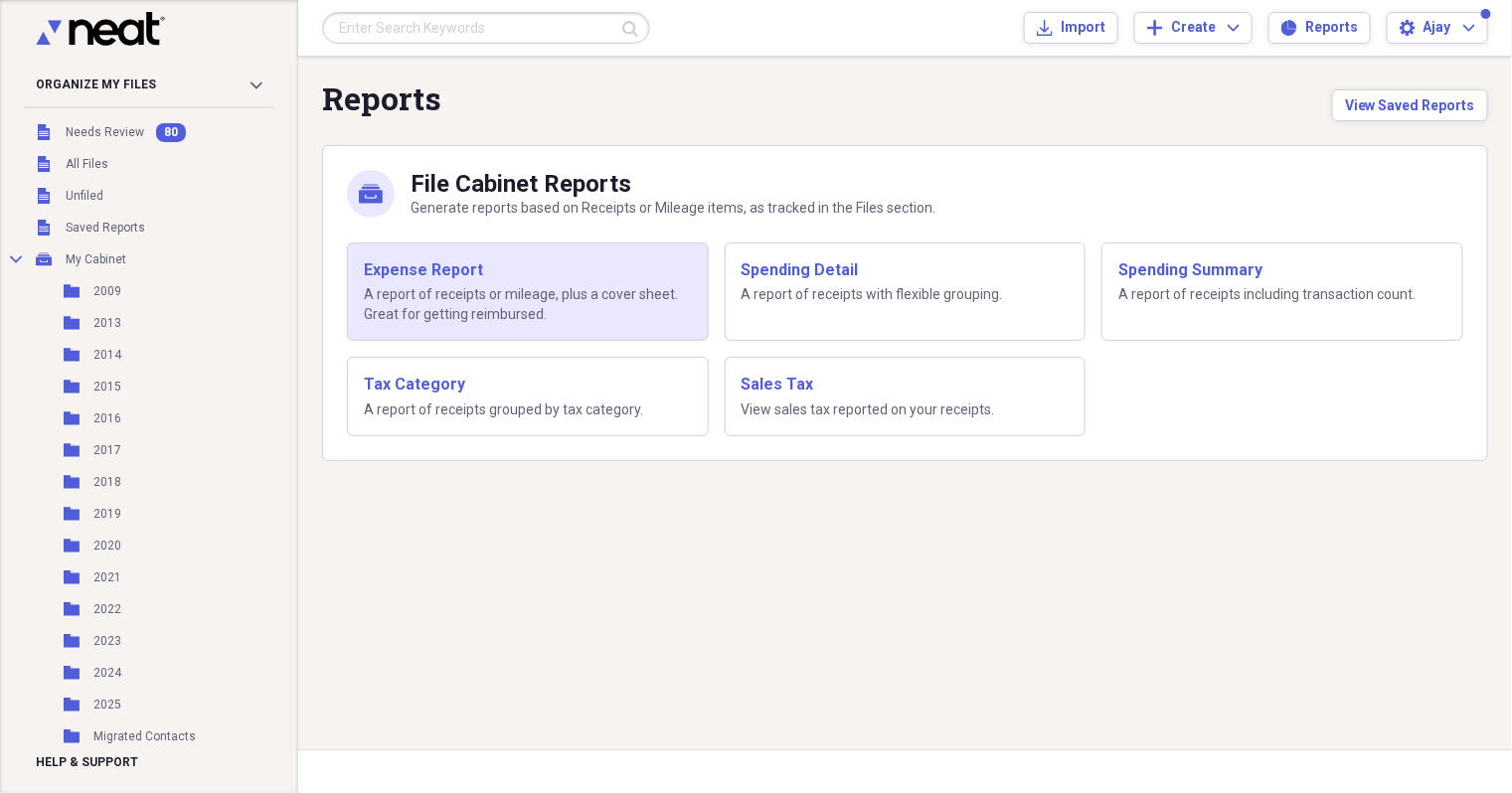 click on "A report of receipts or mileage, plus a cover sheet. Great for getting reimbursed." at bounding box center (528, 304) 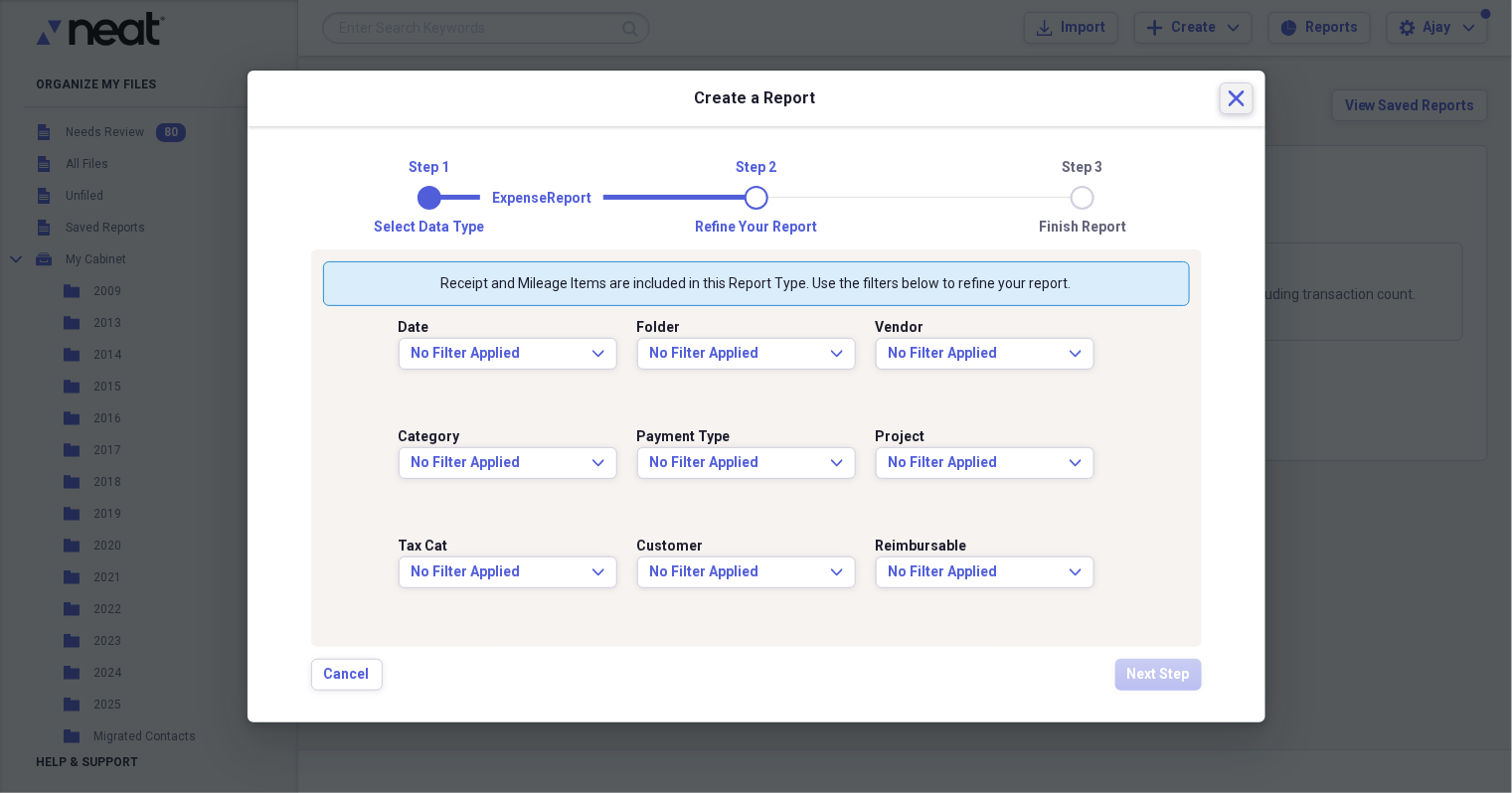 click 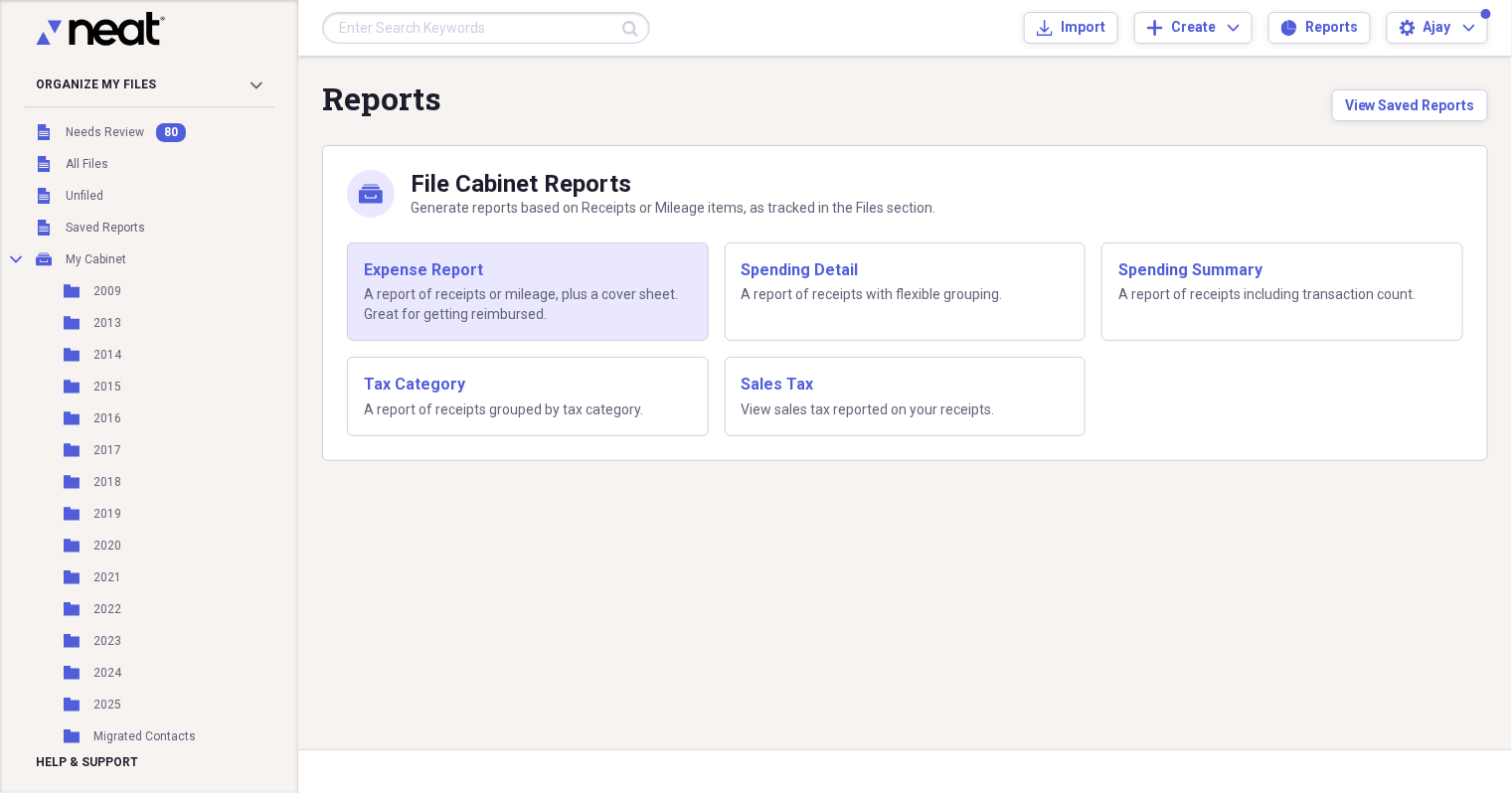 click on "A report of receipts or mileage, plus a cover sheet. Great for getting reimbursed." at bounding box center (528, 304) 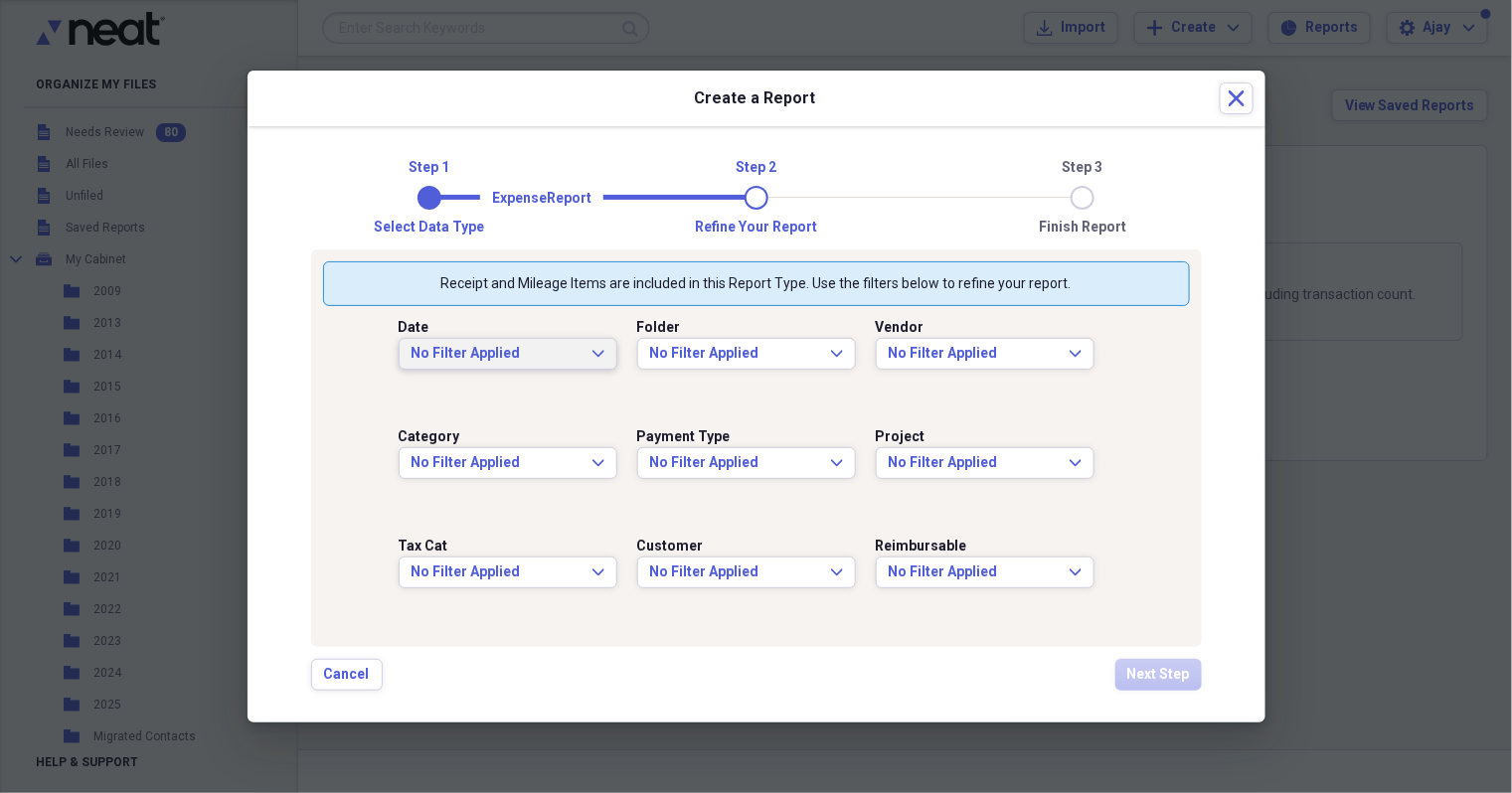 click 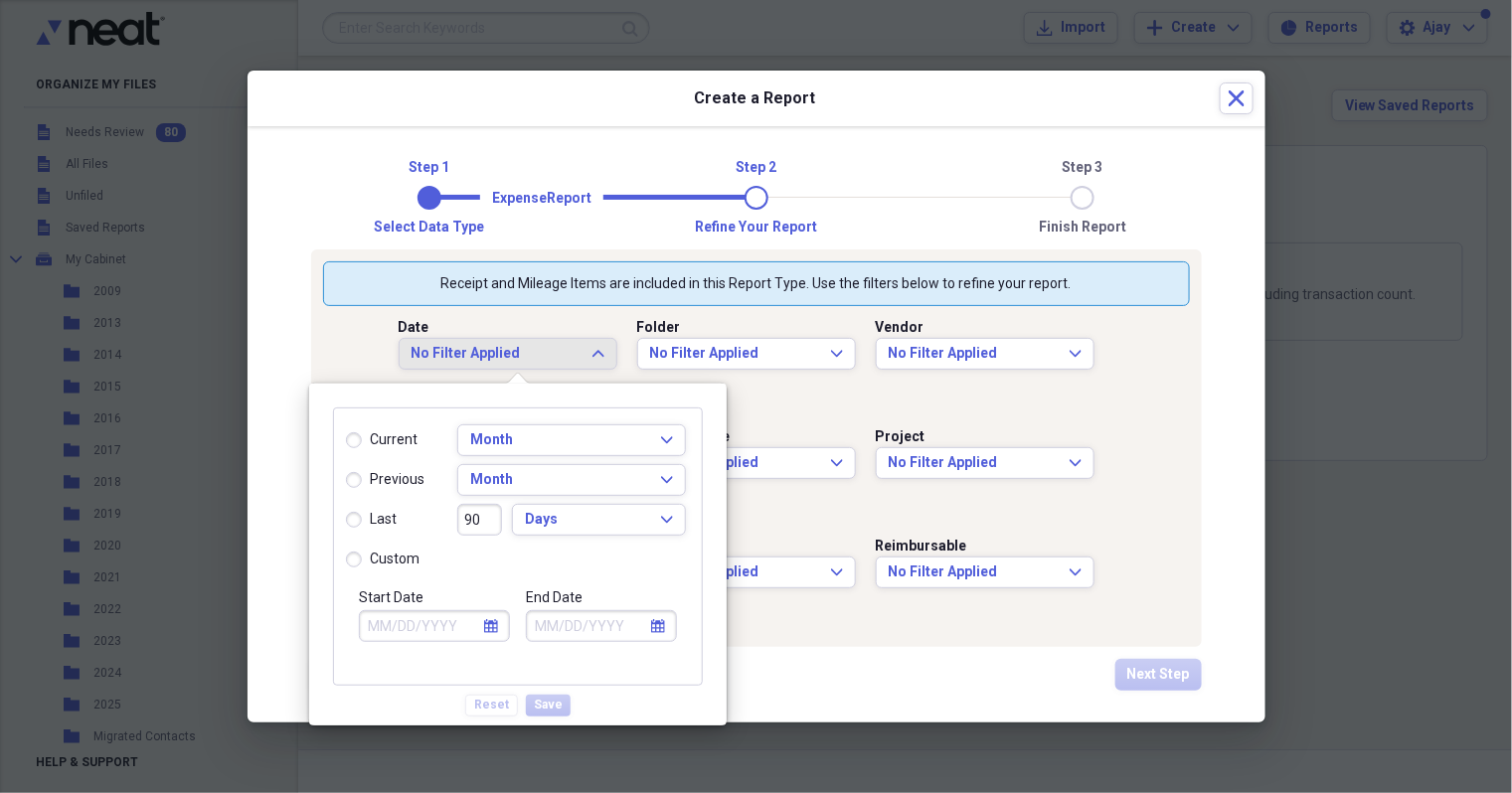 click on "calendar Calendar" at bounding box center [491, 626] 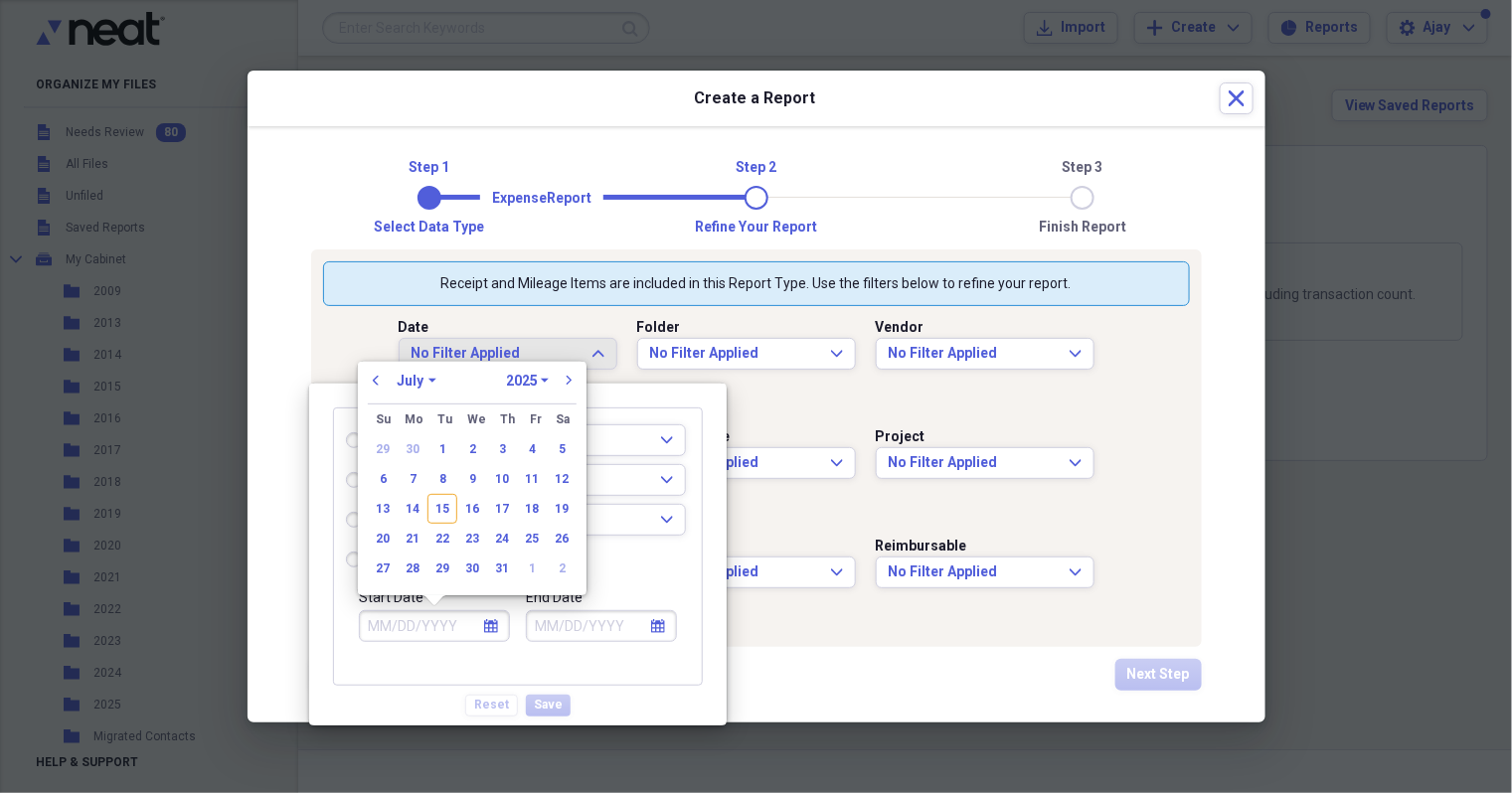 click on "January February March April May June July August September October November December" at bounding box center (417, 381) 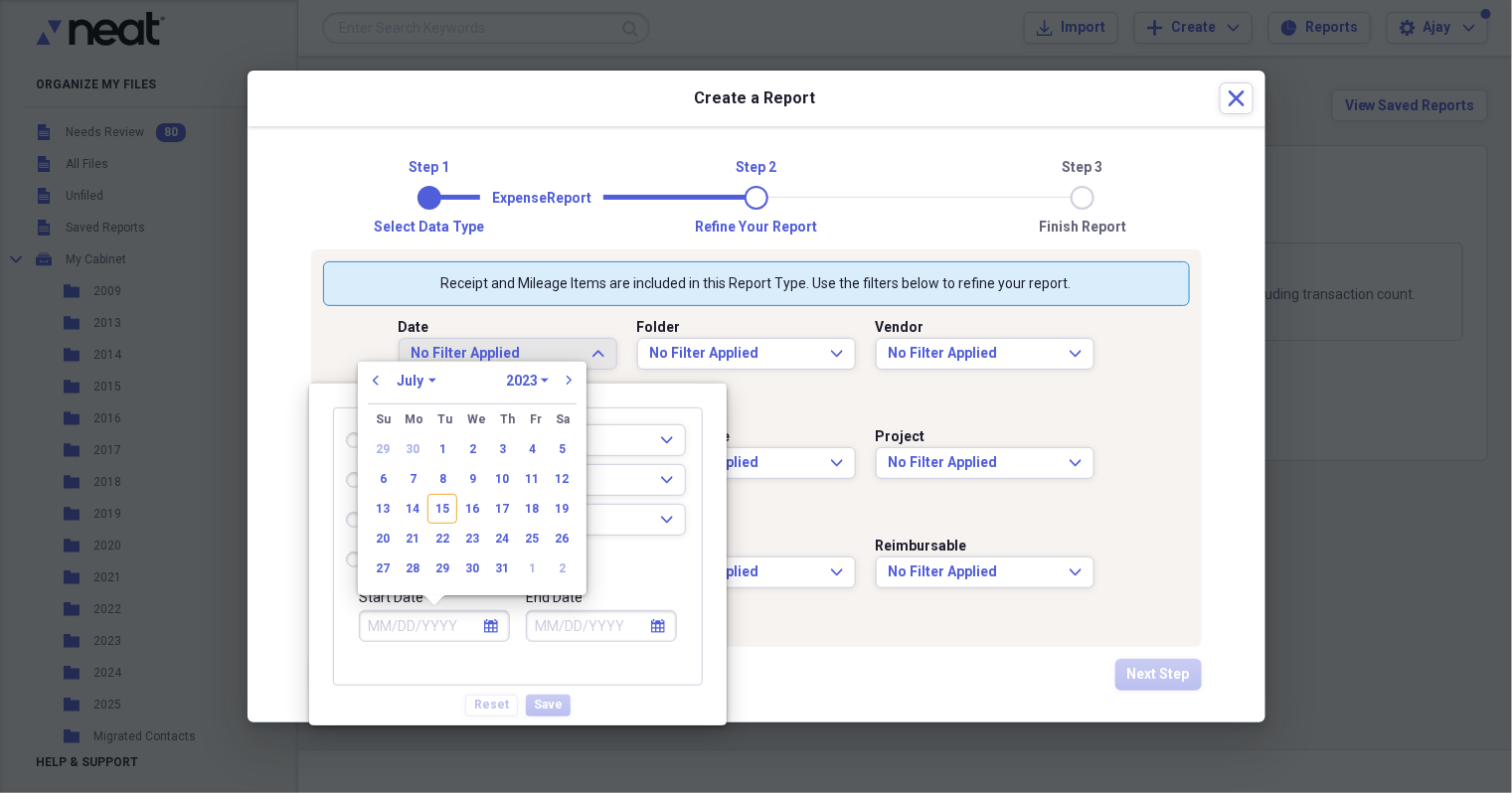 click on "1970 1971 1972 1973 1974 1975 1976 1977 1978 1979 1980 1981 1982 1983 1984 1985 1986 1987 1988 1989 1990 1991 1992 1993 1994 1995 1996 1997 1998 1999 2000 2001 2002 2003 2004 2005 2006 2007 2008 2009 2010 2011 2012 2013 2014 2015 2016 2017 2018 2019 2020 2021 2022 2023 2024 2025 2026 2027 2028 2029 2030 2031 2032 2033 2034 2035" at bounding box center [527, 381] 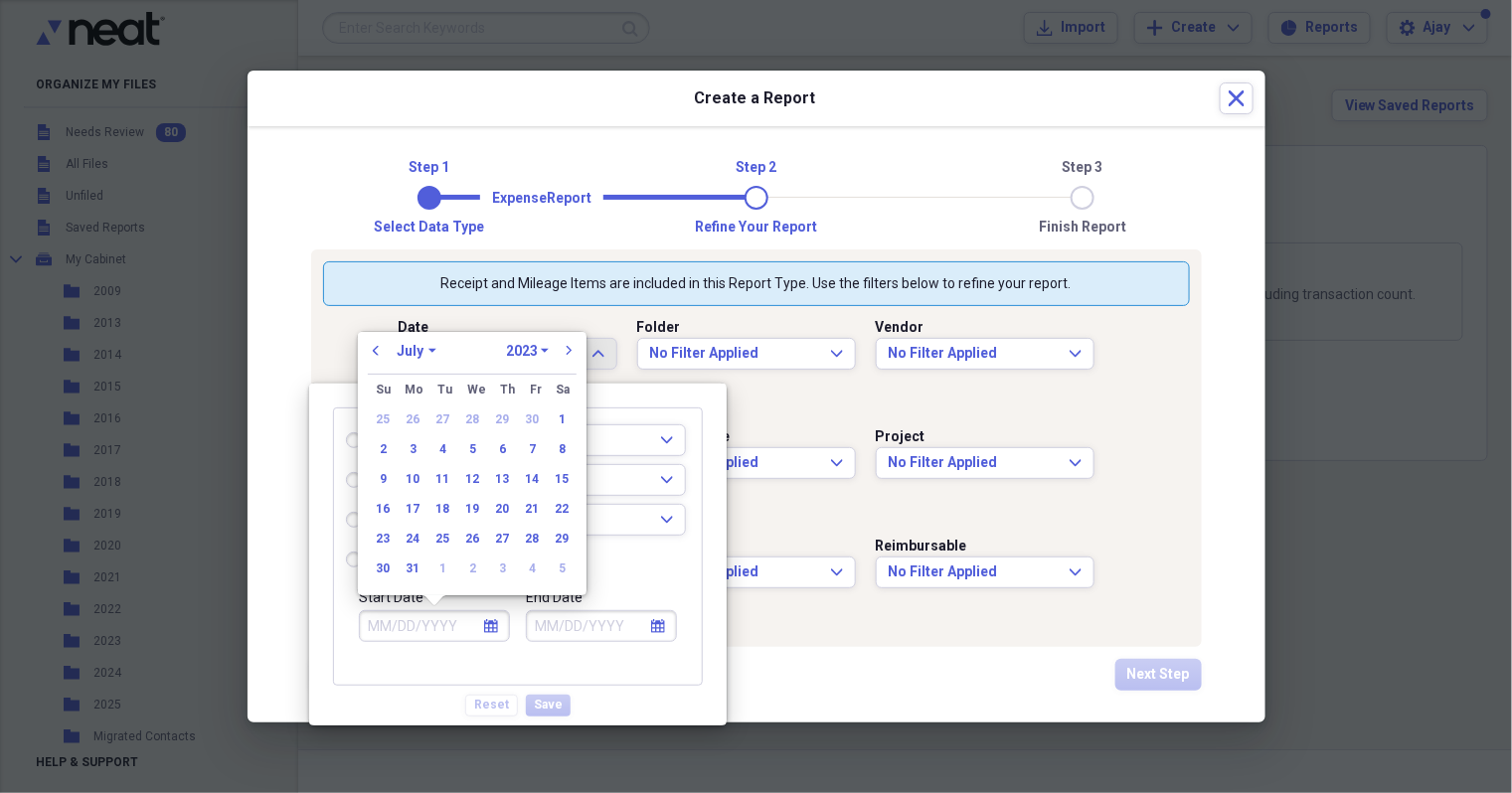 click on "January February March April May June July August September October November December" at bounding box center [417, 351] 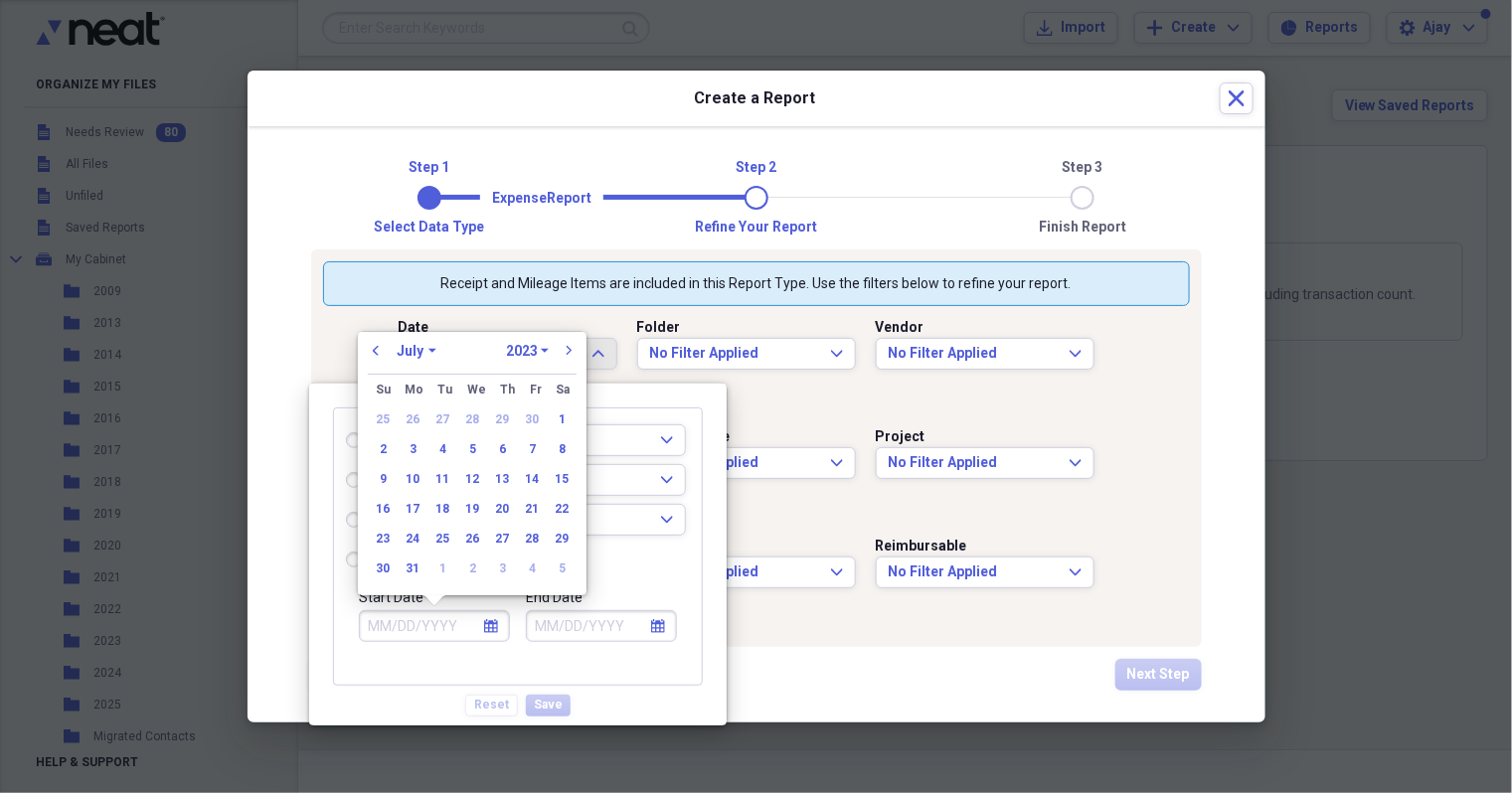 select on "0" 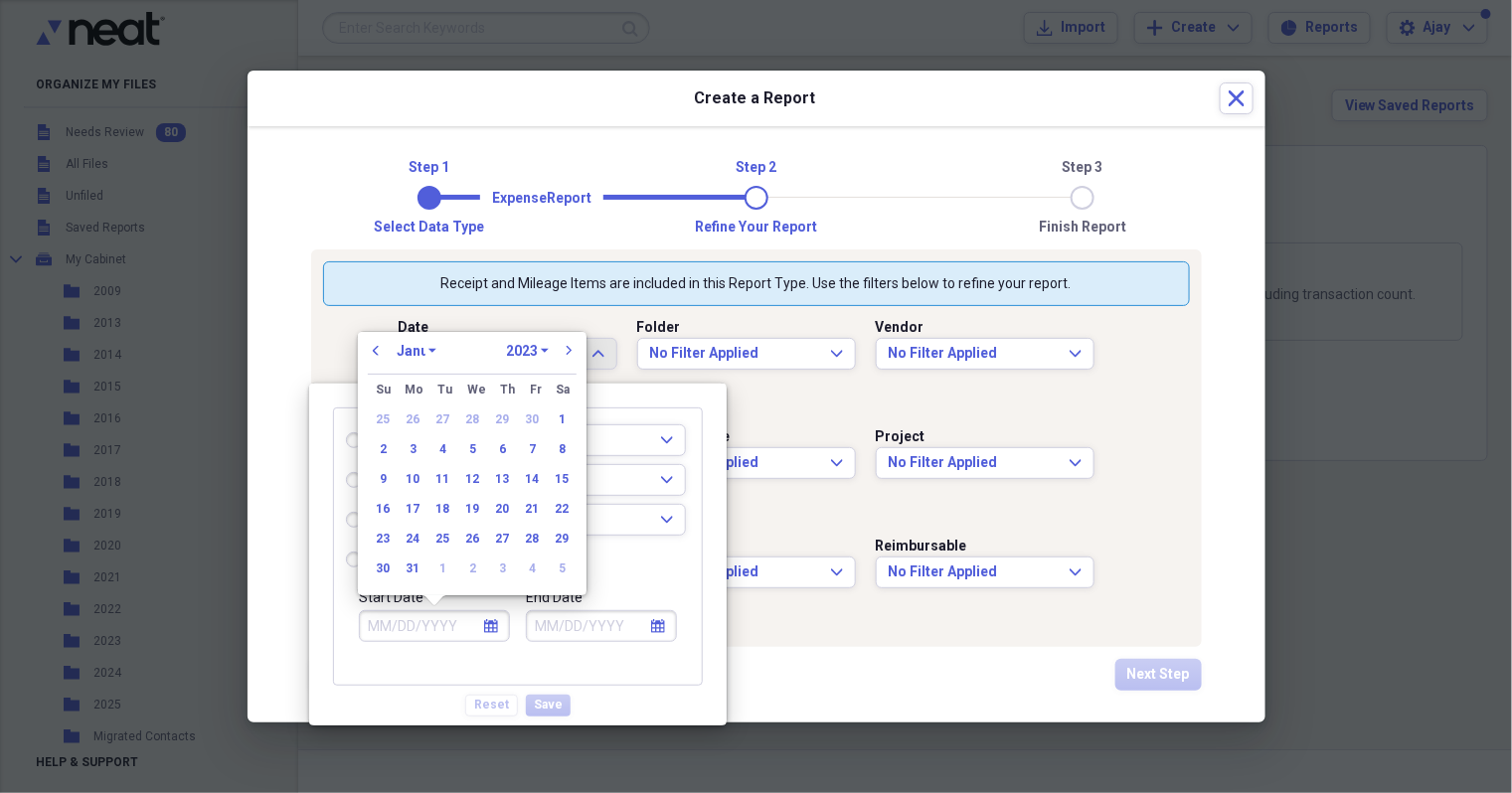 click on "January February March April May June July August September October November December" at bounding box center [417, 351] 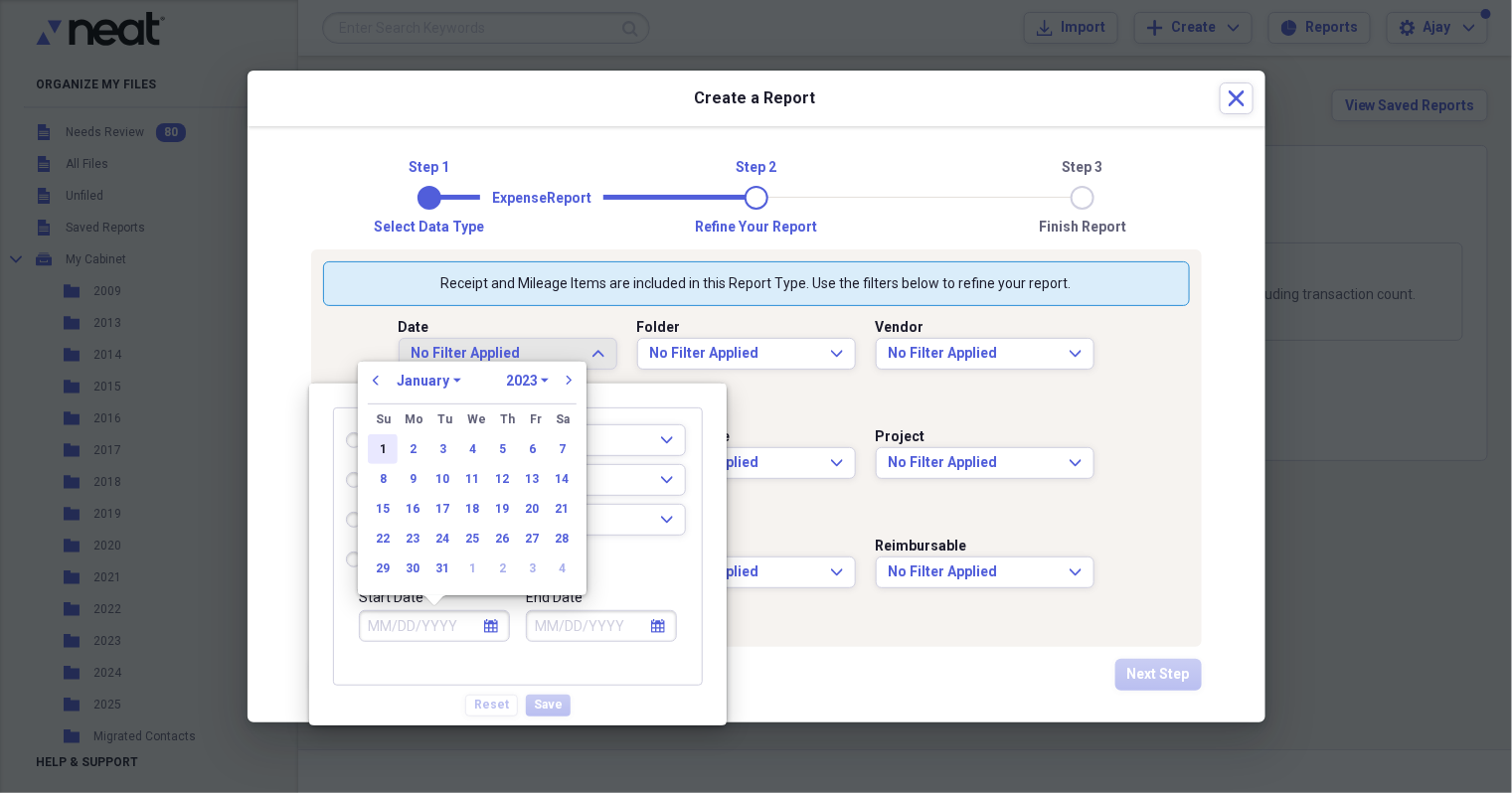 click on "1" at bounding box center [383, 449] 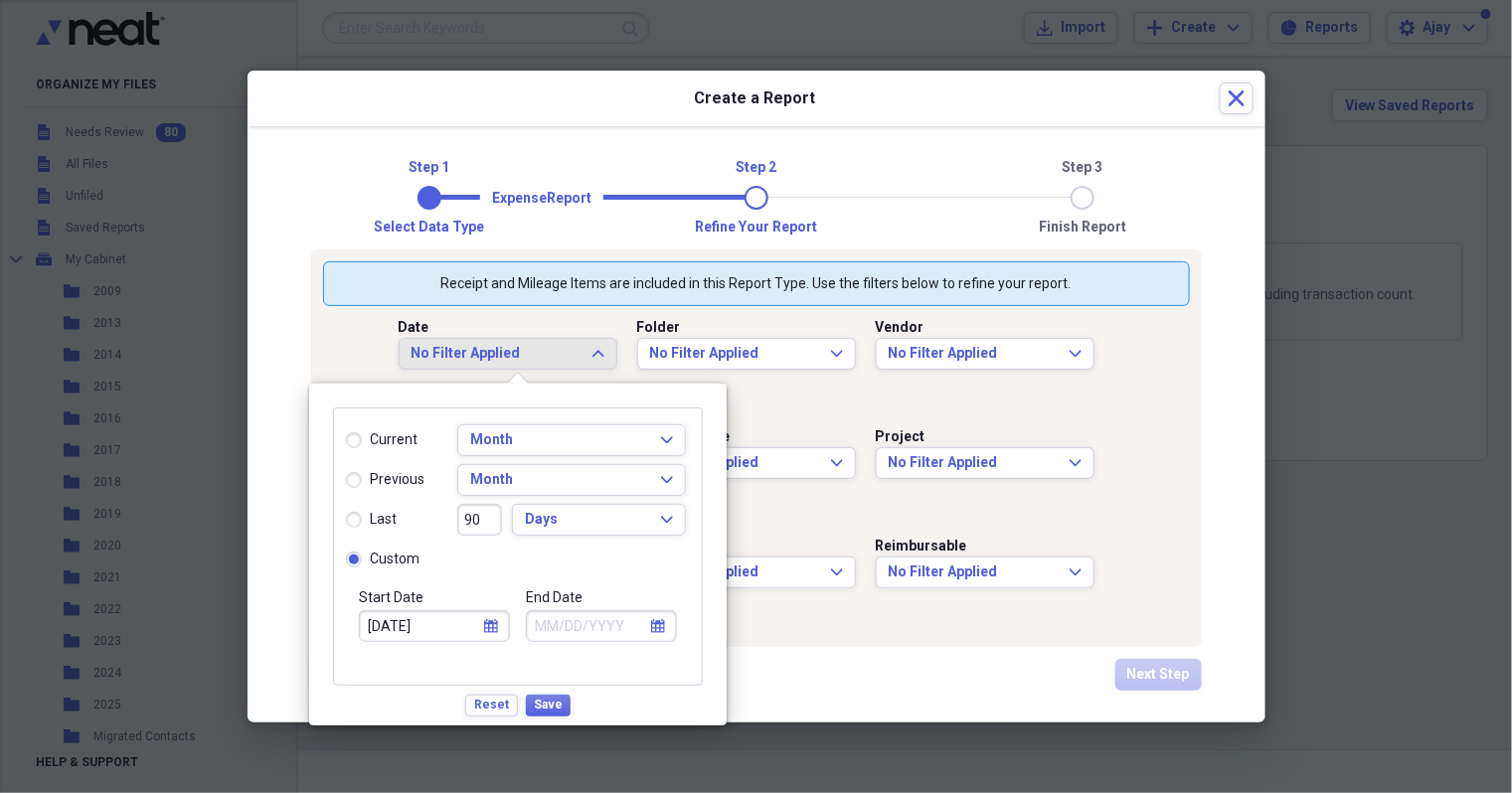 click 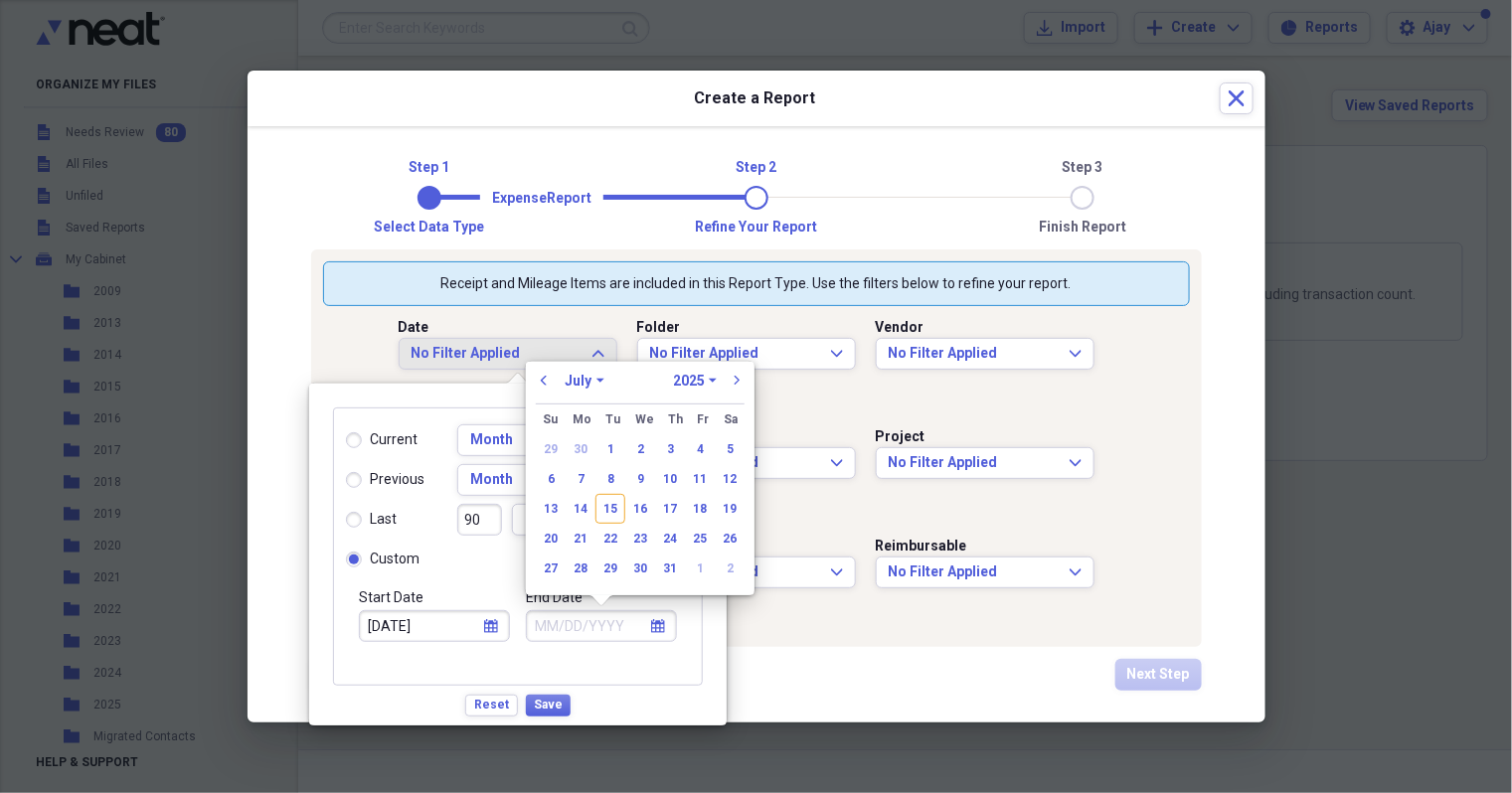 click on "1970 1971 1972 1973 1974 1975 1976 1977 1978 1979 1980 1981 1982 1983 1984 1985 1986 1987 1988 1989 1990 1991 1992 1993 1994 1995 1996 1997 1998 1999 2000 2001 2002 2003 2004 2005 2006 2007 2008 2009 2010 2011 2012 2013 2014 2015 2016 2017 2018 2019 2020 2021 2022 2023 2024 2025 2026 2027 2028 2029 2030 2031 2032 2033 2034 2035" at bounding box center (695, 381) 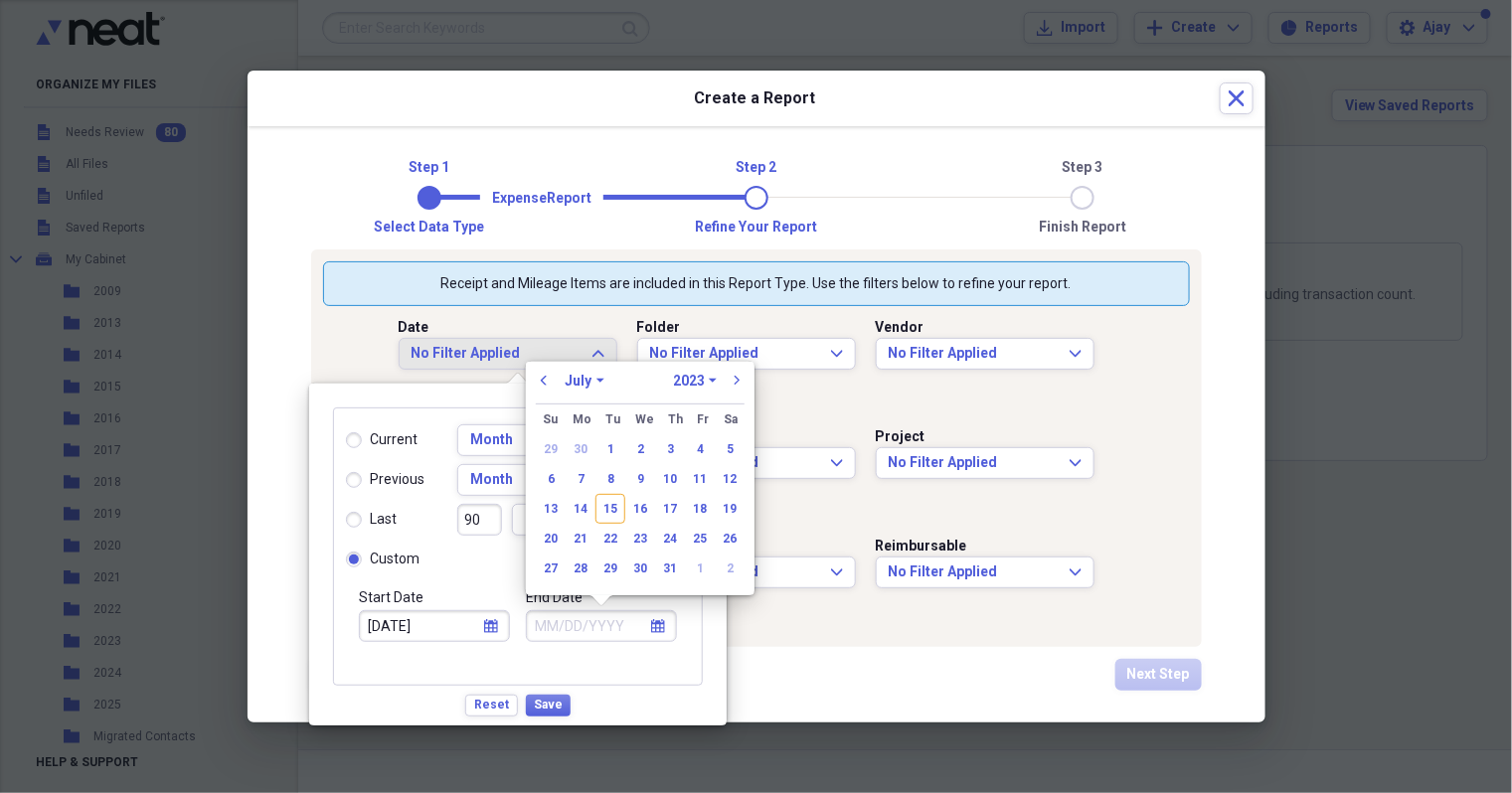 click on "1970 1971 1972 1973 1974 1975 1976 1977 1978 1979 1980 1981 1982 1983 1984 1985 1986 1987 1988 1989 1990 1991 1992 1993 1994 1995 1996 1997 1998 1999 2000 2001 2002 2003 2004 2005 2006 2007 2008 2009 2010 2011 2012 2013 2014 2015 2016 2017 2018 2019 2020 2021 2022 2023 2024 2025 2026 2027 2028 2029 2030 2031 2032 2033 2034 2035" at bounding box center (695, 381) 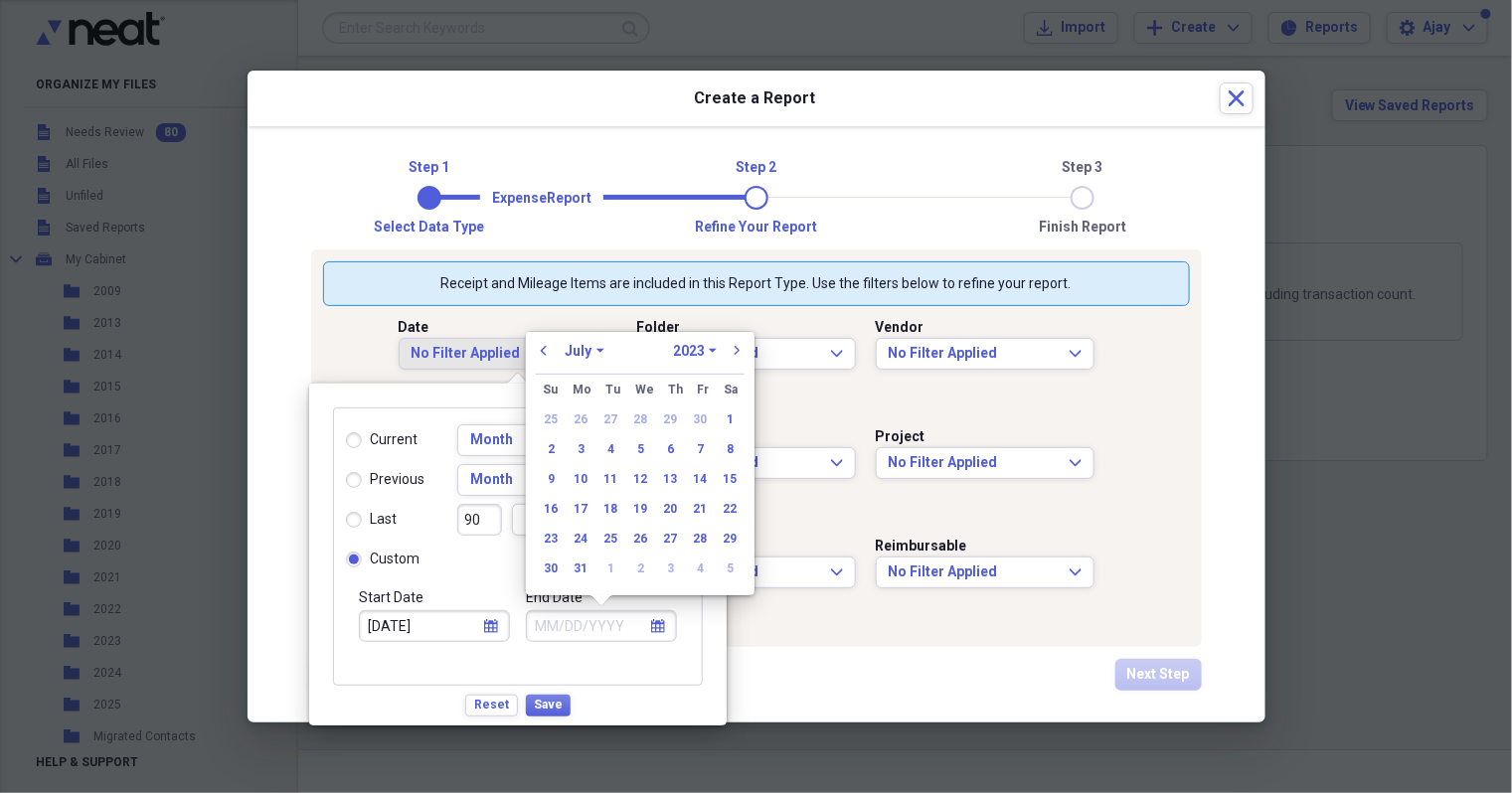 click on "January February March April May June July August September October November December" at bounding box center (585, 351) 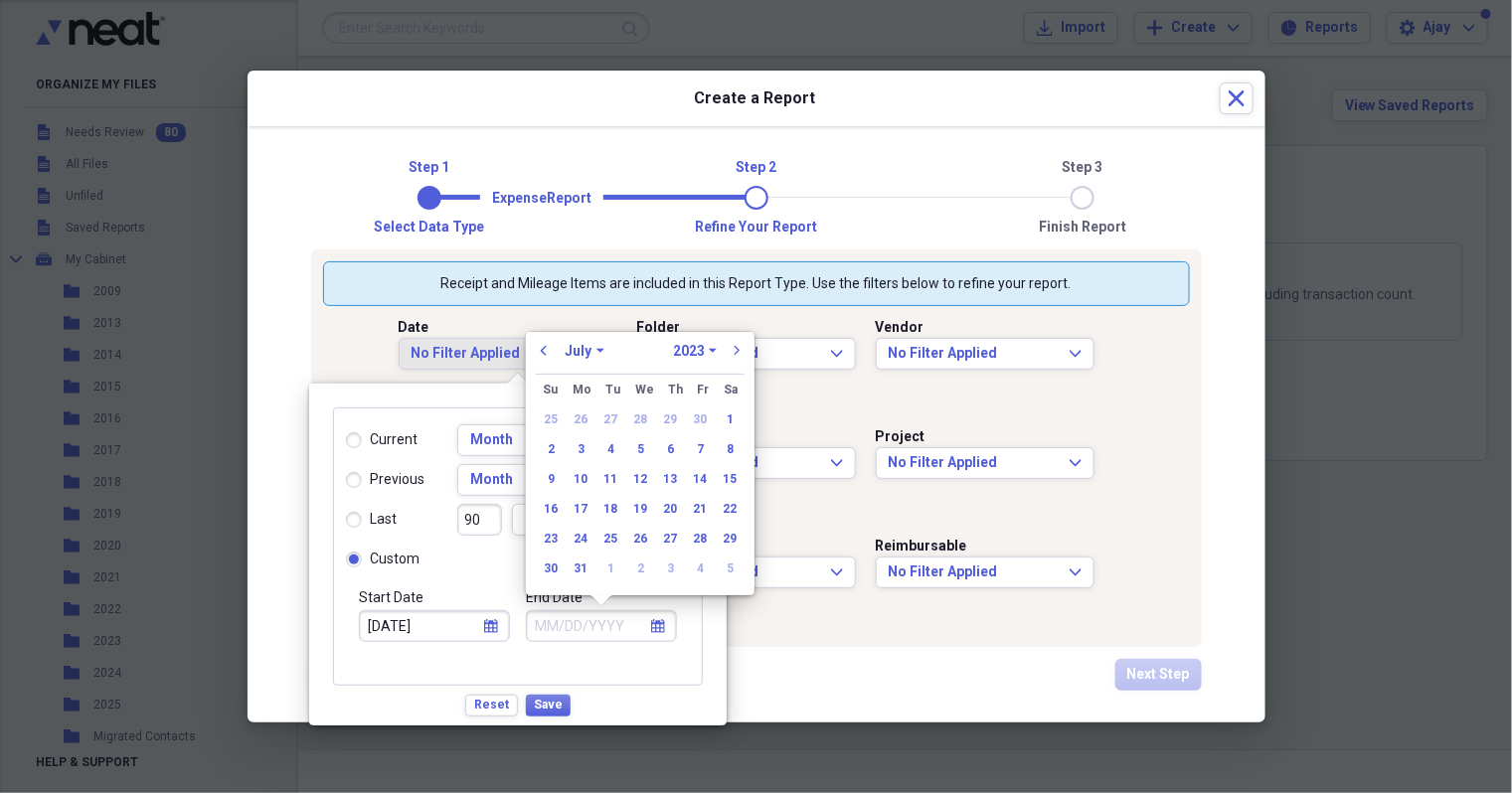 select on "11" 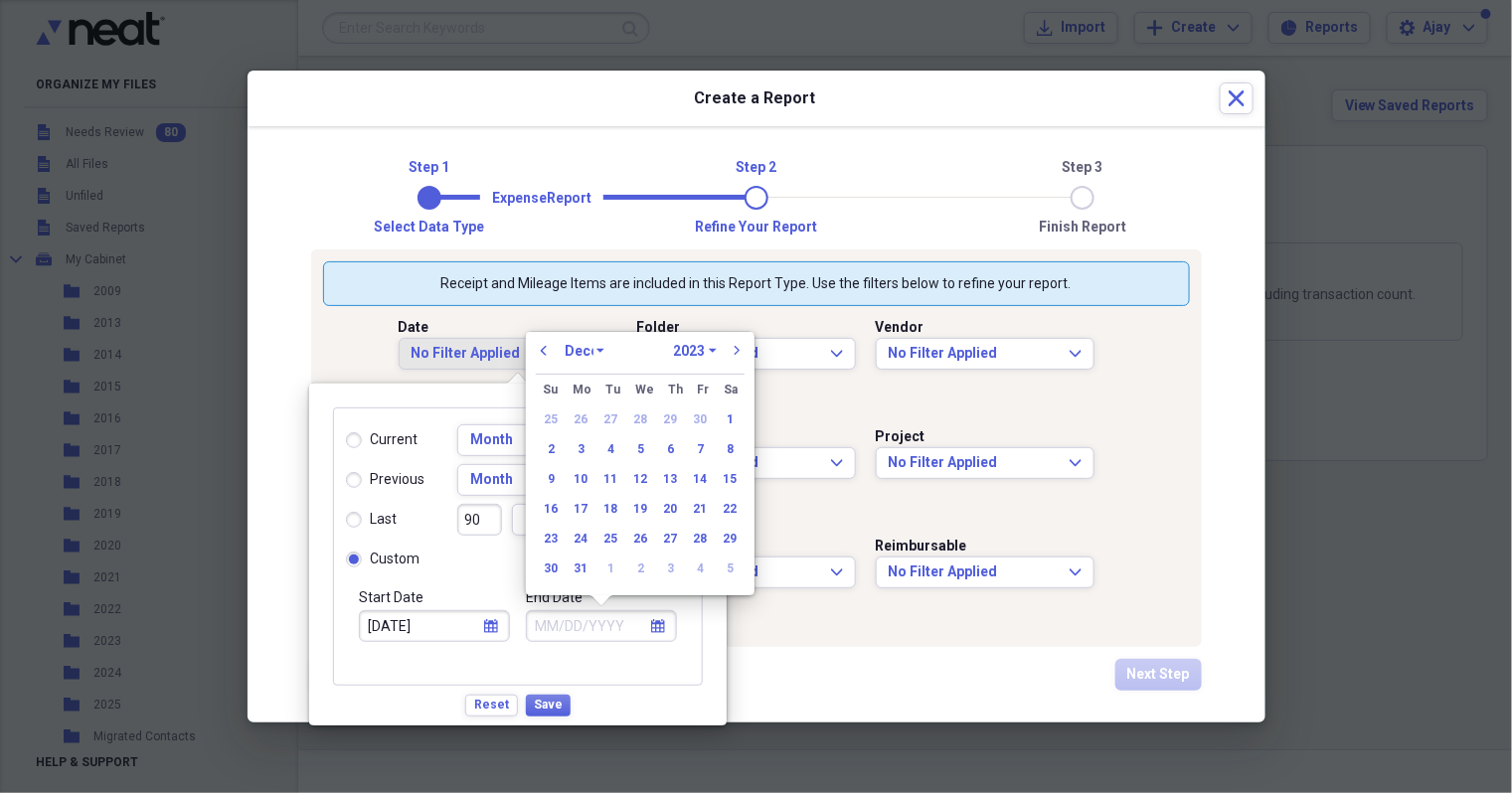 click on "January February March April May June July August September October November December" at bounding box center [585, 351] 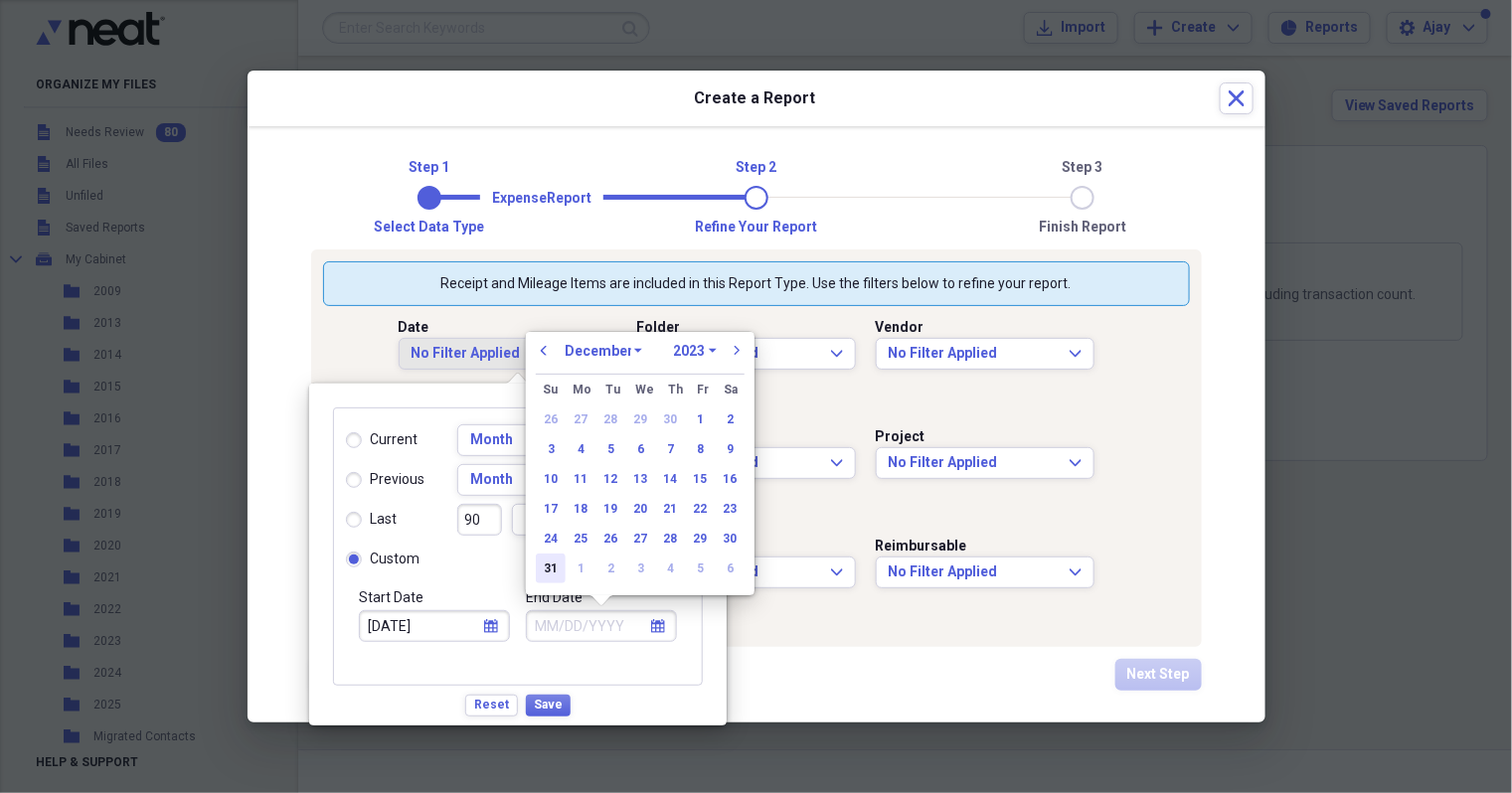 click on "31" at bounding box center (551, 568) 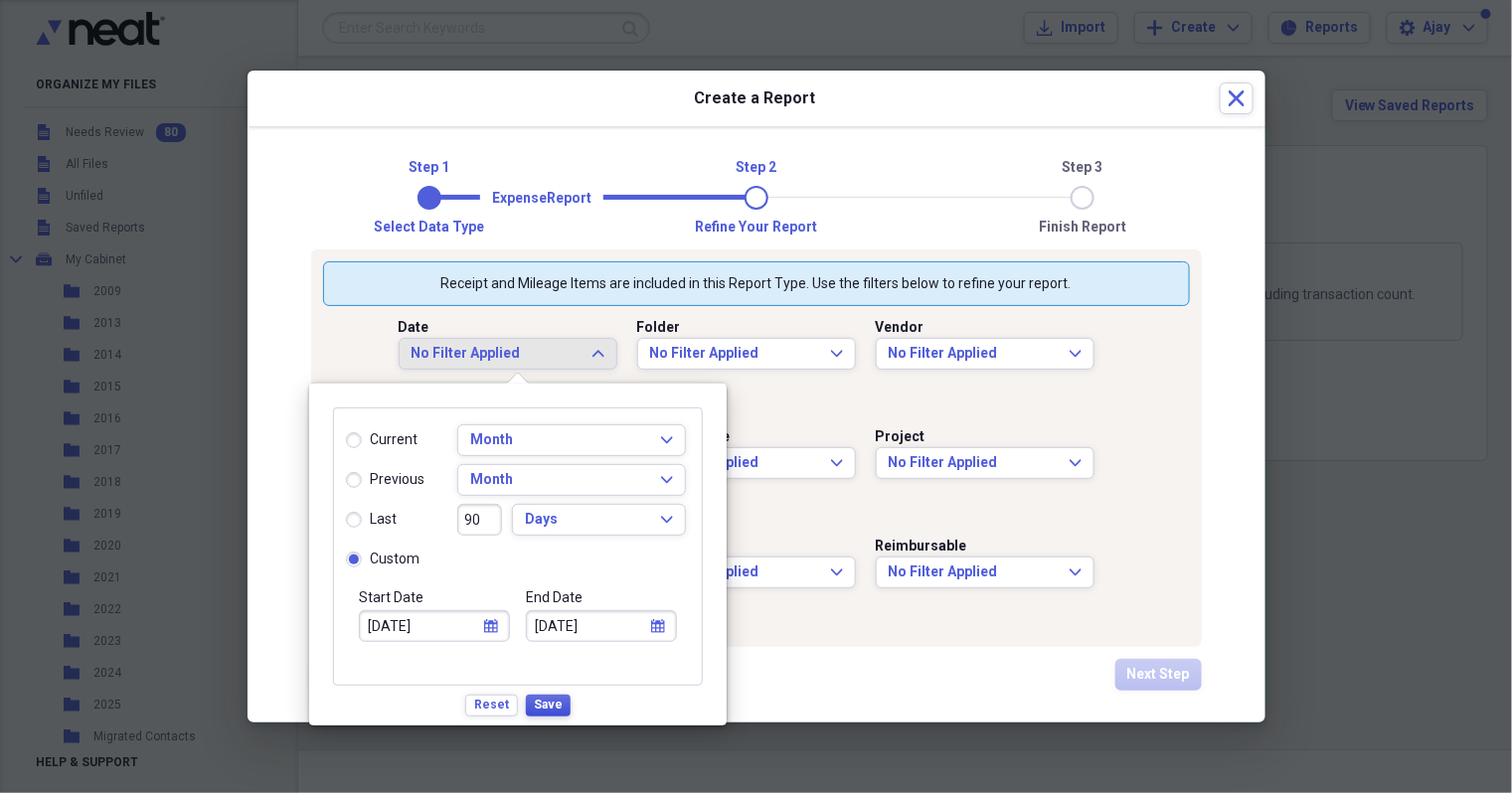 click on "Save" at bounding box center (548, 705) 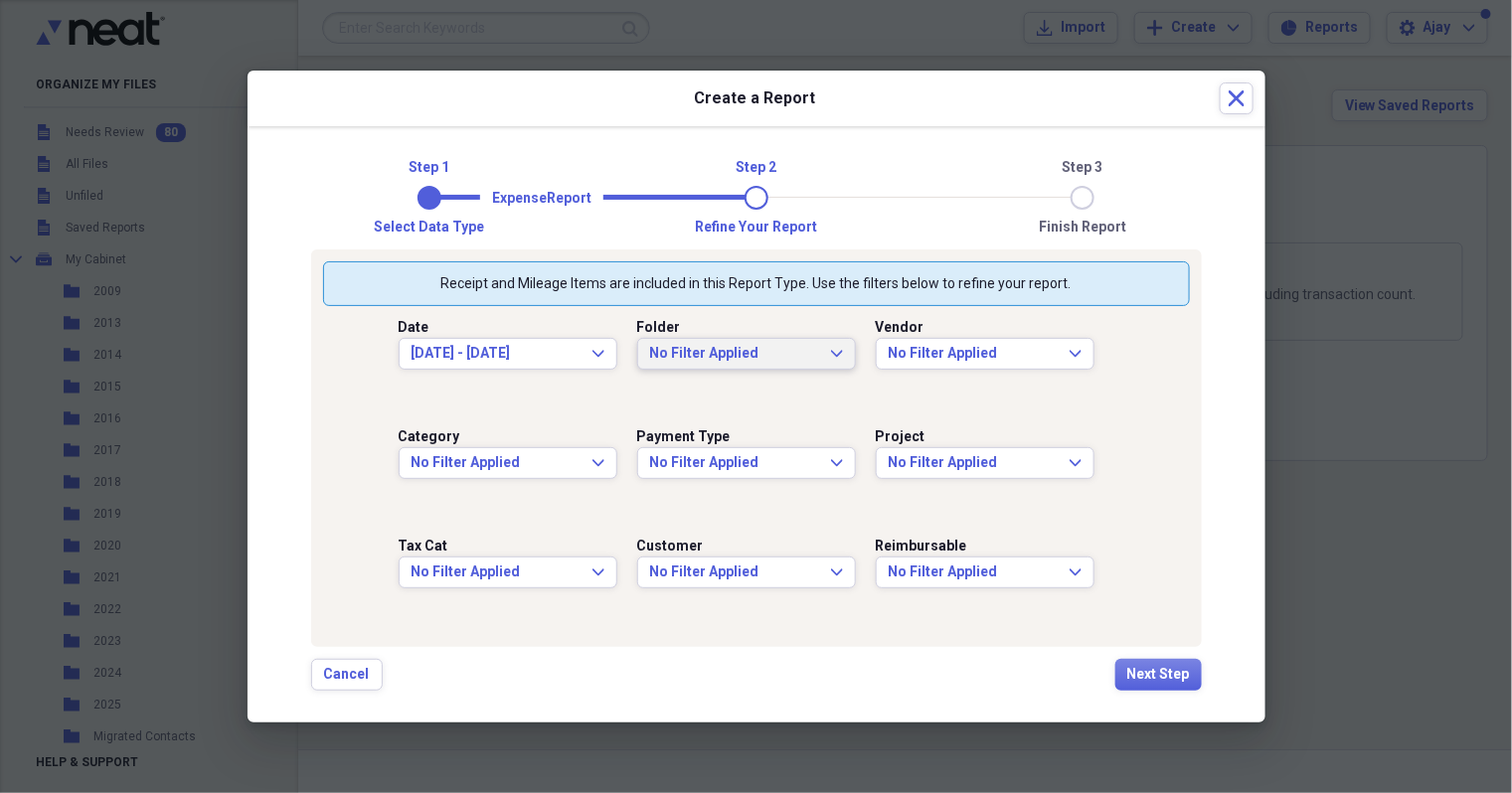 click on "No Filter Applied Expand" at bounding box center (747, 354) 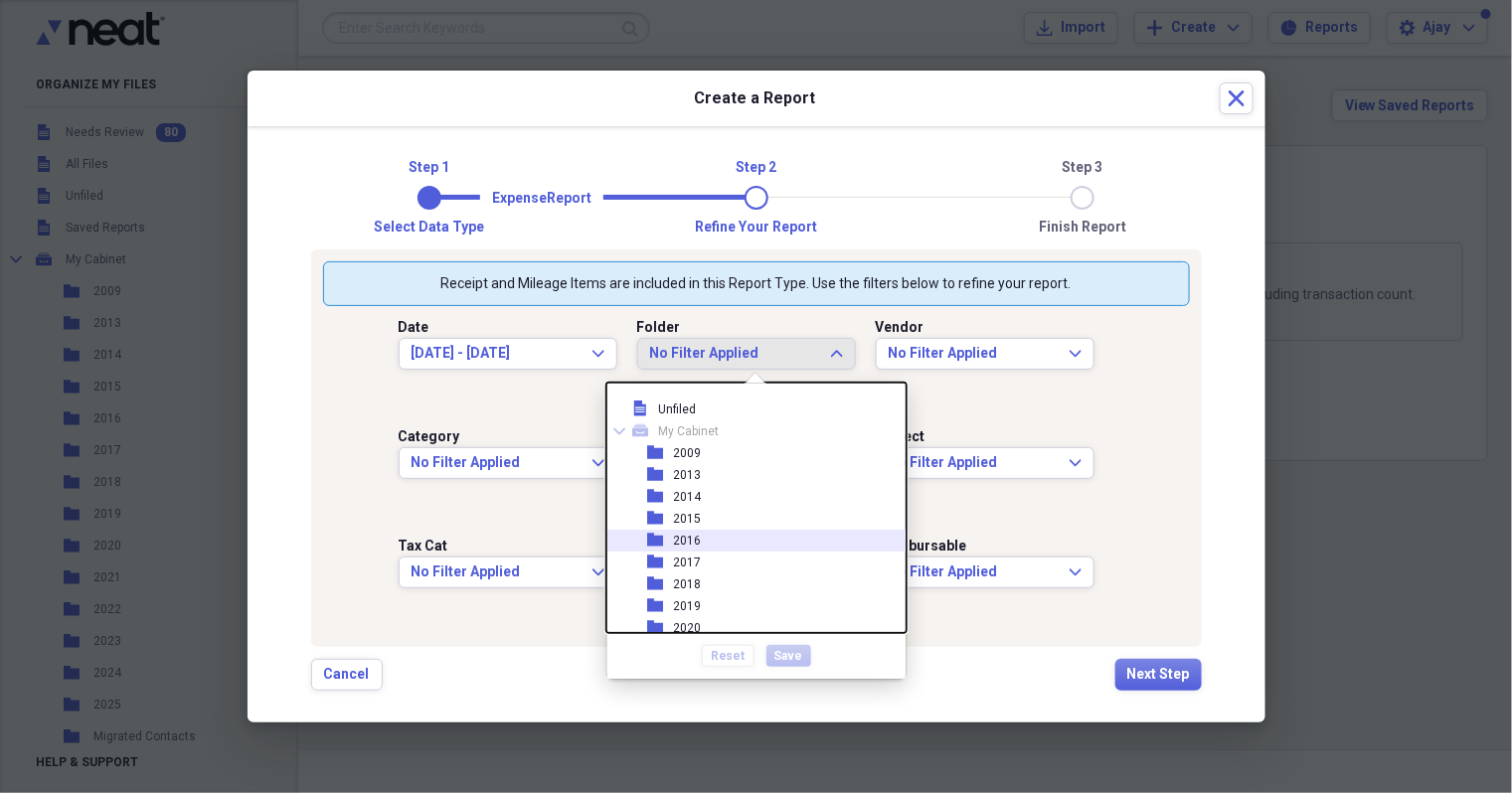 scroll, scrollTop: 218, scrollLeft: 0, axis: vertical 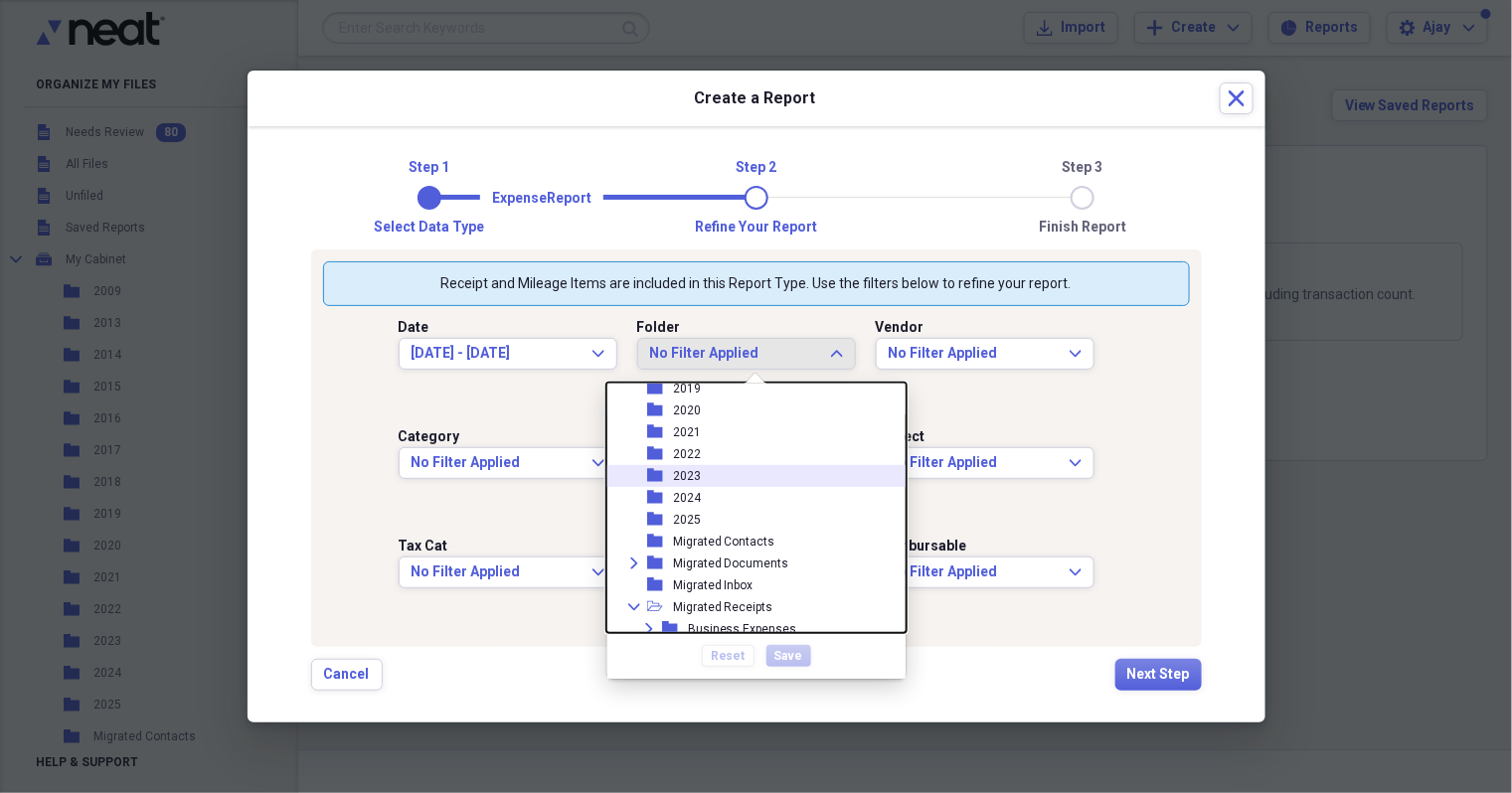 click on "folder 2023" at bounding box center (749, 476) 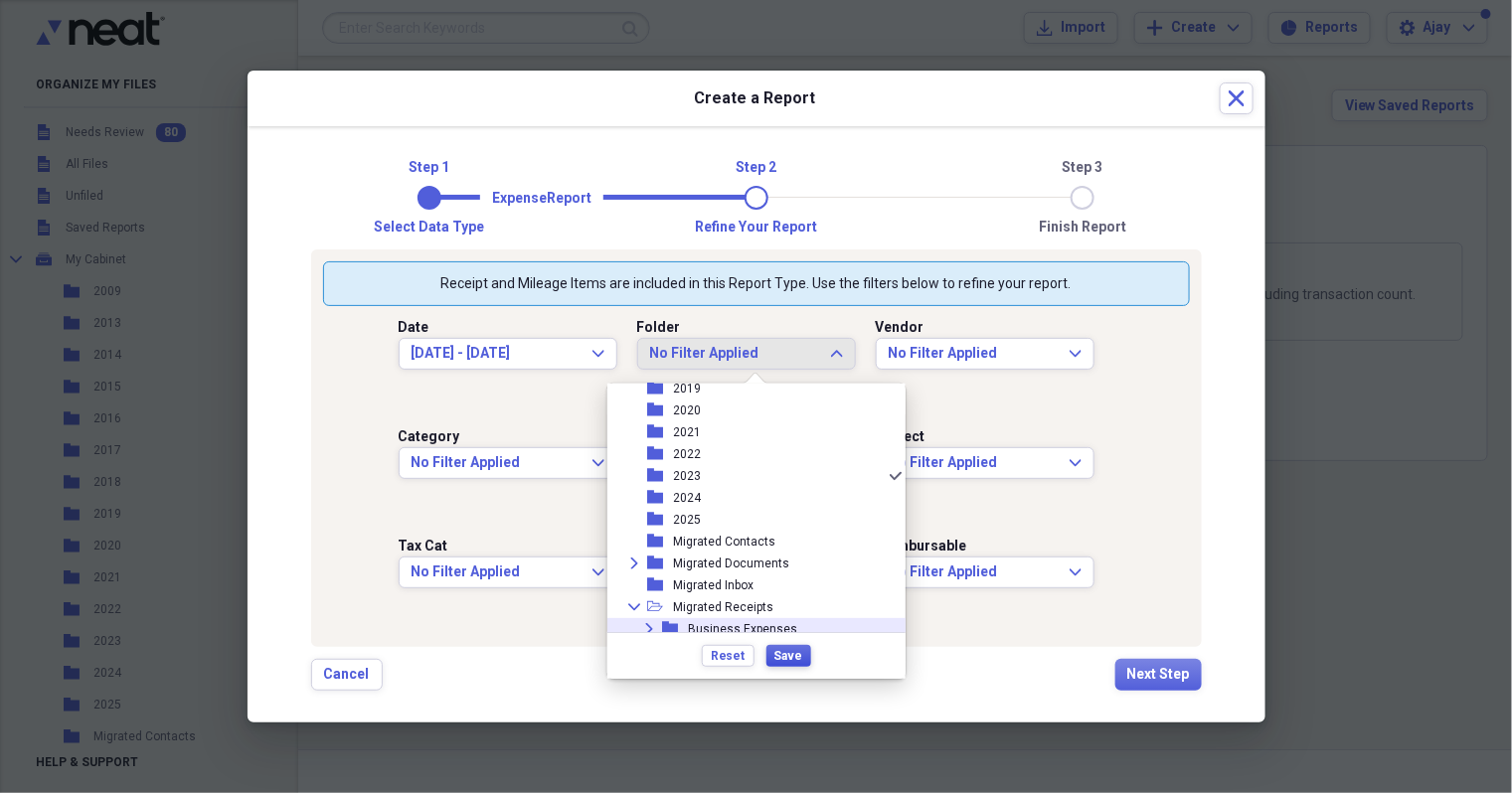 click on "Save" at bounding box center (788, 656) 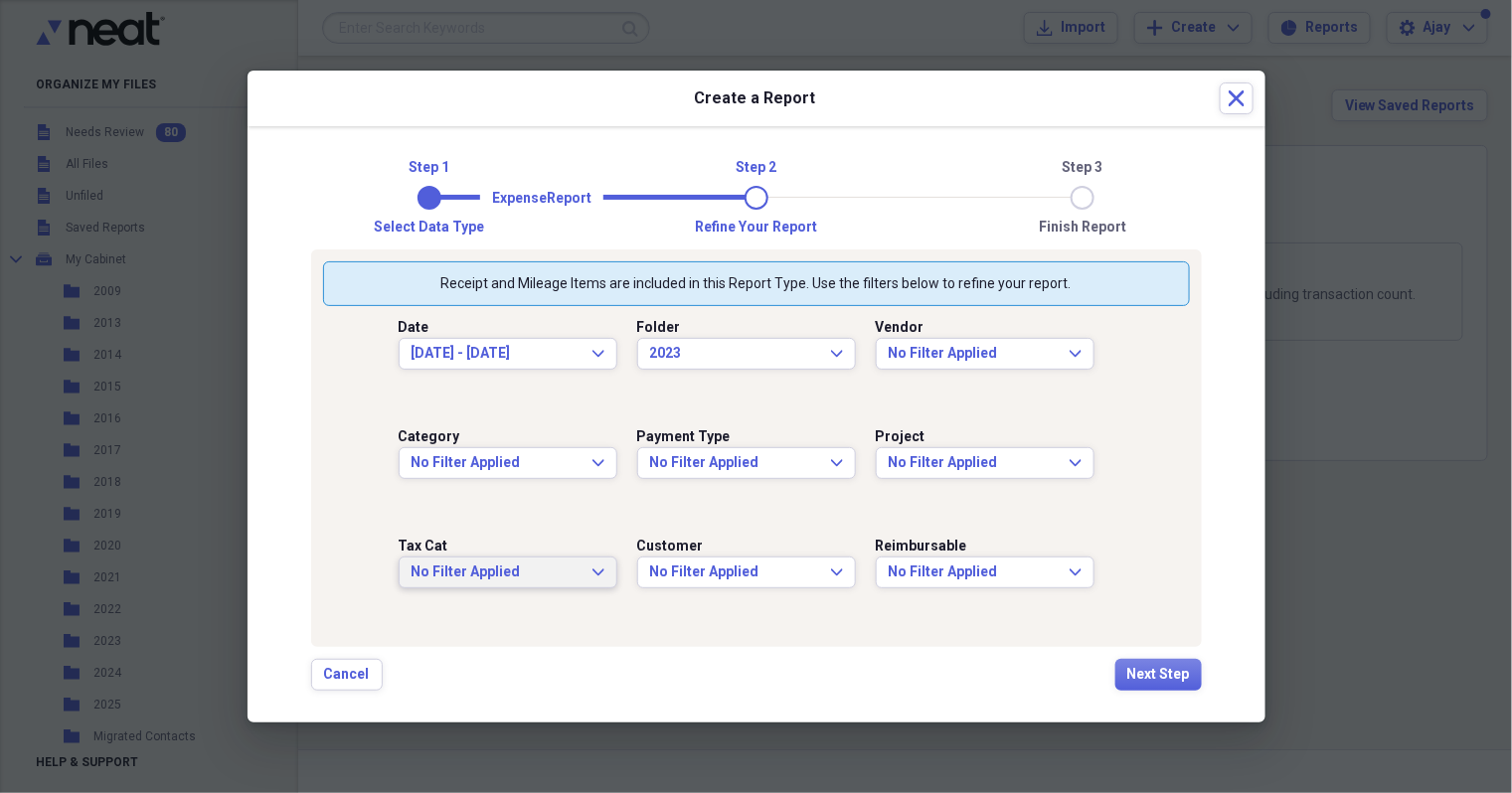 click on "No Filter Applied Expand" at bounding box center (508, 572) 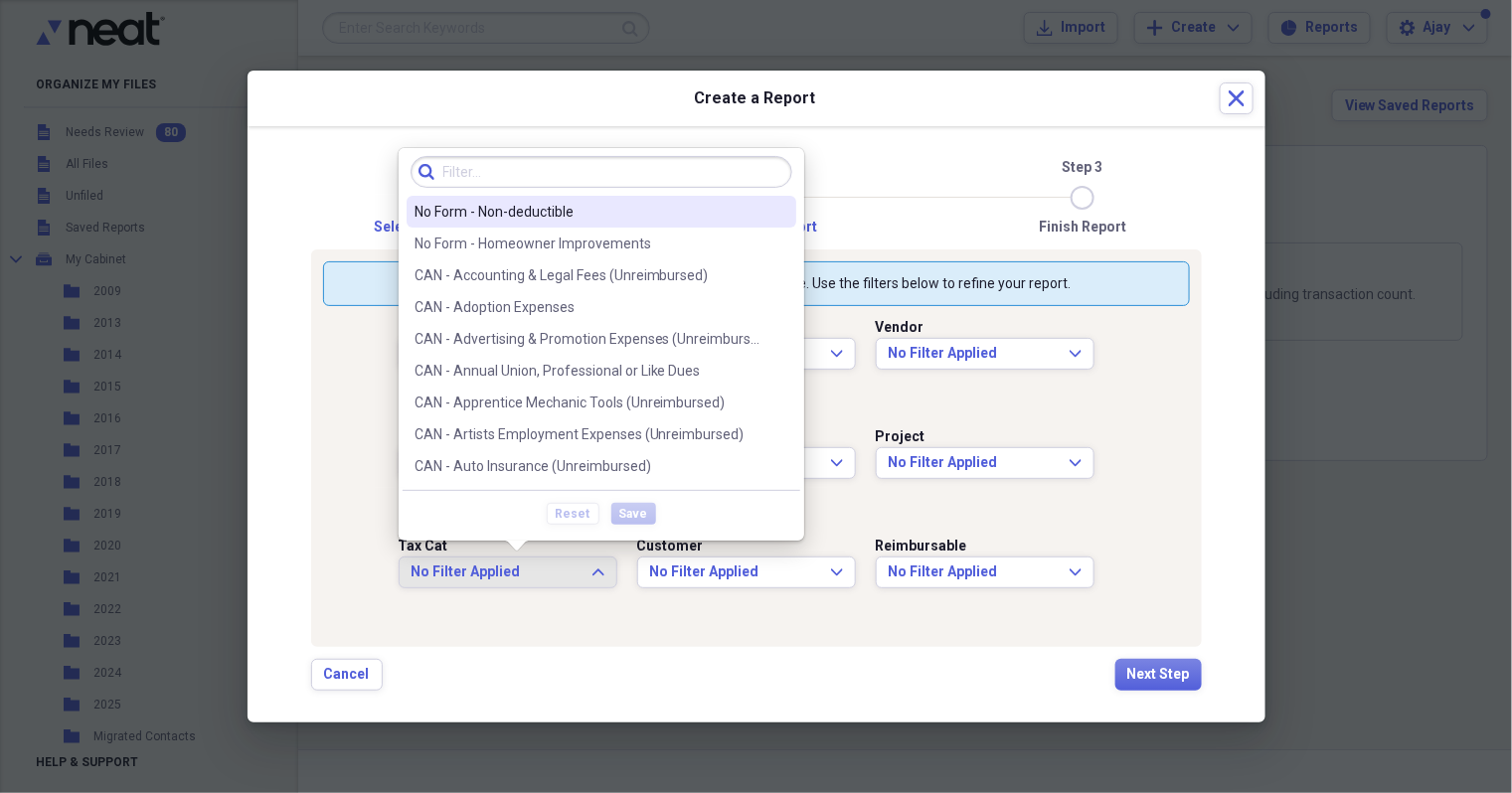 click at bounding box center [601, 172] 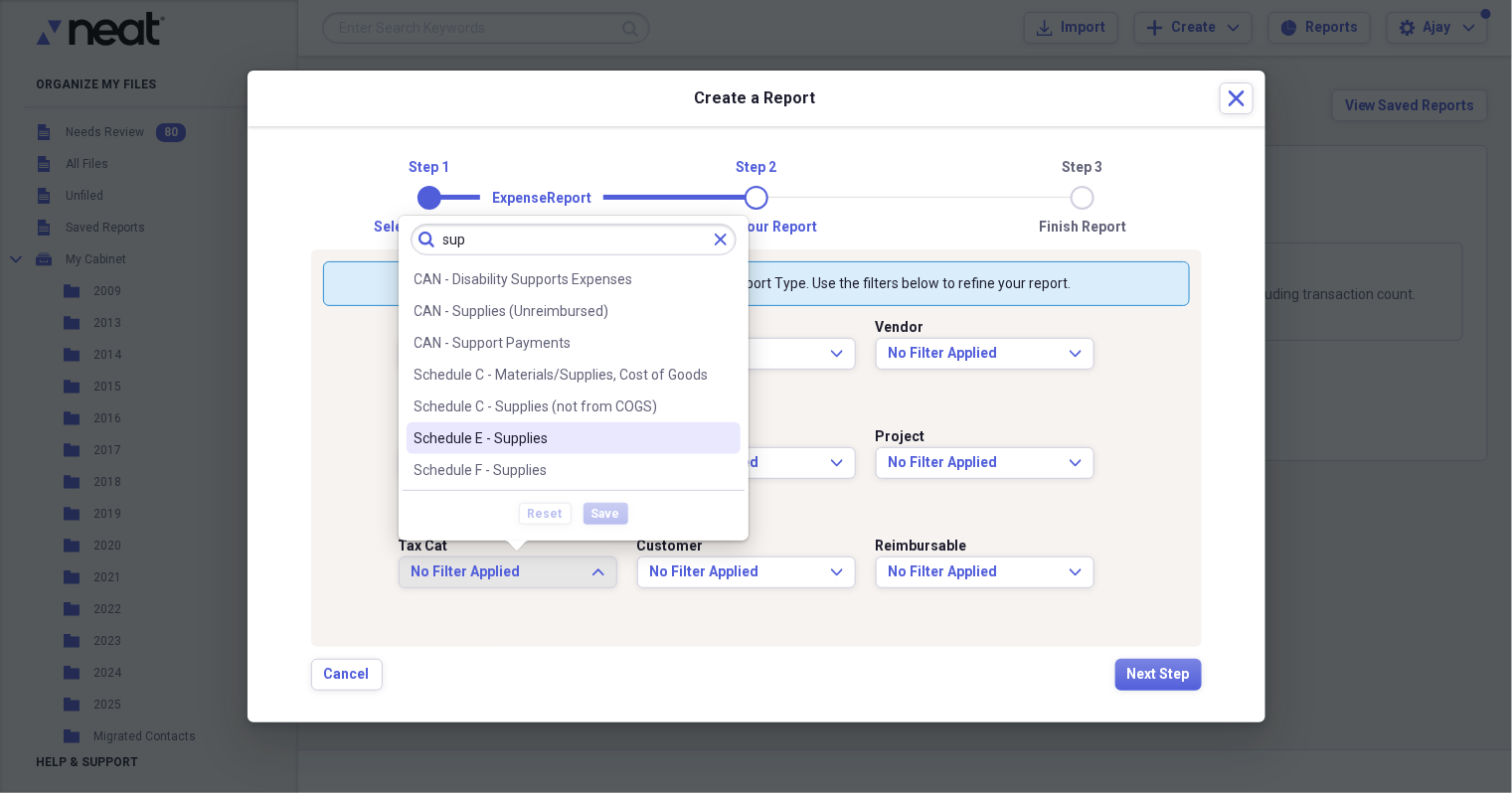 type on "sup" 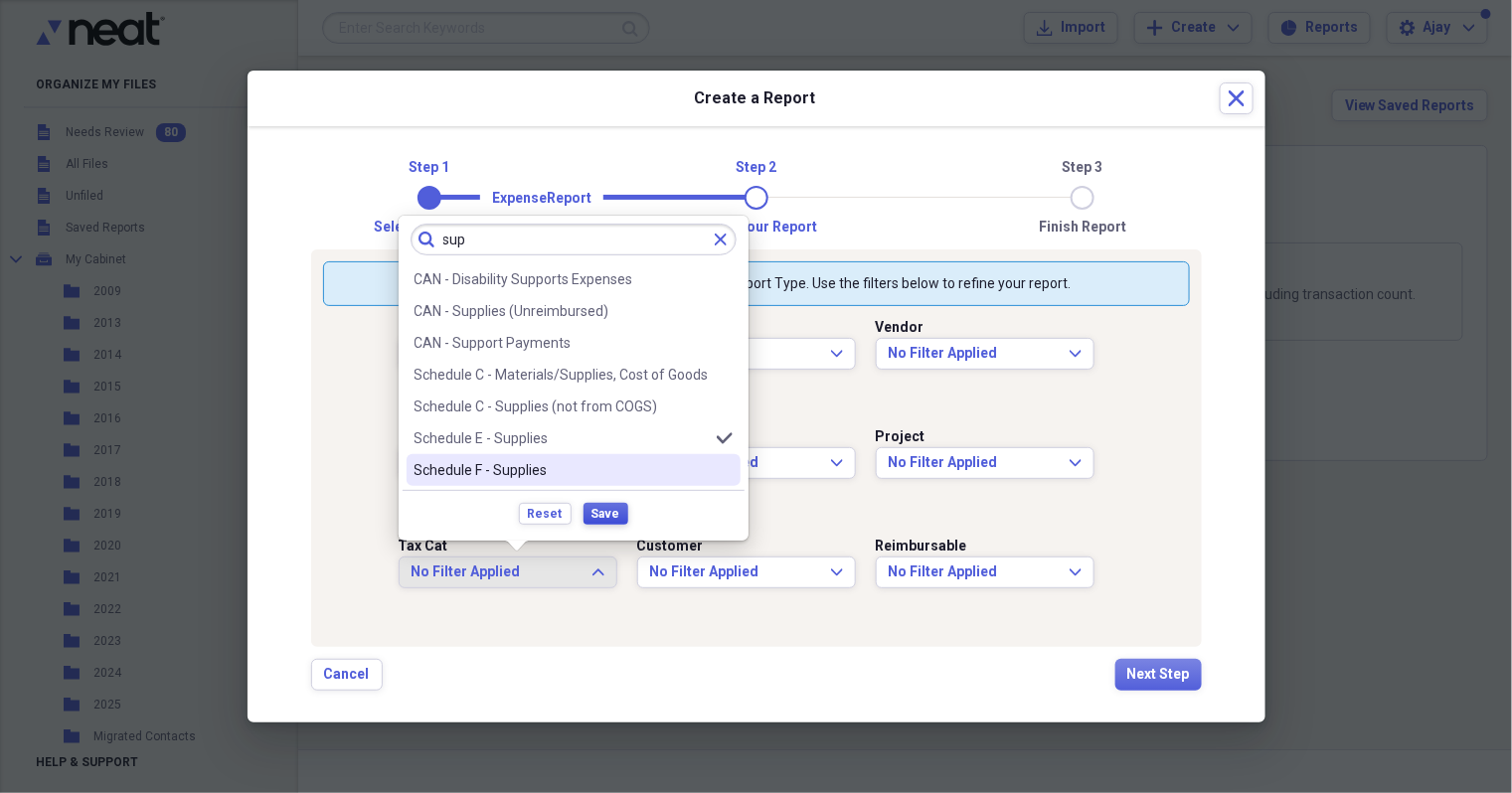 click on "Save" at bounding box center [605, 514] 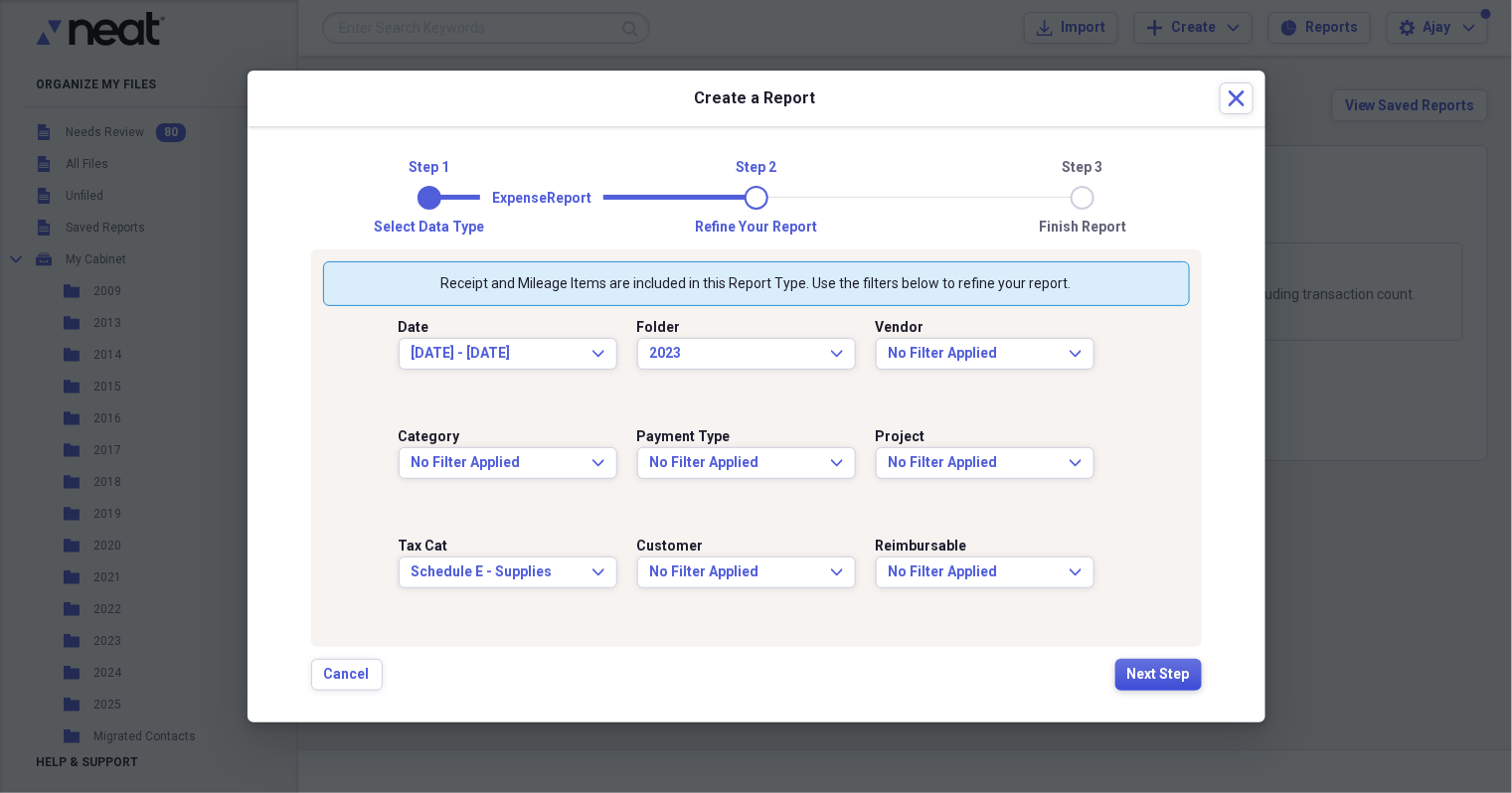 click on "Next Step" at bounding box center [1158, 675] 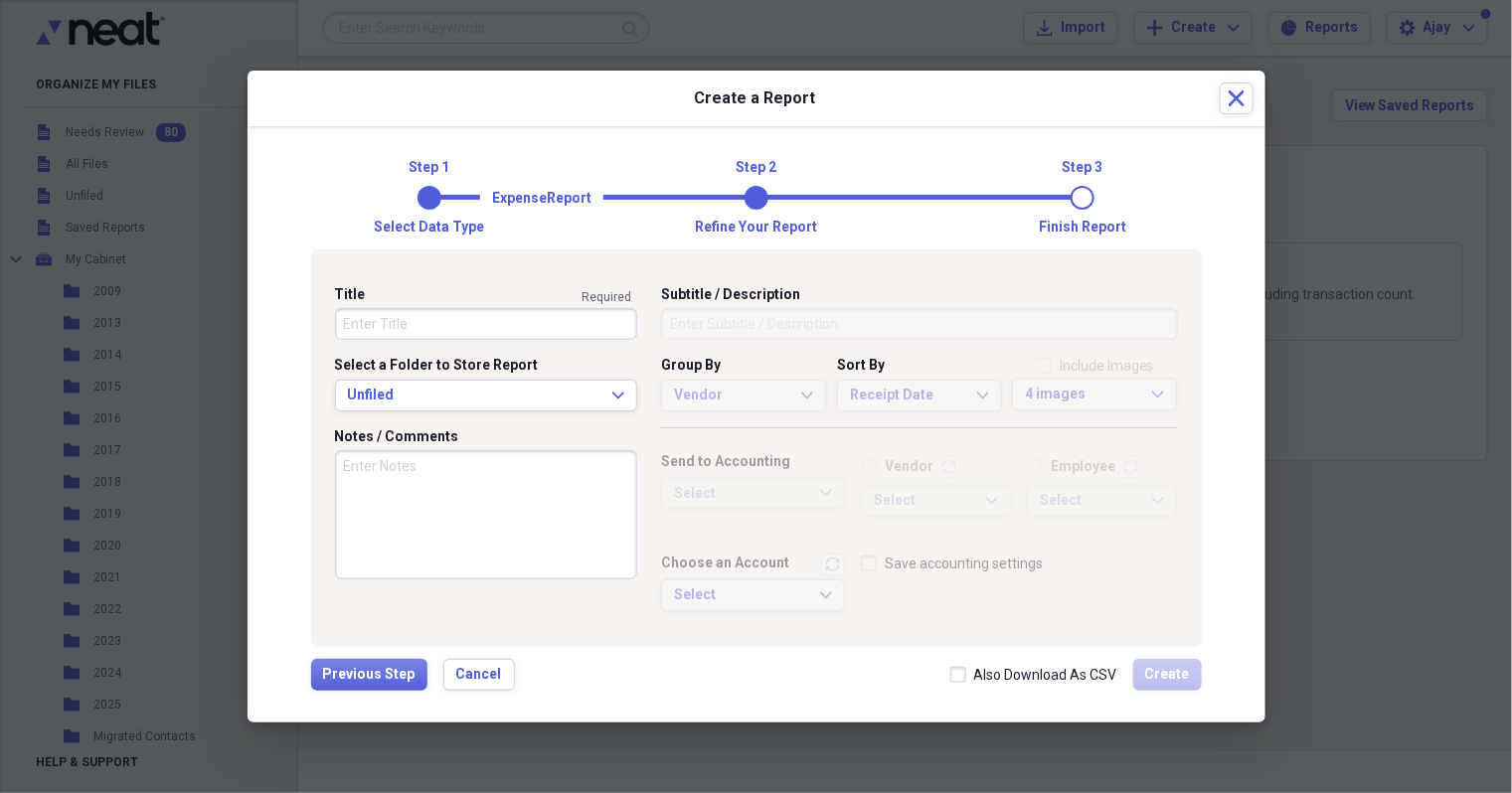 click on "Title" at bounding box center [486, 324] 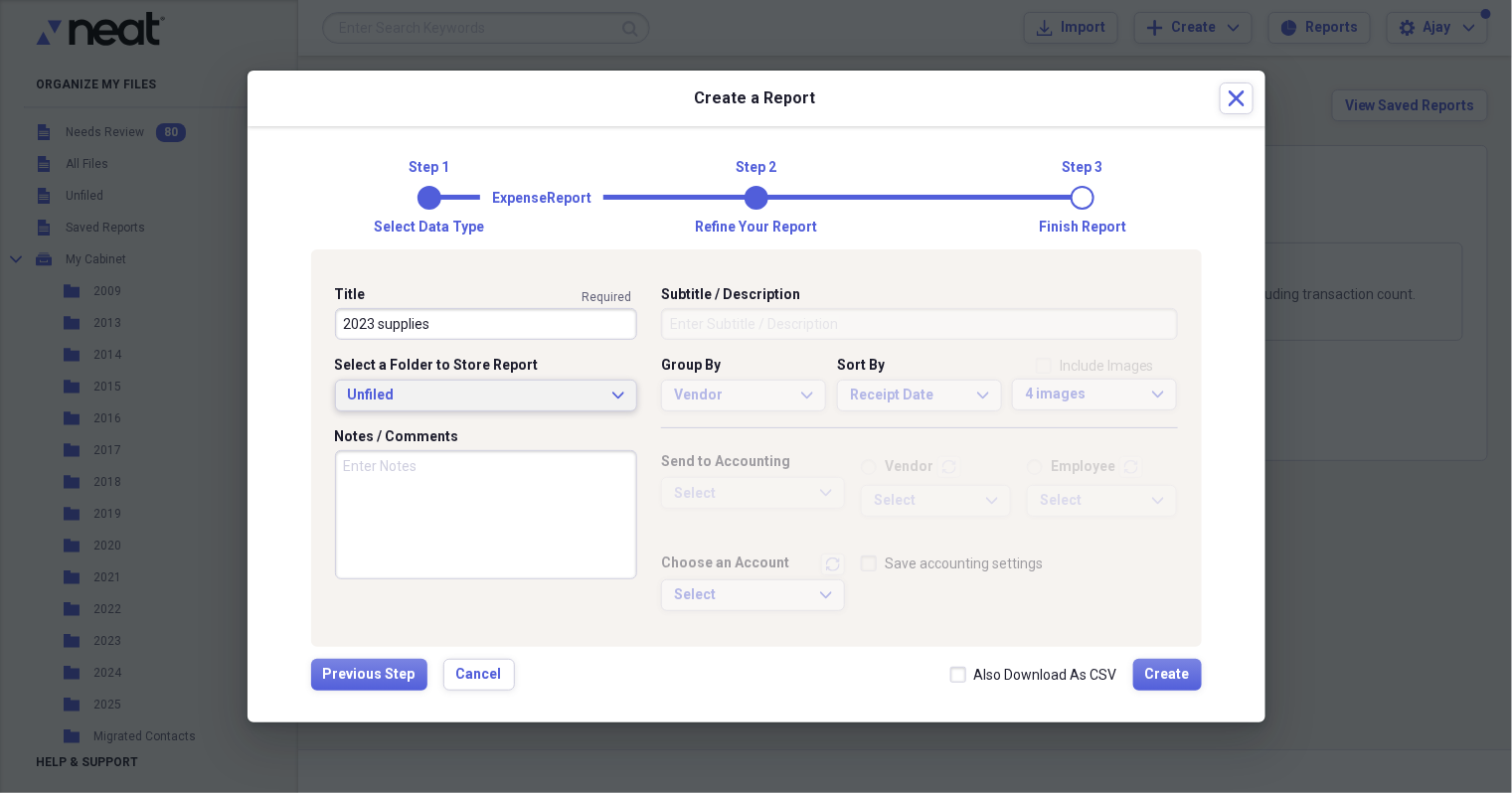 type on "2023 supplies" 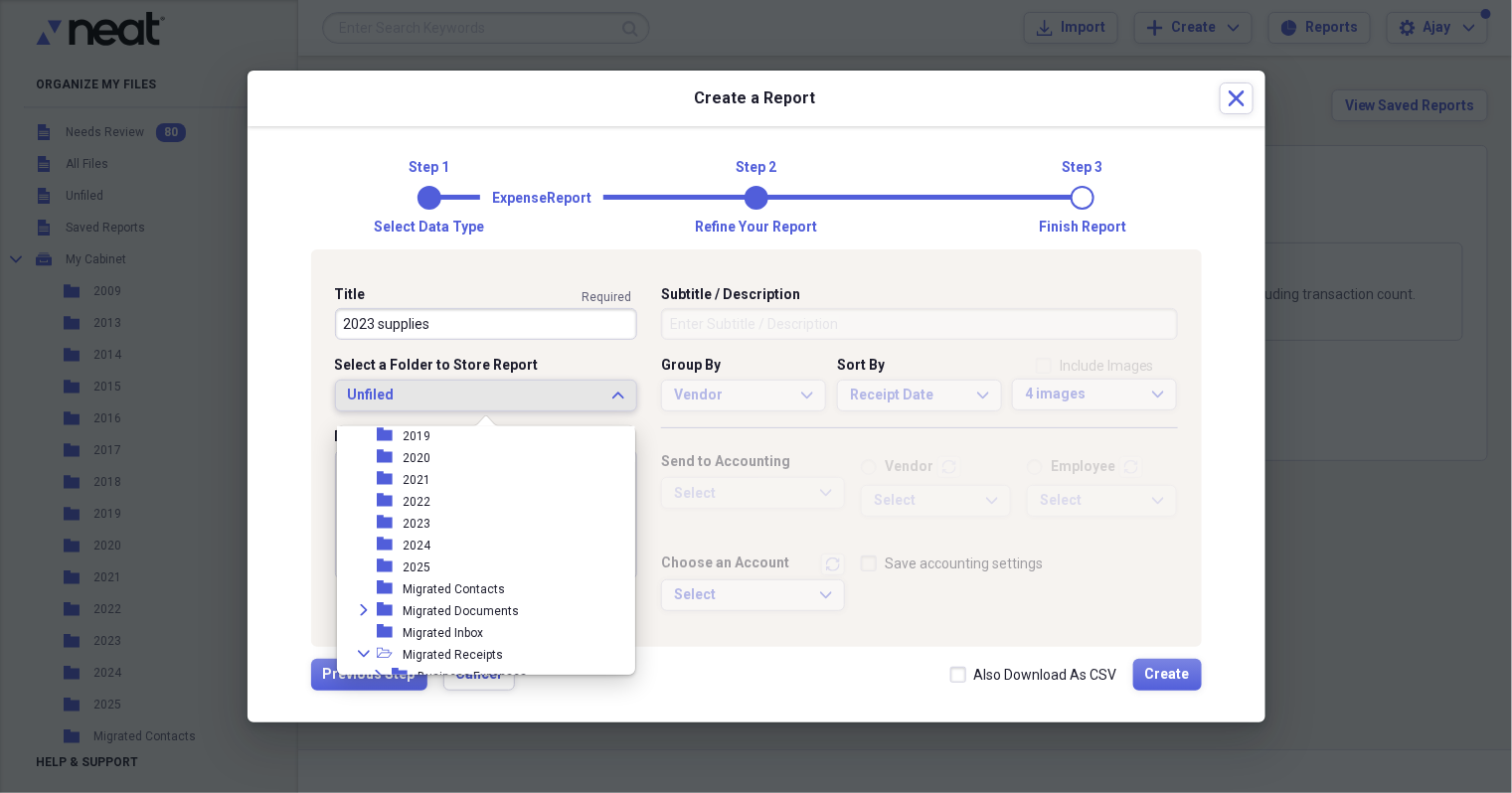 scroll, scrollTop: 217, scrollLeft: 0, axis: vertical 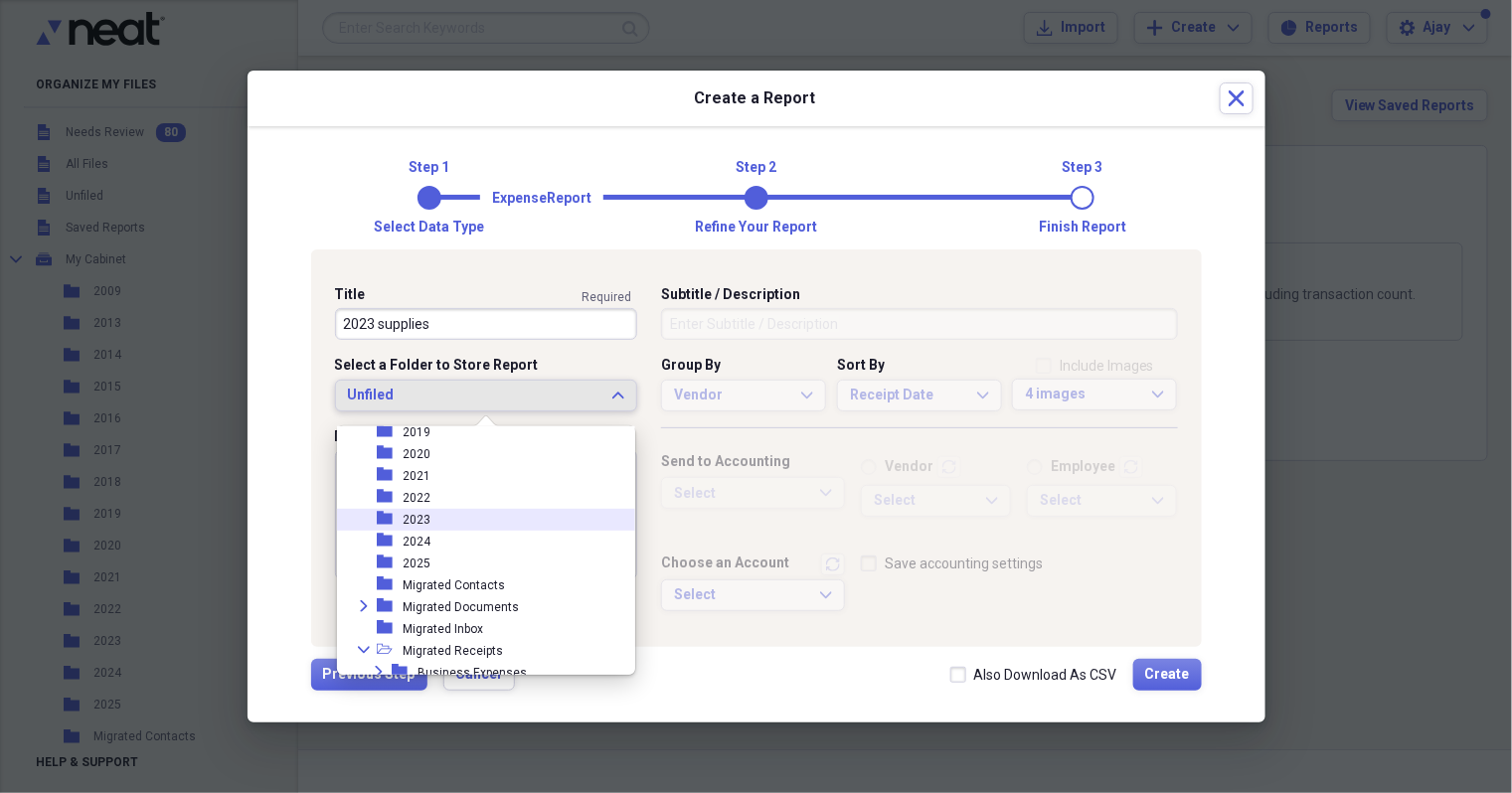 click on "folder 2023" at bounding box center (478, 520) 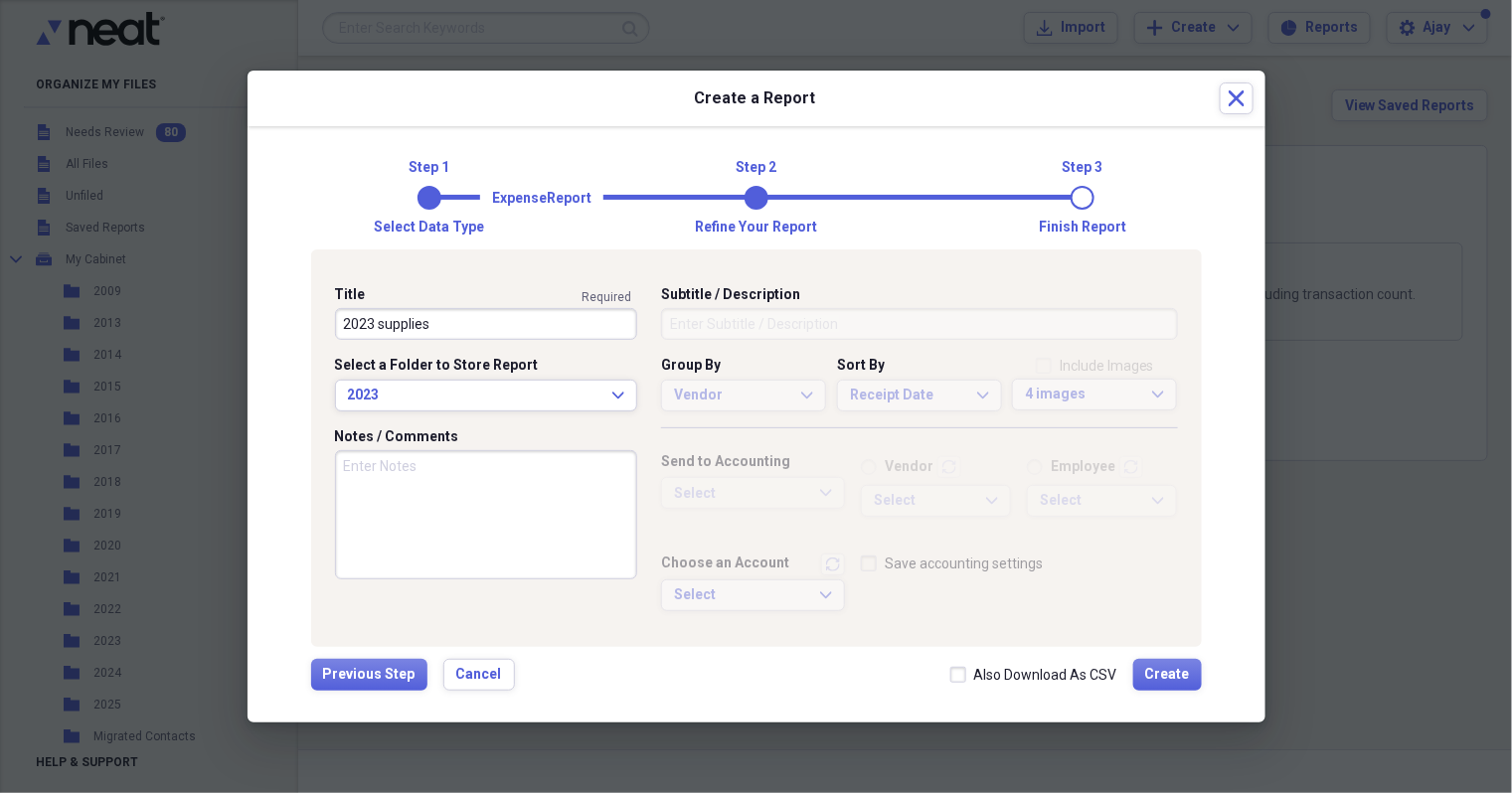 click on "Title 2023 supplies required Select a Folder to Store Report 2023 Expand Notes / Comments Subtitle / Description Group By Vendor Expand Sort By Receipt Date Expand Include Images 4 images Expand Send to Accounting Select Expand Vendor transactions Employee transactions Select Expand Select Expand Choose an Account transactions Select Expand Save accounting settings" at bounding box center [756, 456] 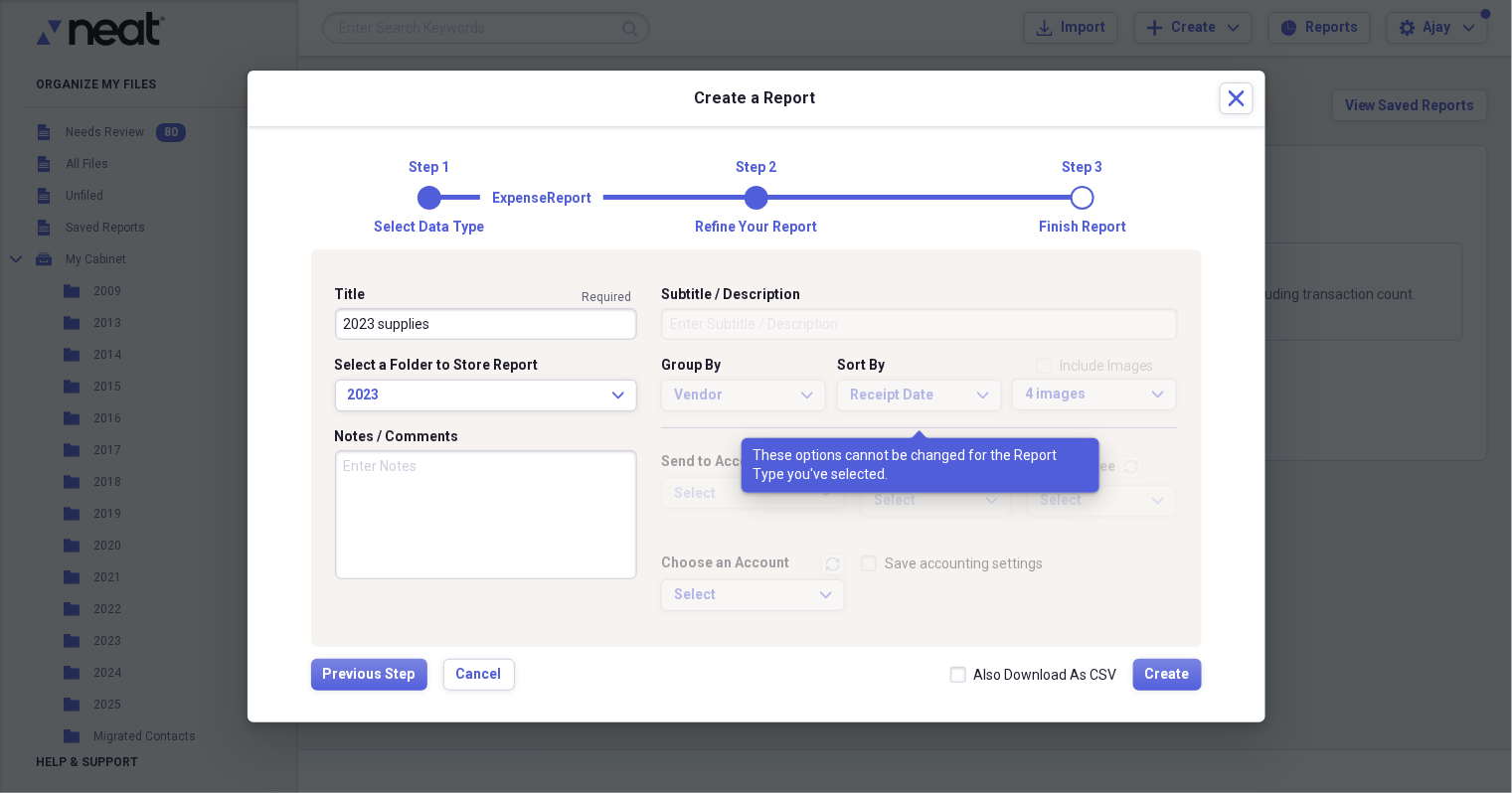 click on "Vendor Expand" at bounding box center (744, 396) 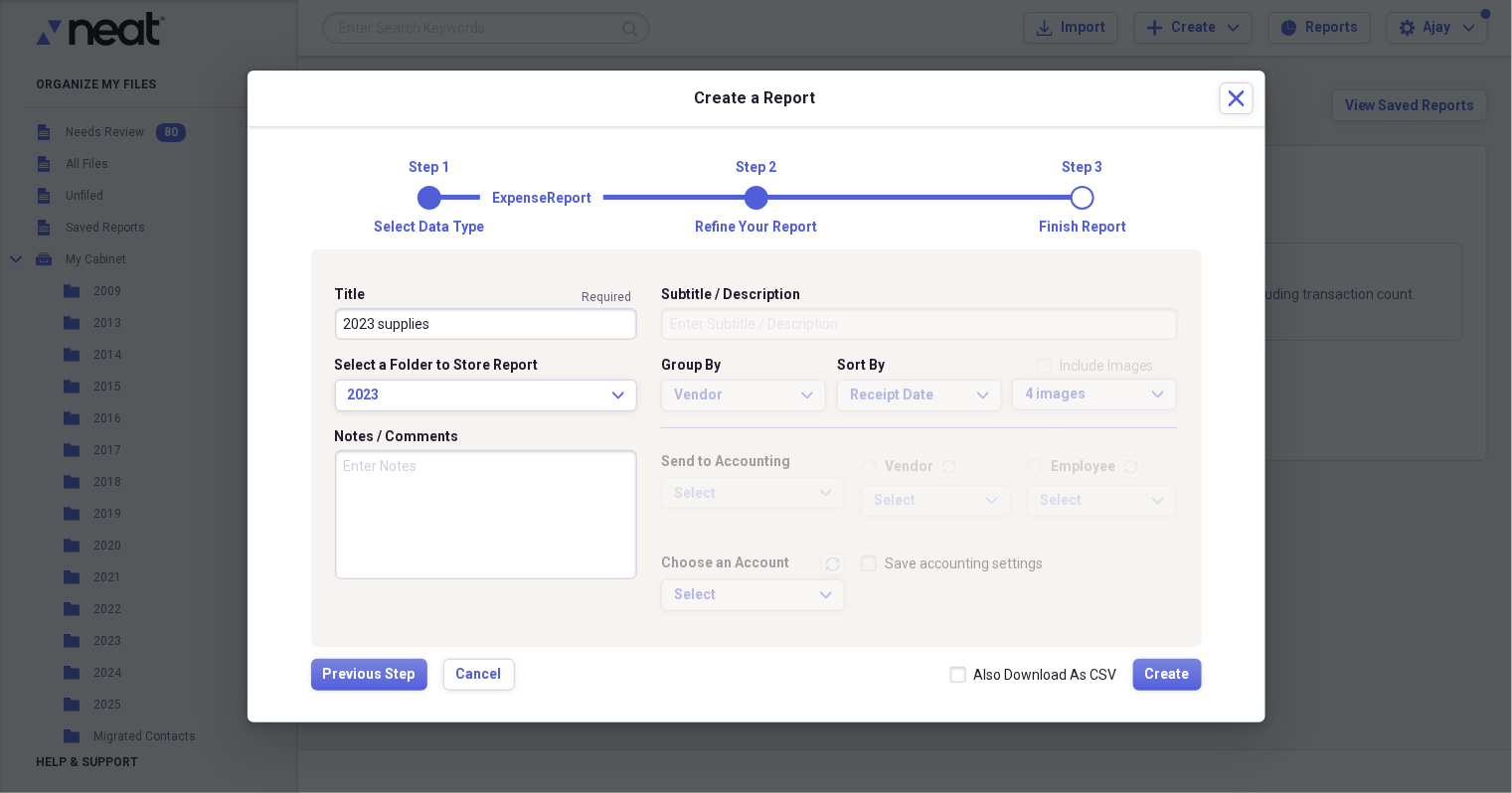 click on "Title 2023 supplies required Select a Folder to Store Report 2023 Expand Notes / Comments Subtitle / Description Group By Vendor Expand Sort By Receipt Date Expand Include Images 4 images Expand Send to Accounting Select Expand Vendor transactions Employee transactions Select Expand Select Expand Choose an Account transactions Select Expand Save accounting settings" at bounding box center (756, 456) 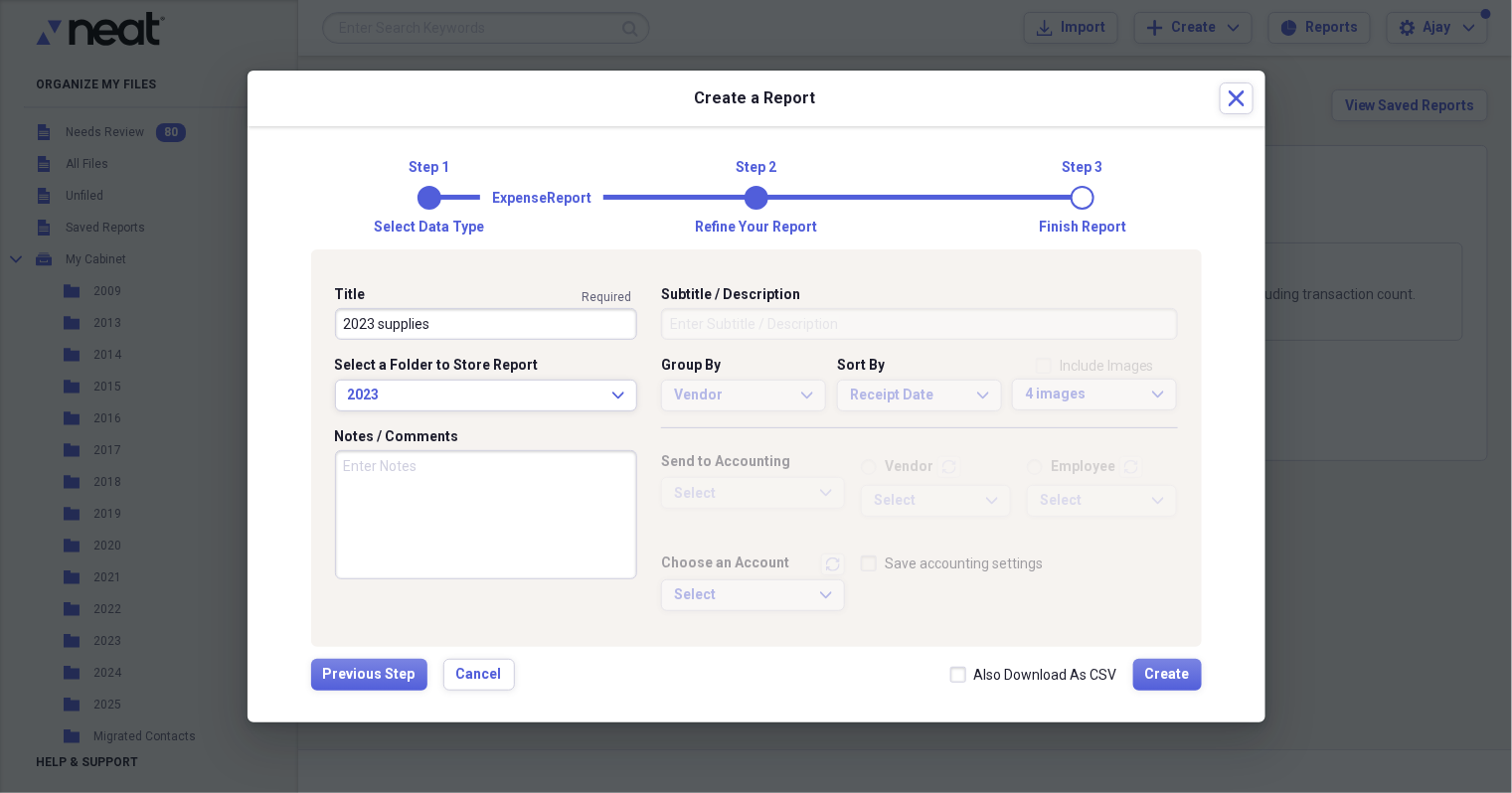 click on "Notes / Comments" at bounding box center (486, 515) 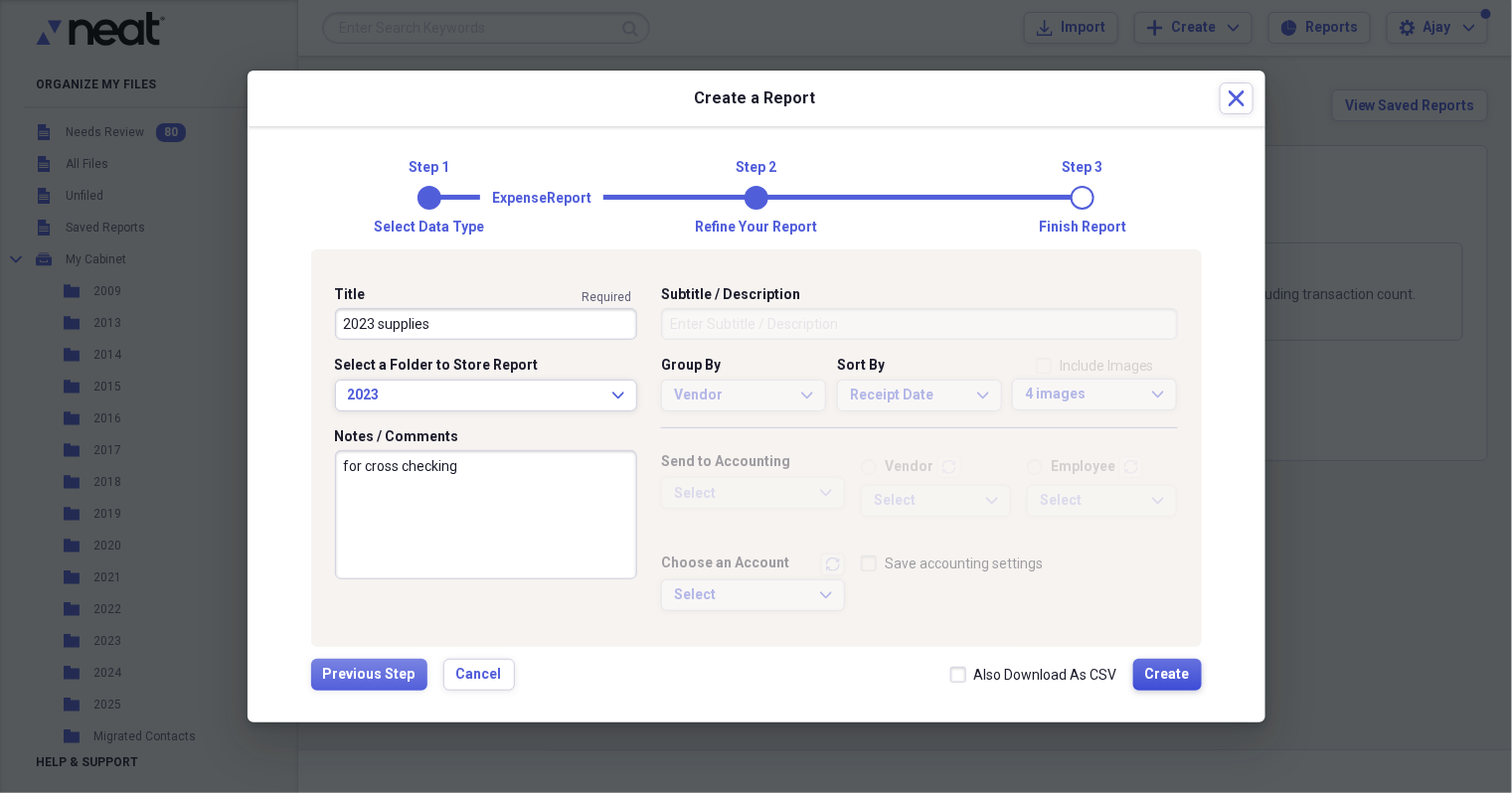 type on "for cross checking" 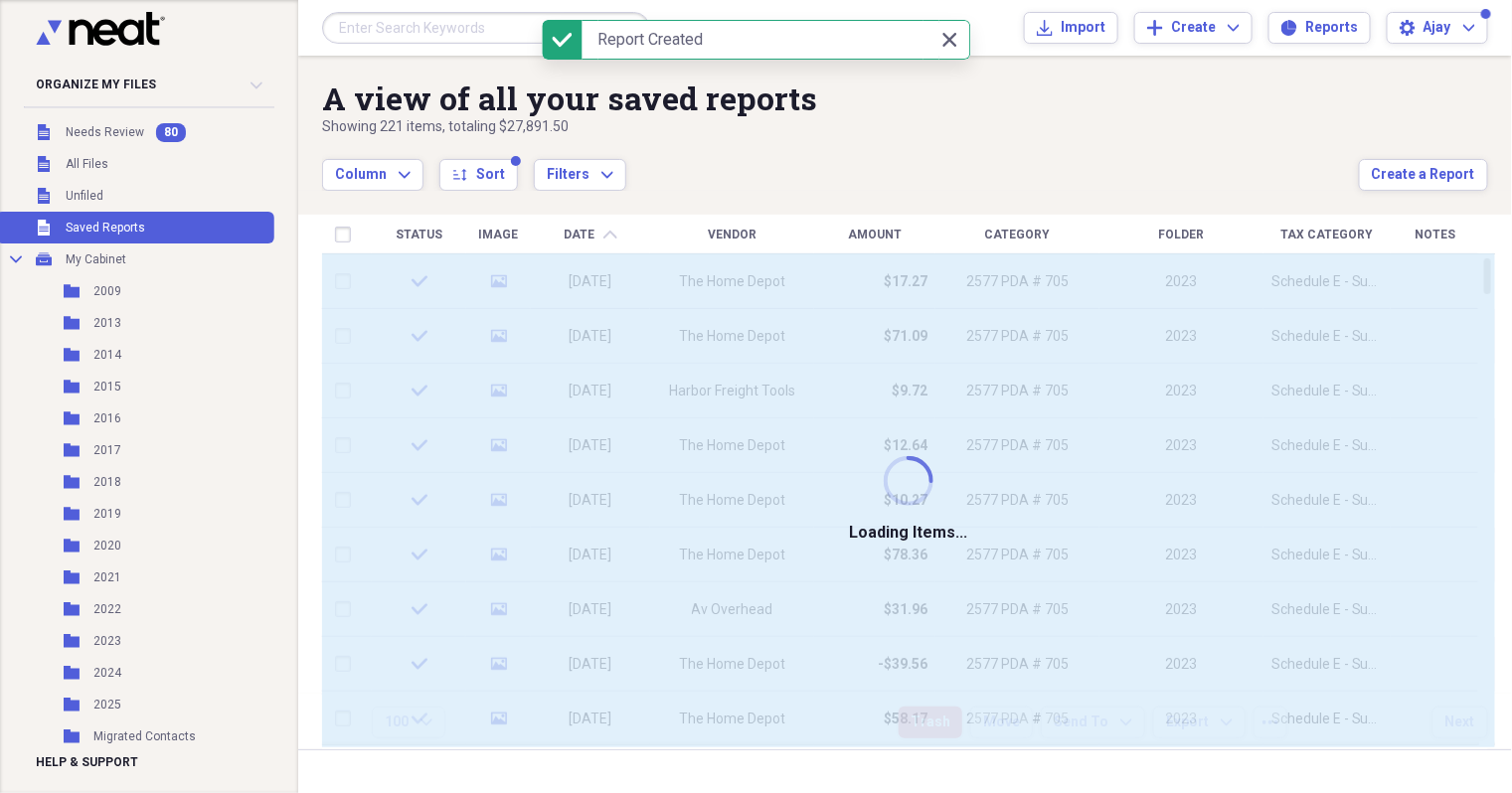 type 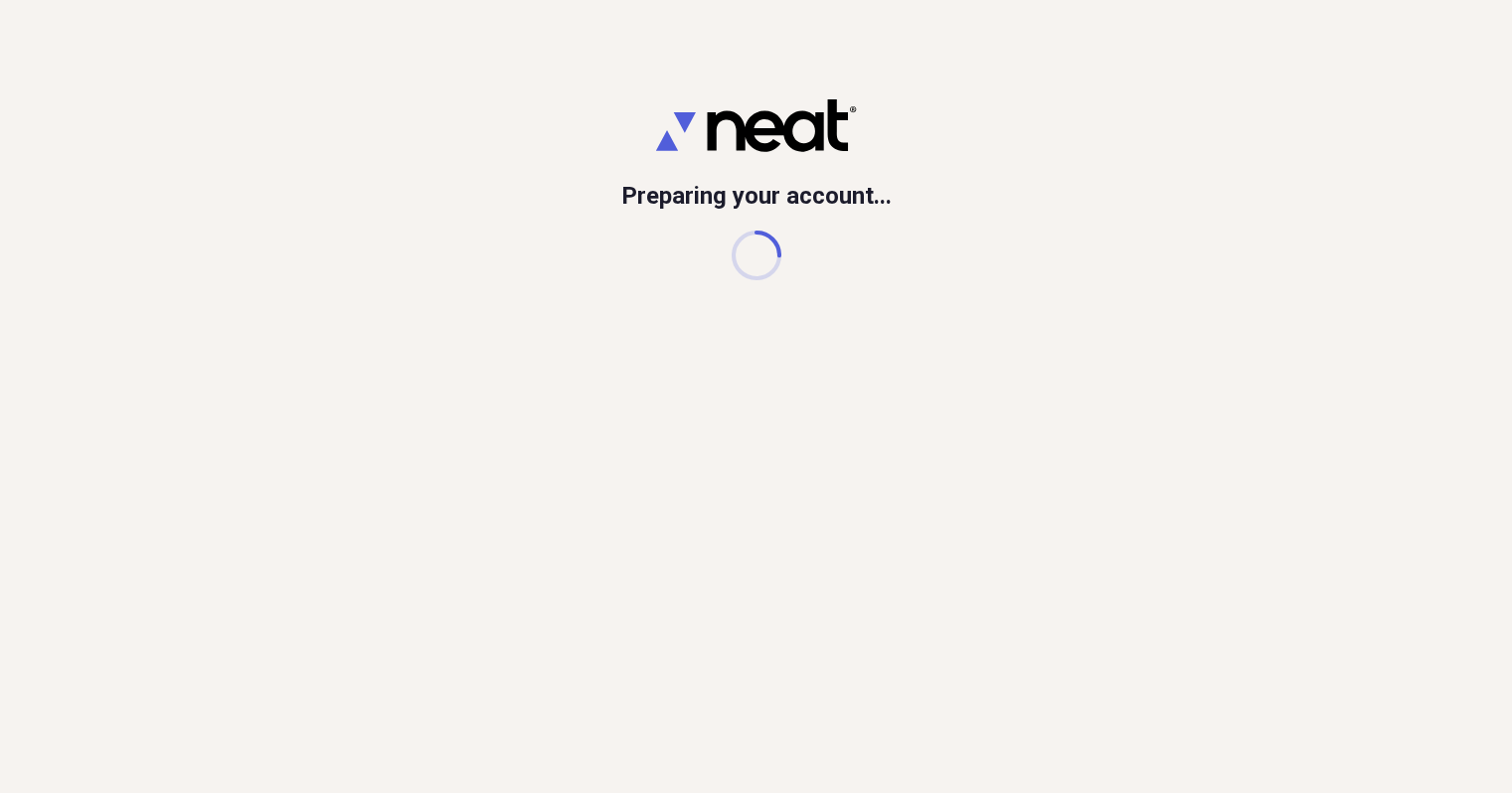 scroll, scrollTop: 0, scrollLeft: 0, axis: both 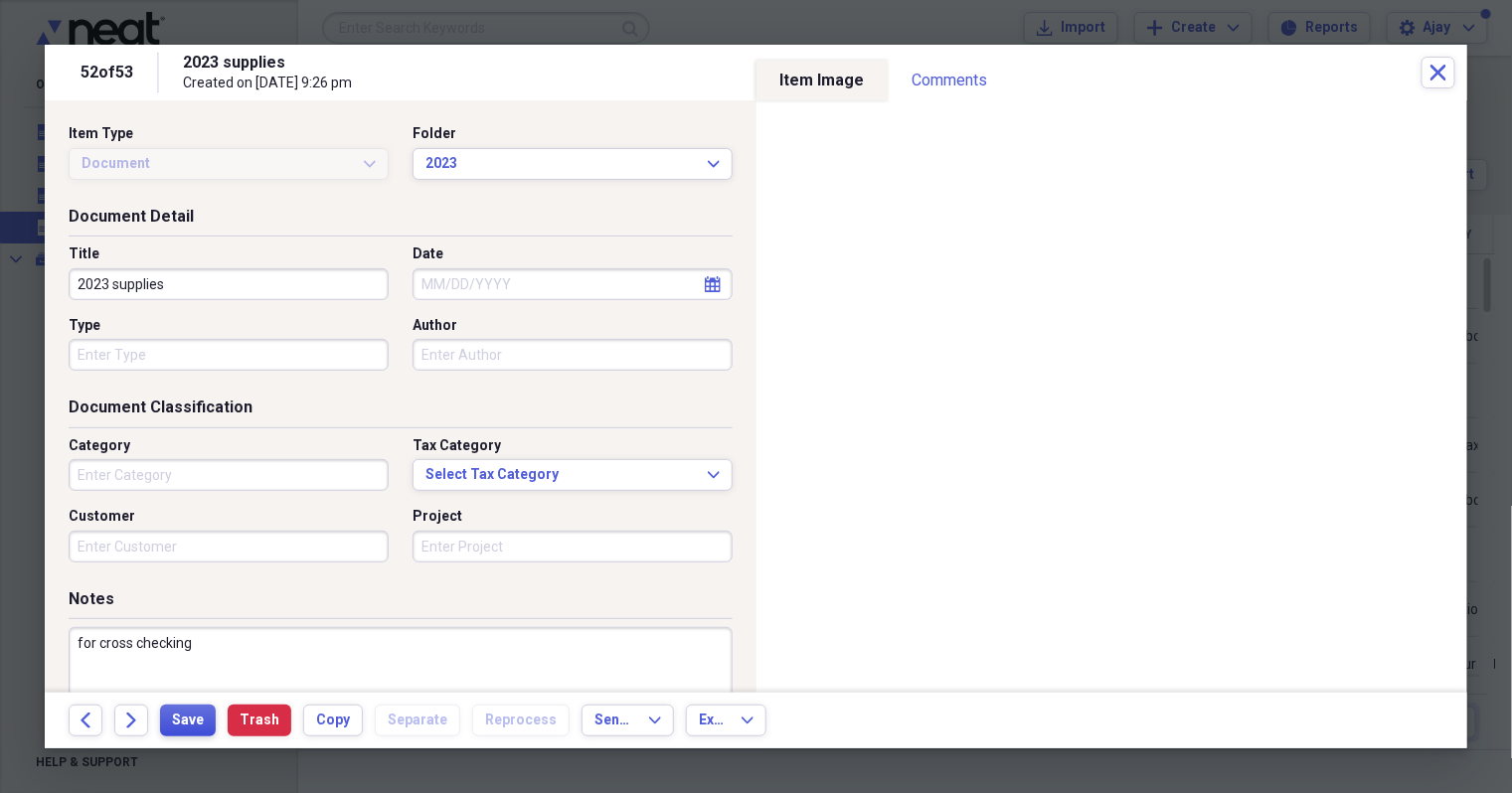 click on "Save" at bounding box center [188, 720] 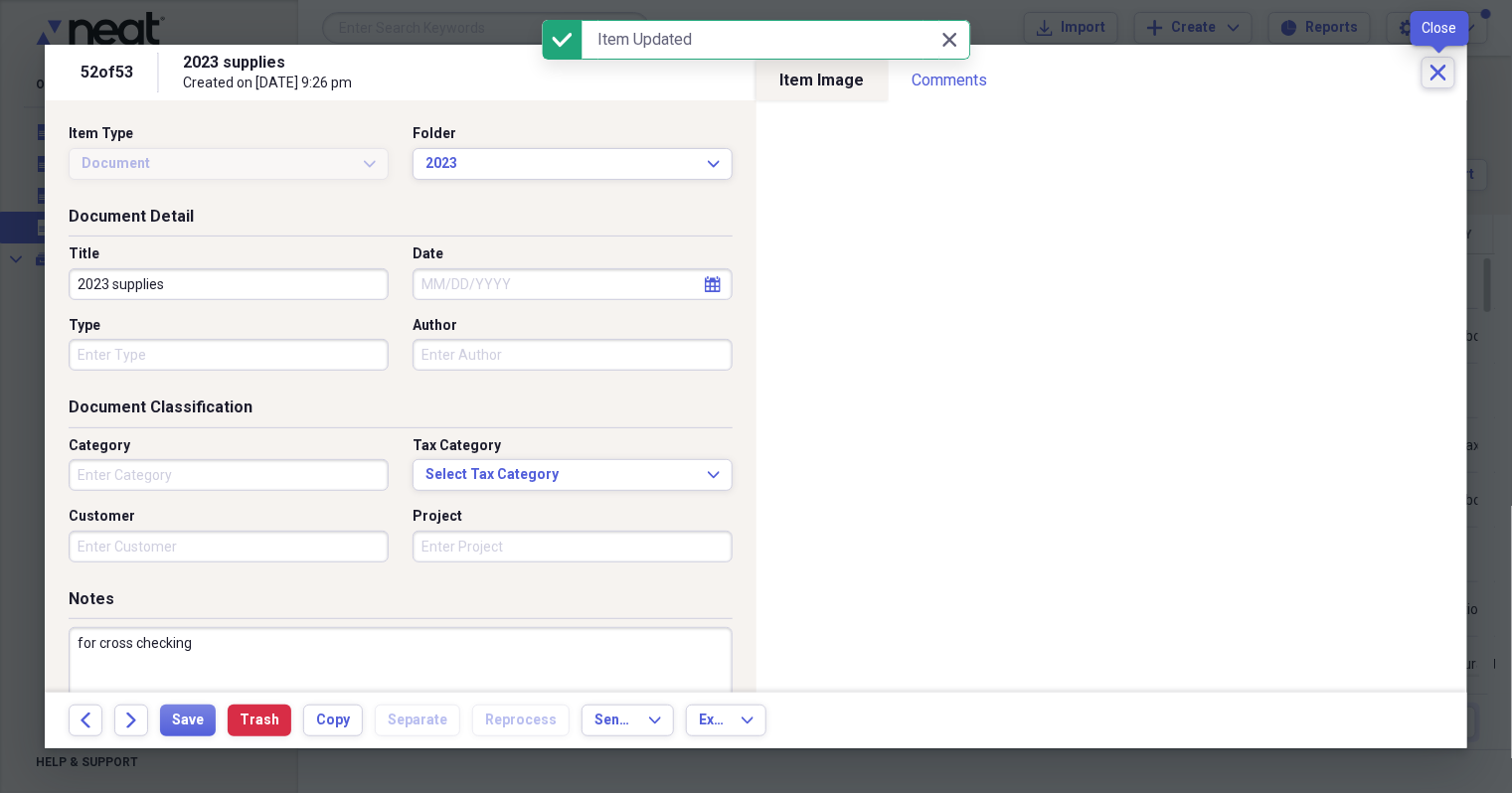 click on "Close" 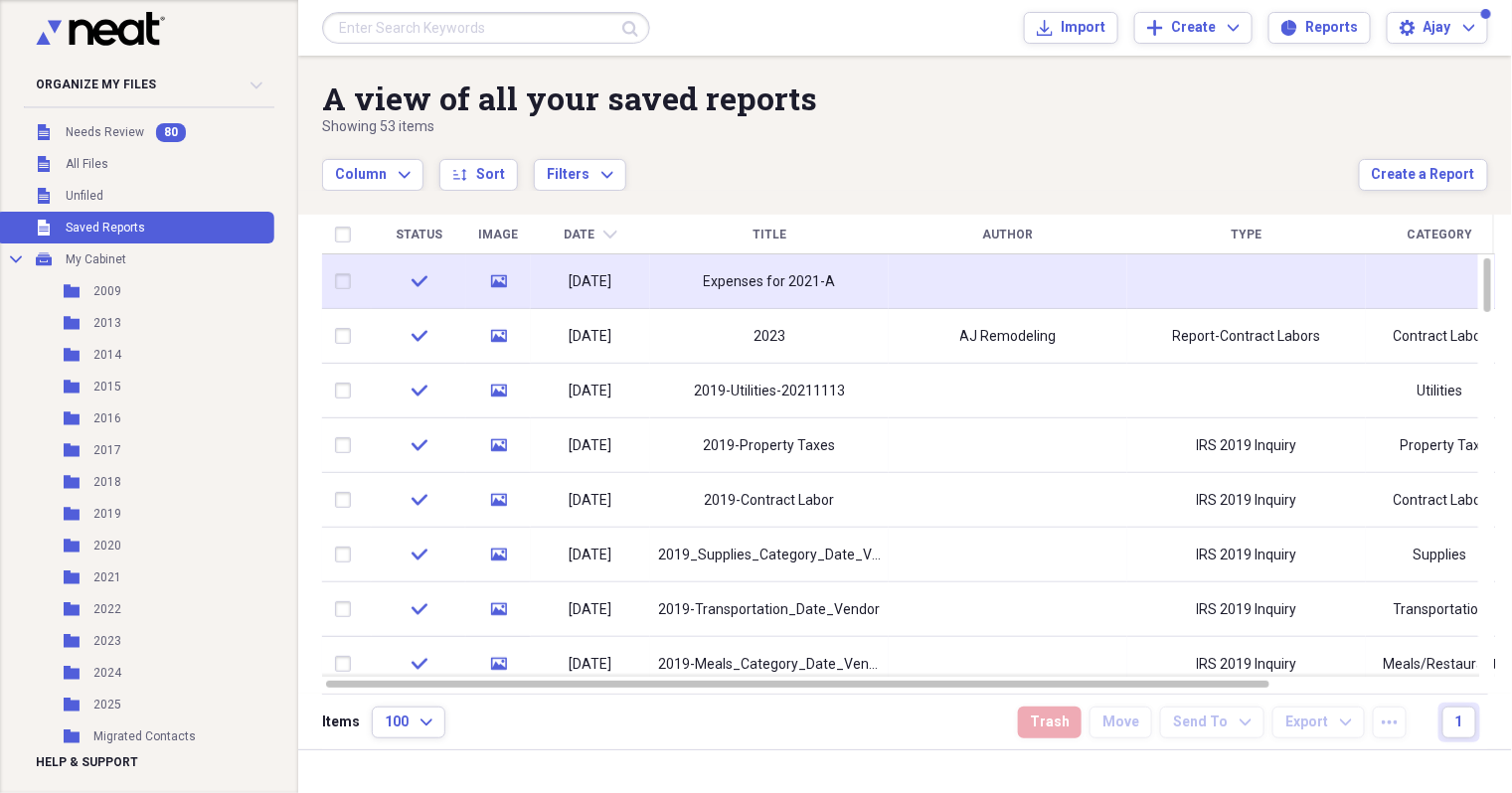 click on "Expenses for 2021-A" at bounding box center (769, 282) 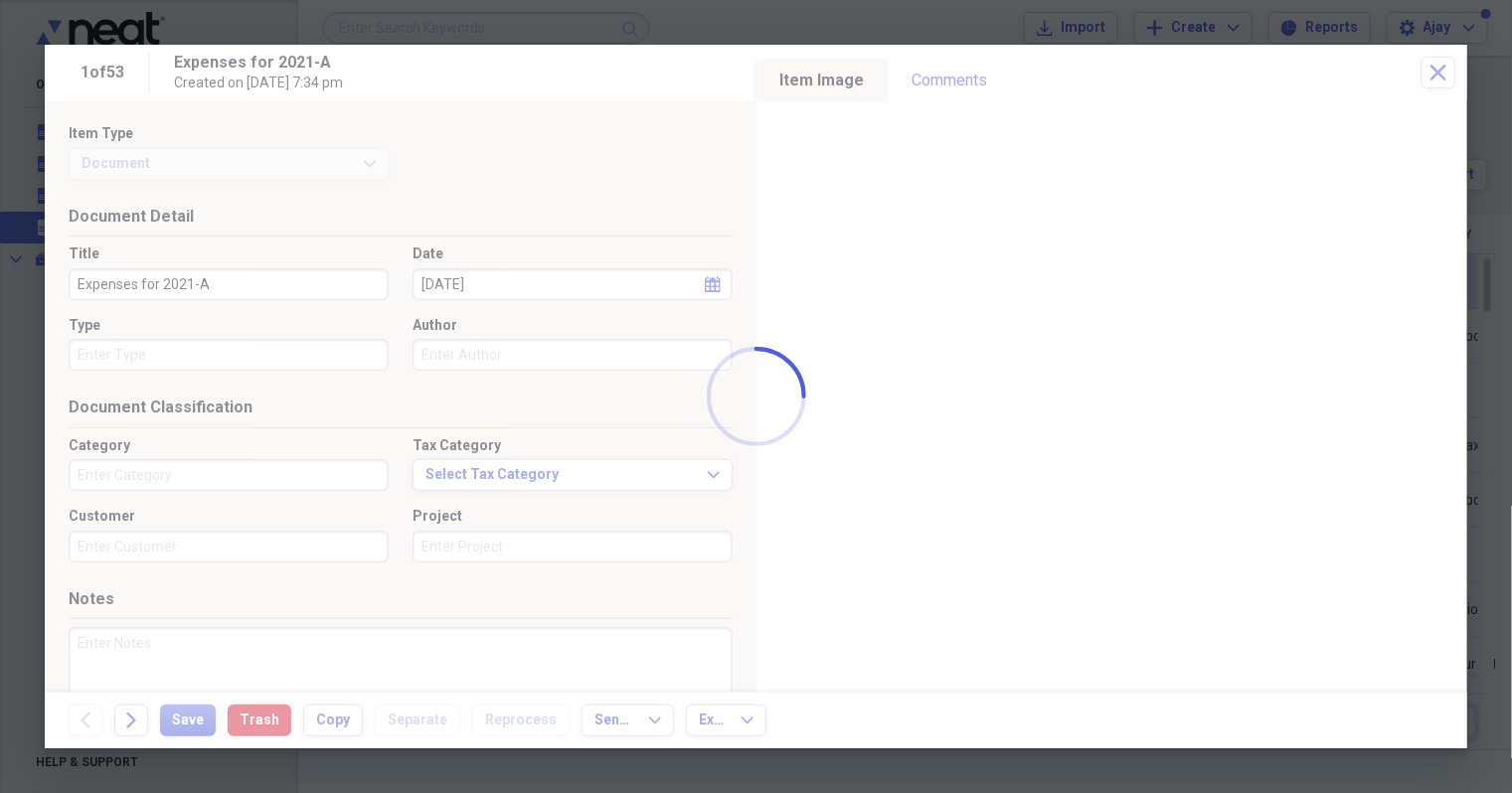 click on "Organize My Files 80 Collapse Unfiled Needs Review 80 Unfiled All Files Unfiled Unfiled Unfiled Saved Reports Collapse My Cabinet My Cabinet Add Folder Folder 2009 Add Folder Folder 2013 Add Folder Folder 2014 Add Folder Folder 2015 Add Folder Folder 2016 Add Folder Folder 2017 Add Folder Folder 2018 Add Folder Folder 2019 Add Folder Folder 2020 Add Folder Folder 2021 Add Folder Folder 2022 Add Folder Folder 2023 Add Folder Folder 2024 Add Folder Folder 2025 Add Folder Folder Migrated Contacts Add Folder Expand Folder Migrated Documents Add Folder Folder Migrated Inbox Add Folder Expand Folder Migrated Receipts Add Folder Collapse Trash Trash Folder [GEOGRAPHIC_DATA] [GEOGRAPHIC_DATA] [GEOGRAPHIC_DATA] Folder Antique Center Folder Auto Repair - Honda Civic Folder Boeing Medical Folder Champion Window Folder GreenBrier Townhome Folder [PERSON_NAME] Folder Moving & Storage Folder Touro University Folder USPS Help & Support Submit Import Import Add Create Expand Reports Reports Settings 100" at bounding box center (756, 396) 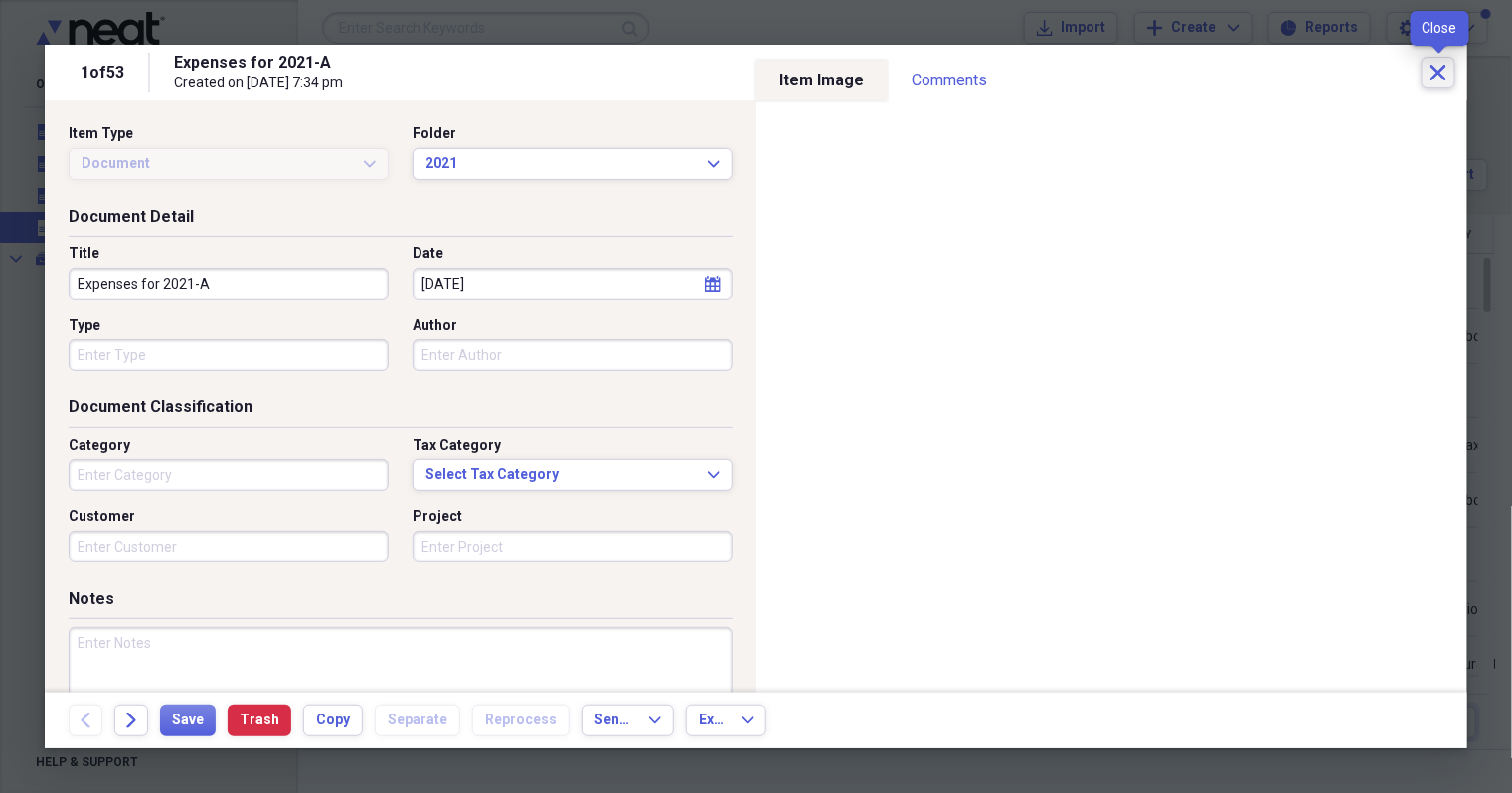 click on "Close" 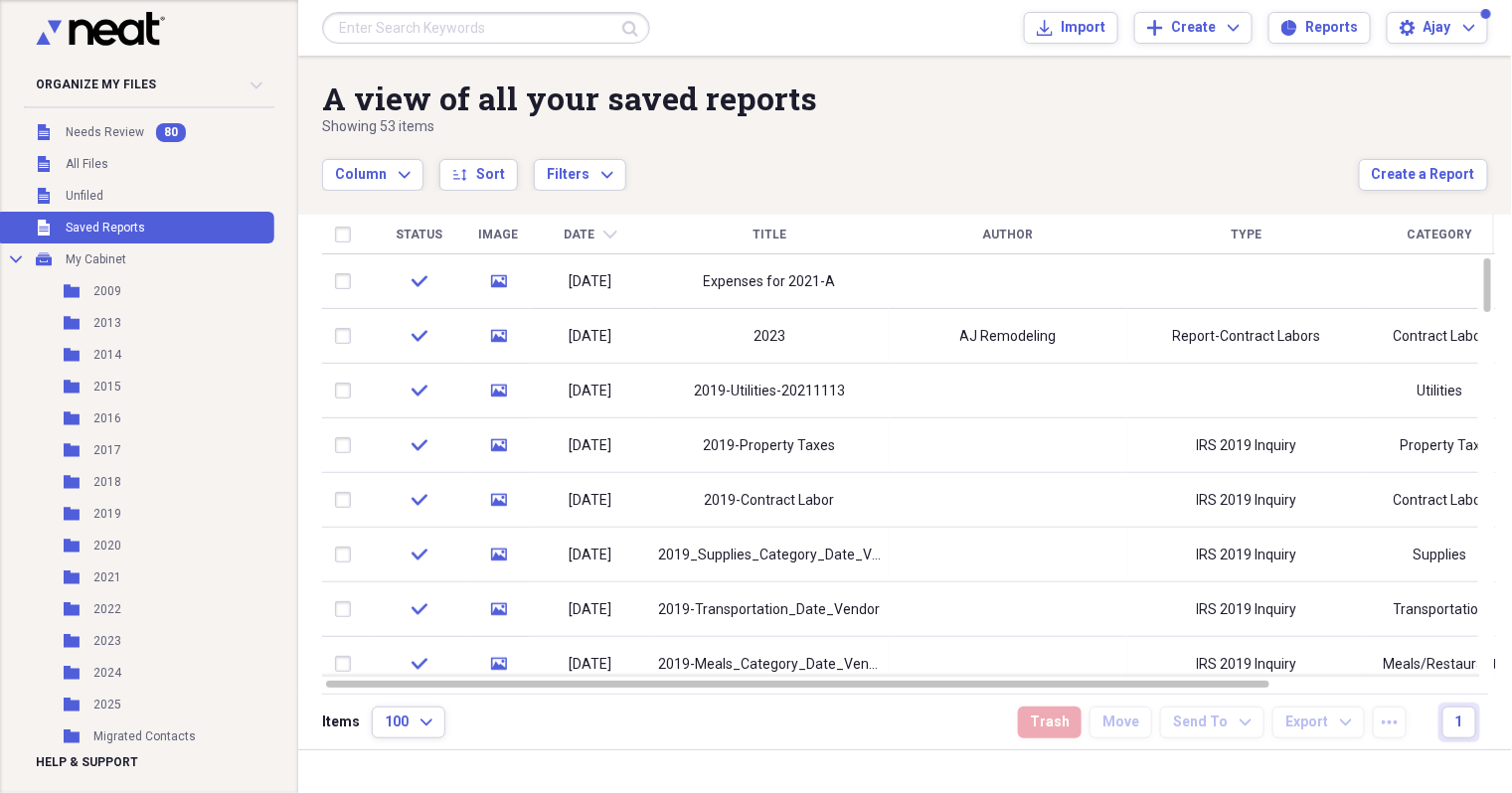 click on "Status" at bounding box center [419, 235] 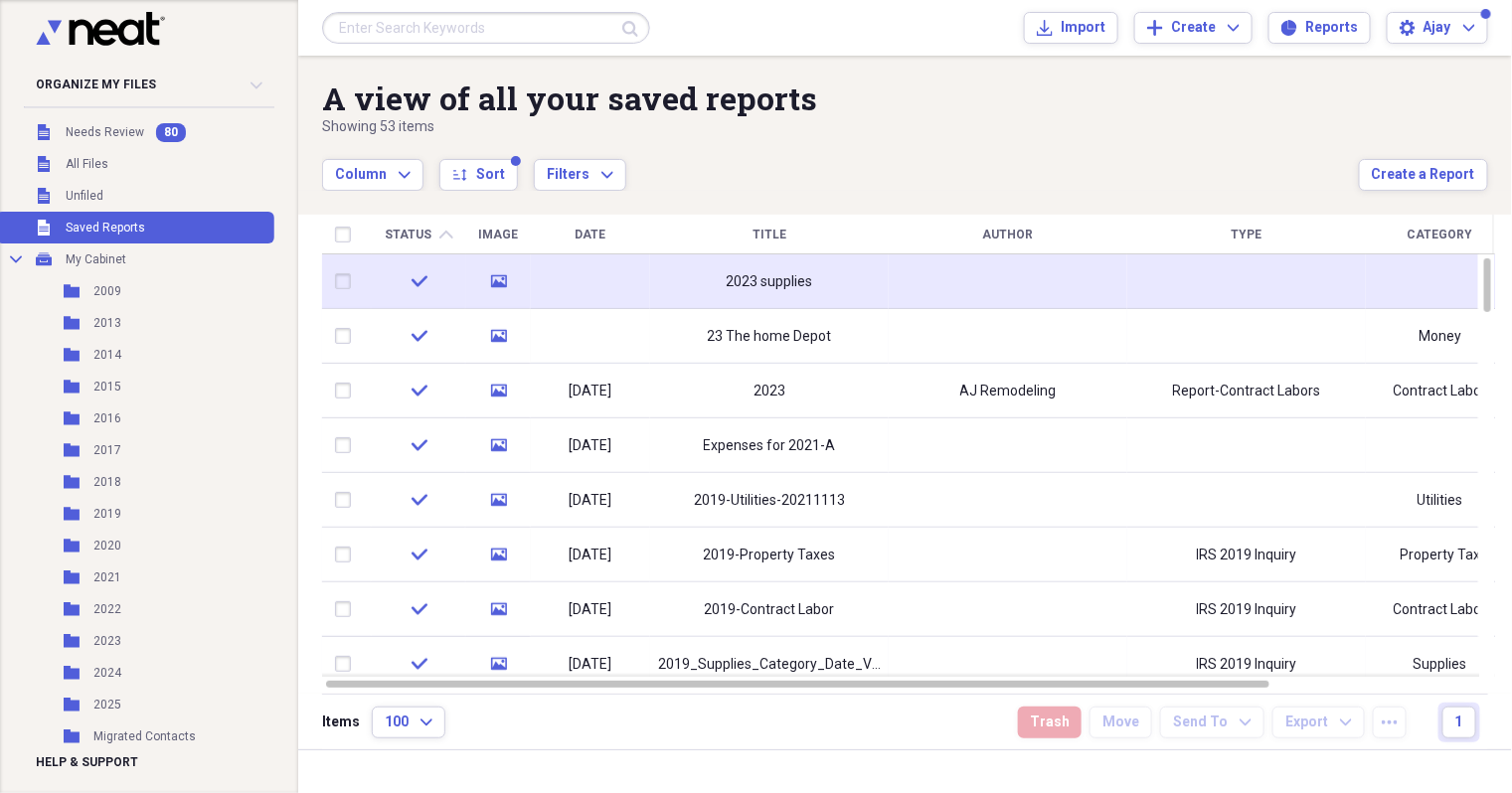 click at bounding box center (590, 281) 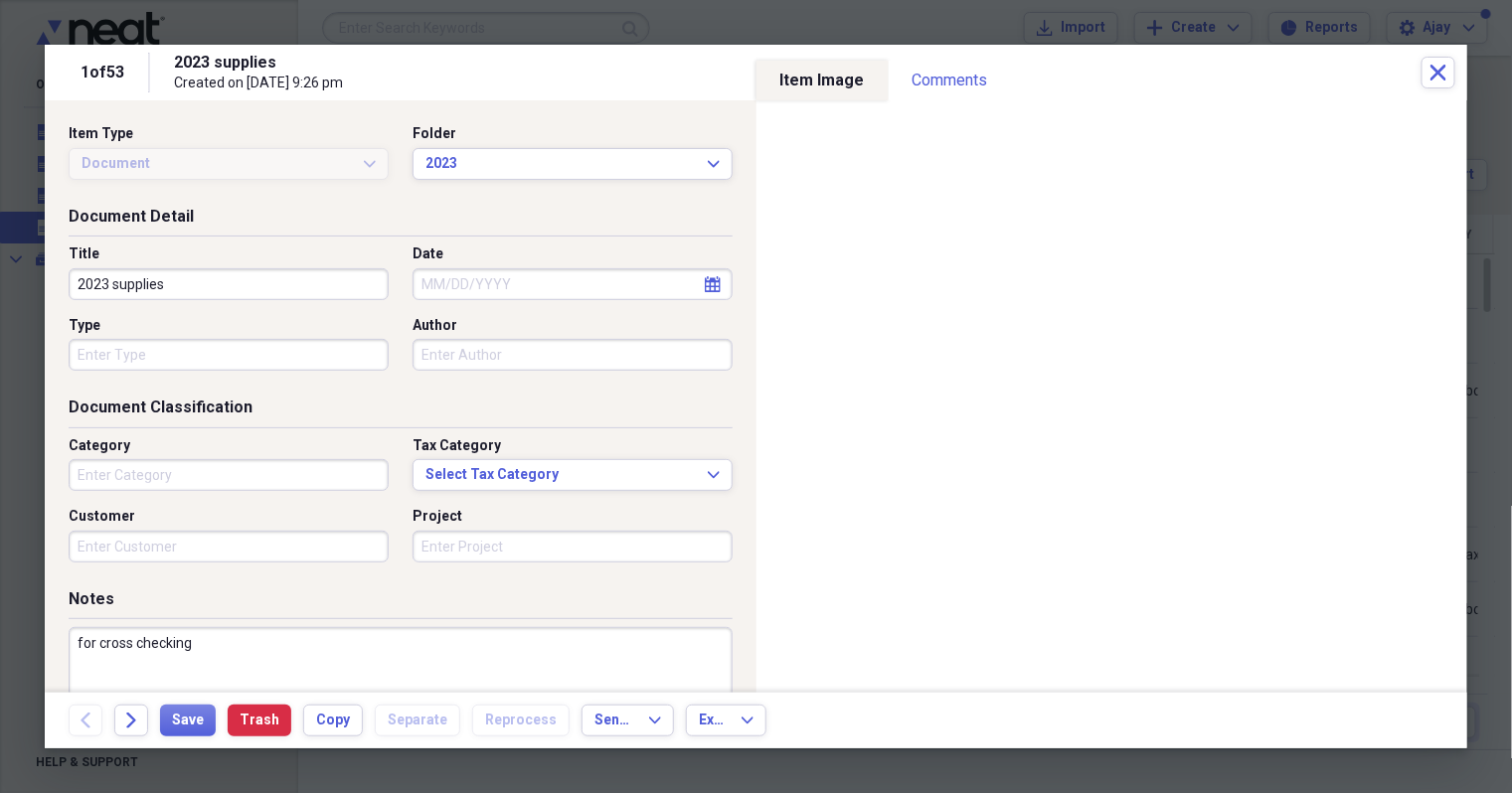 click on "Document Detail" at bounding box center (401, 221) 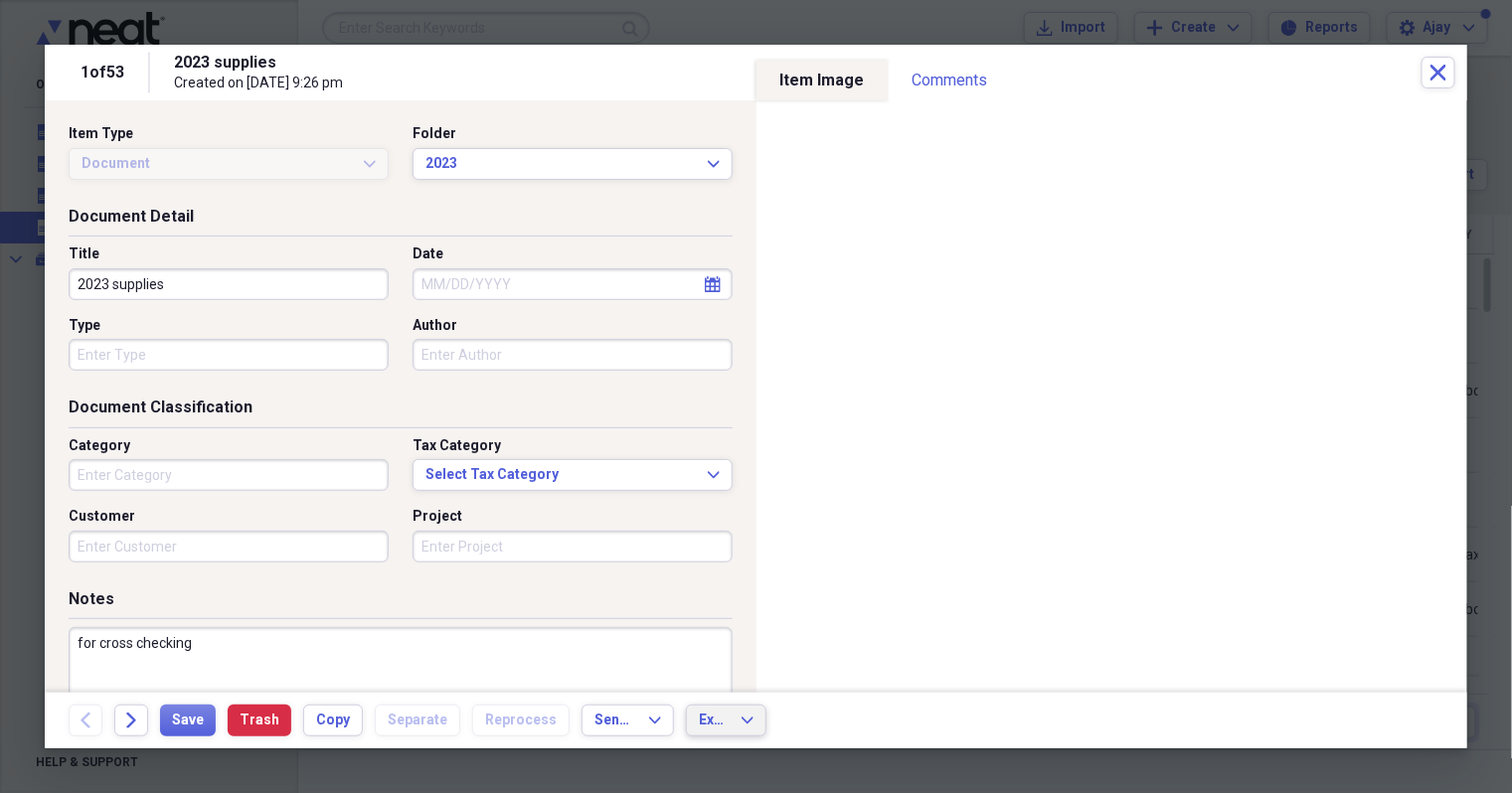 click on "Export Expand" at bounding box center [726, 720] 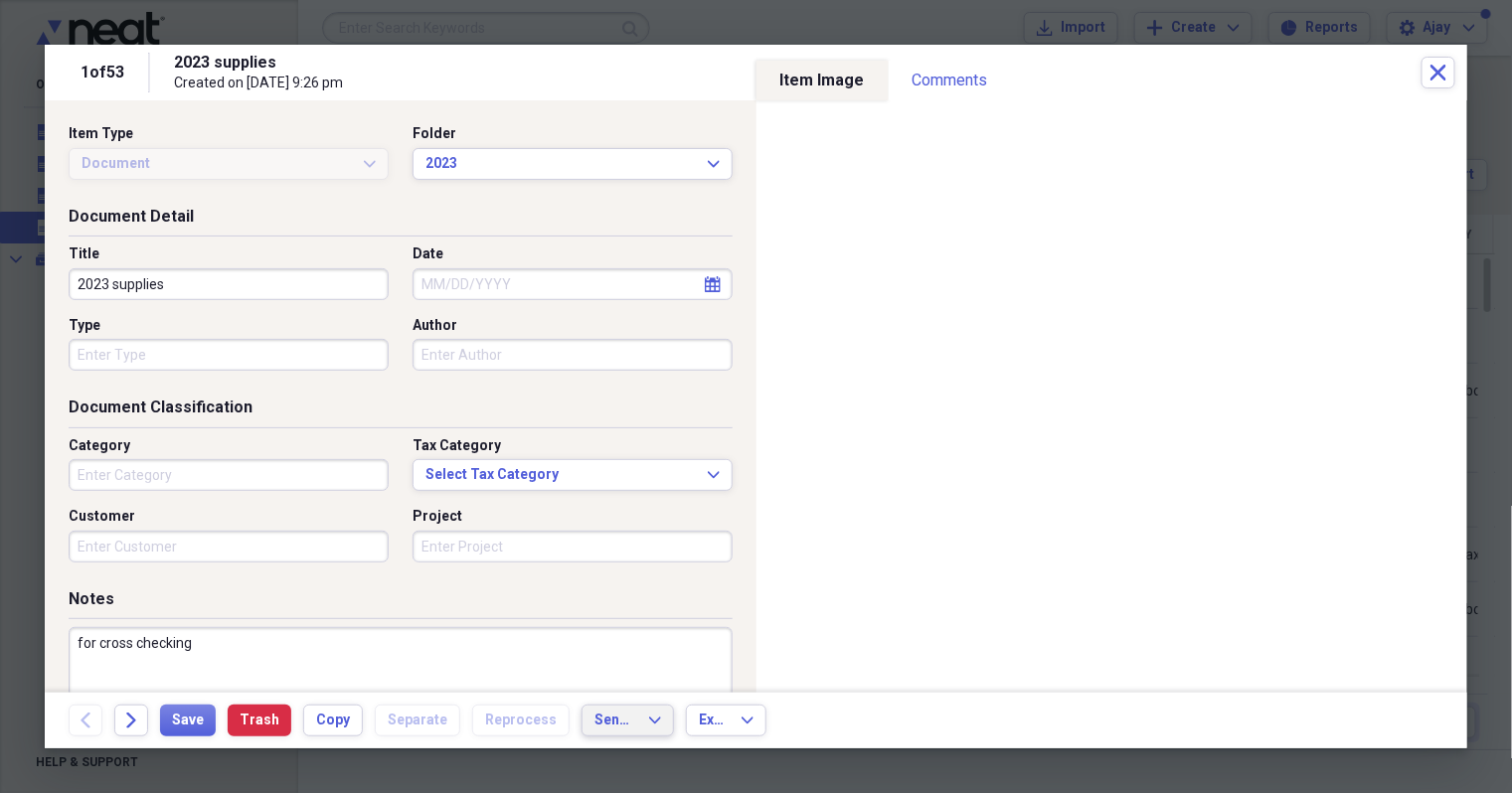 click on "Expand" 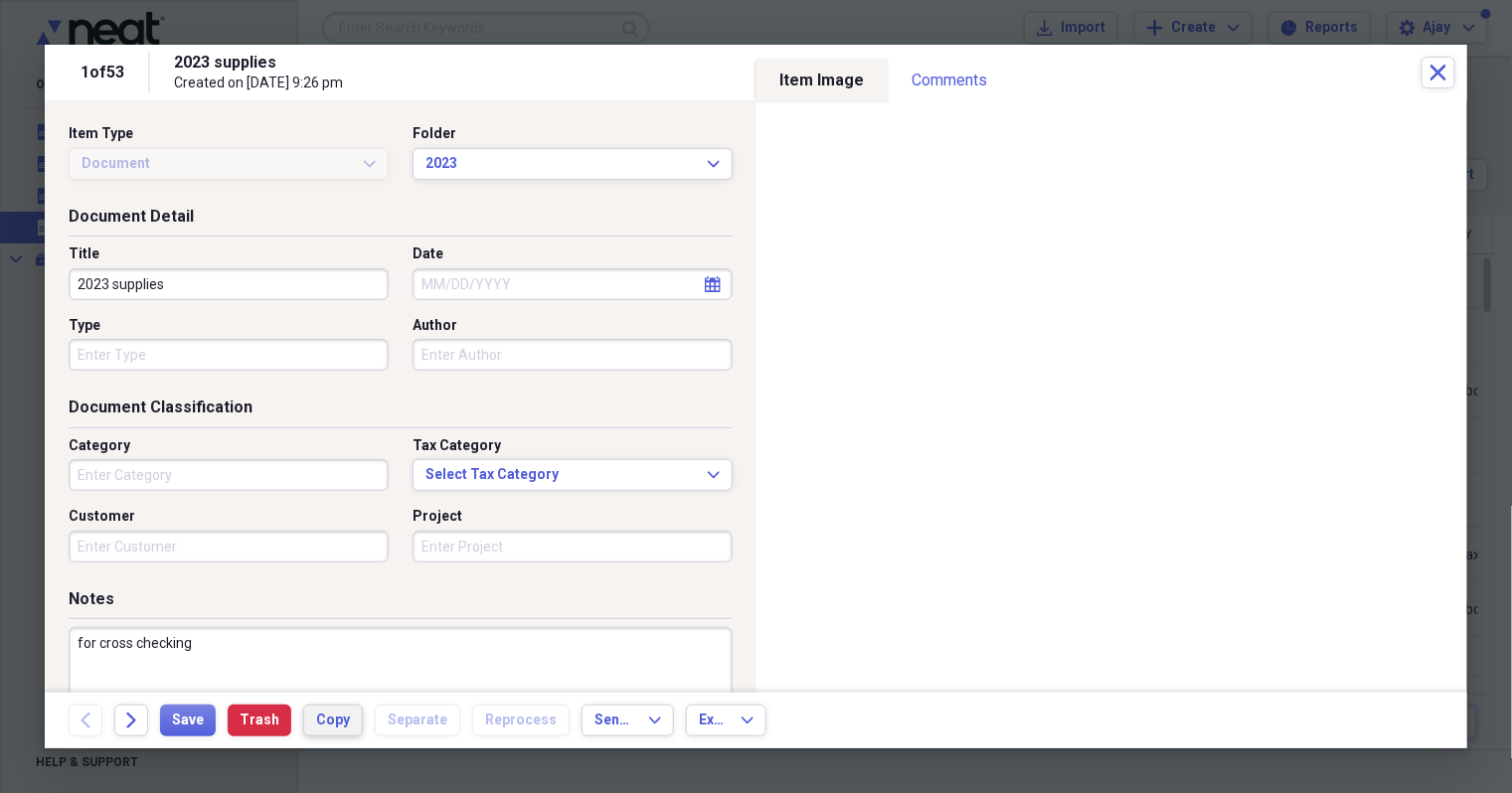 click on "Copy" at bounding box center [333, 720] 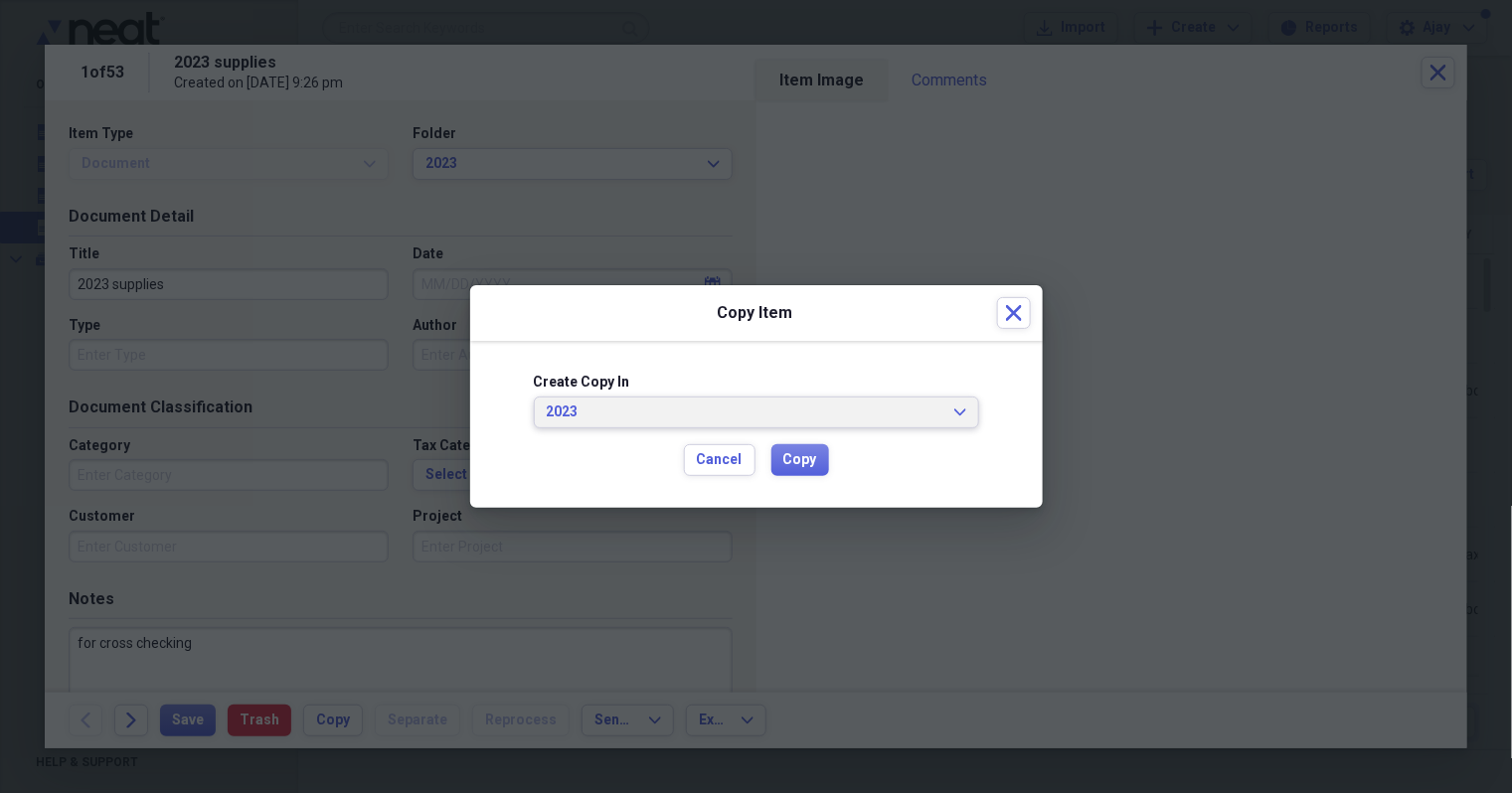 click on "Expand" 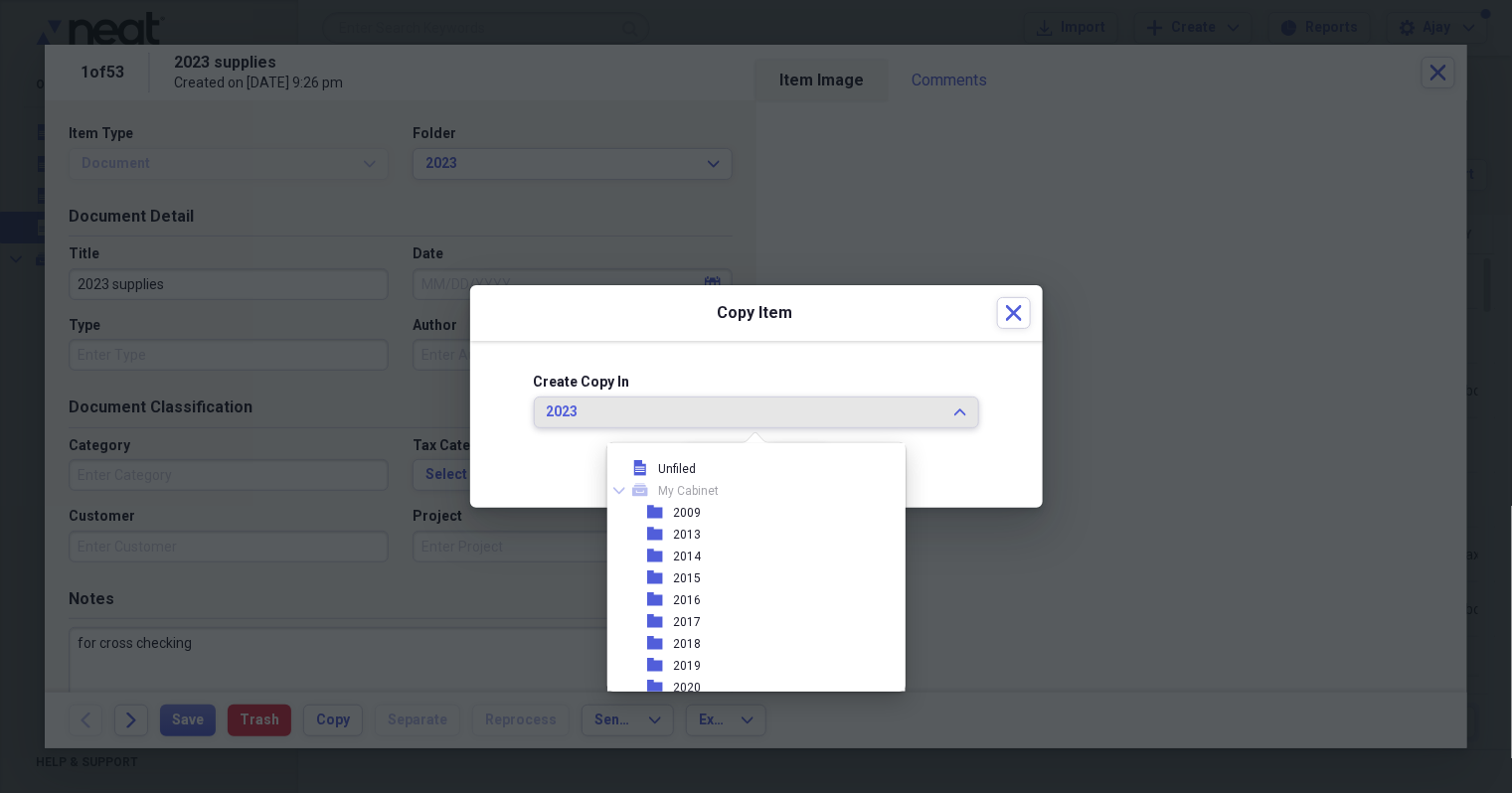 scroll, scrollTop: 185, scrollLeft: 0, axis: vertical 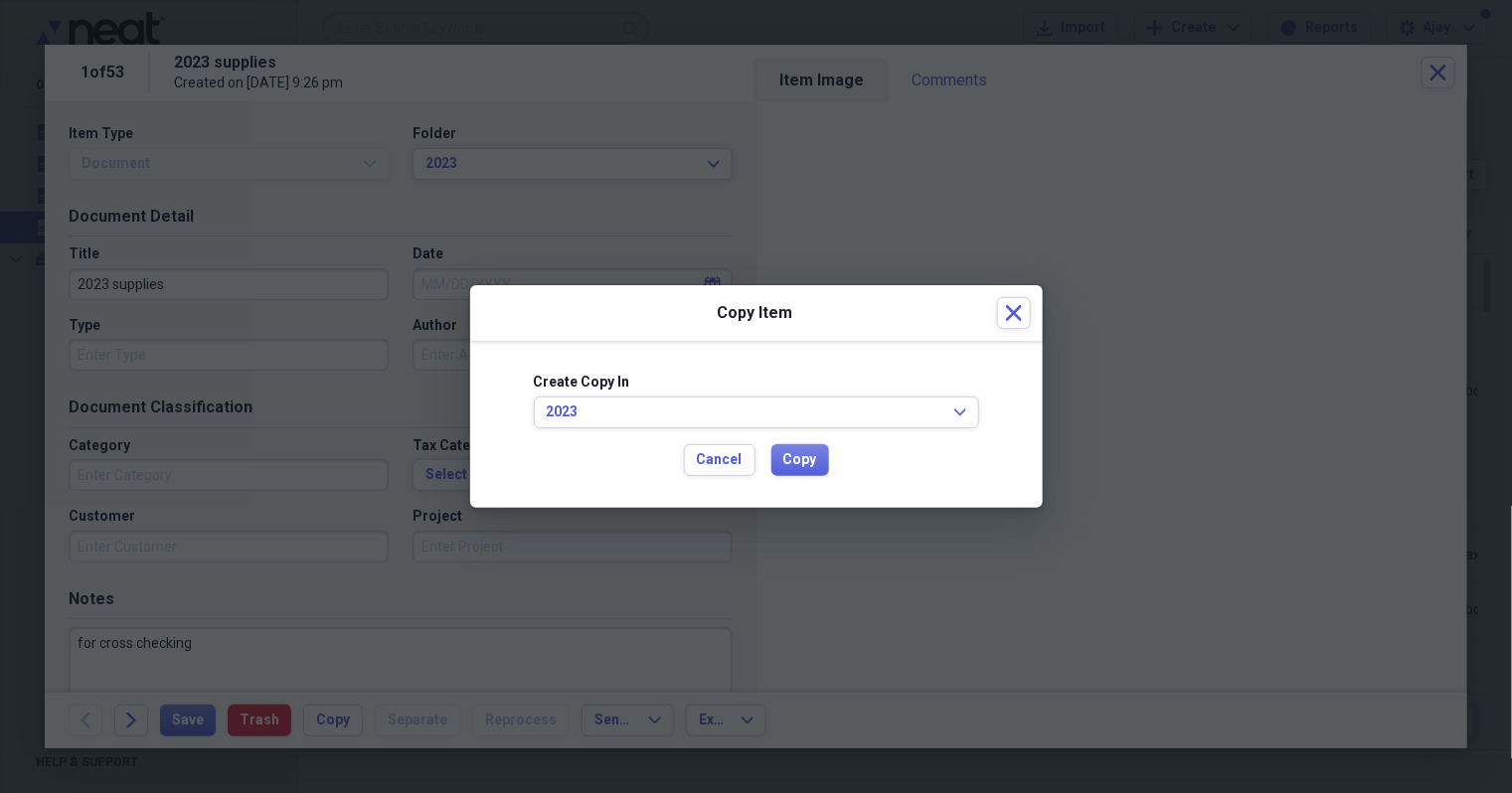 click on "Create Copy In [DATE] Expand Cancel Copy" at bounding box center (756, 424) 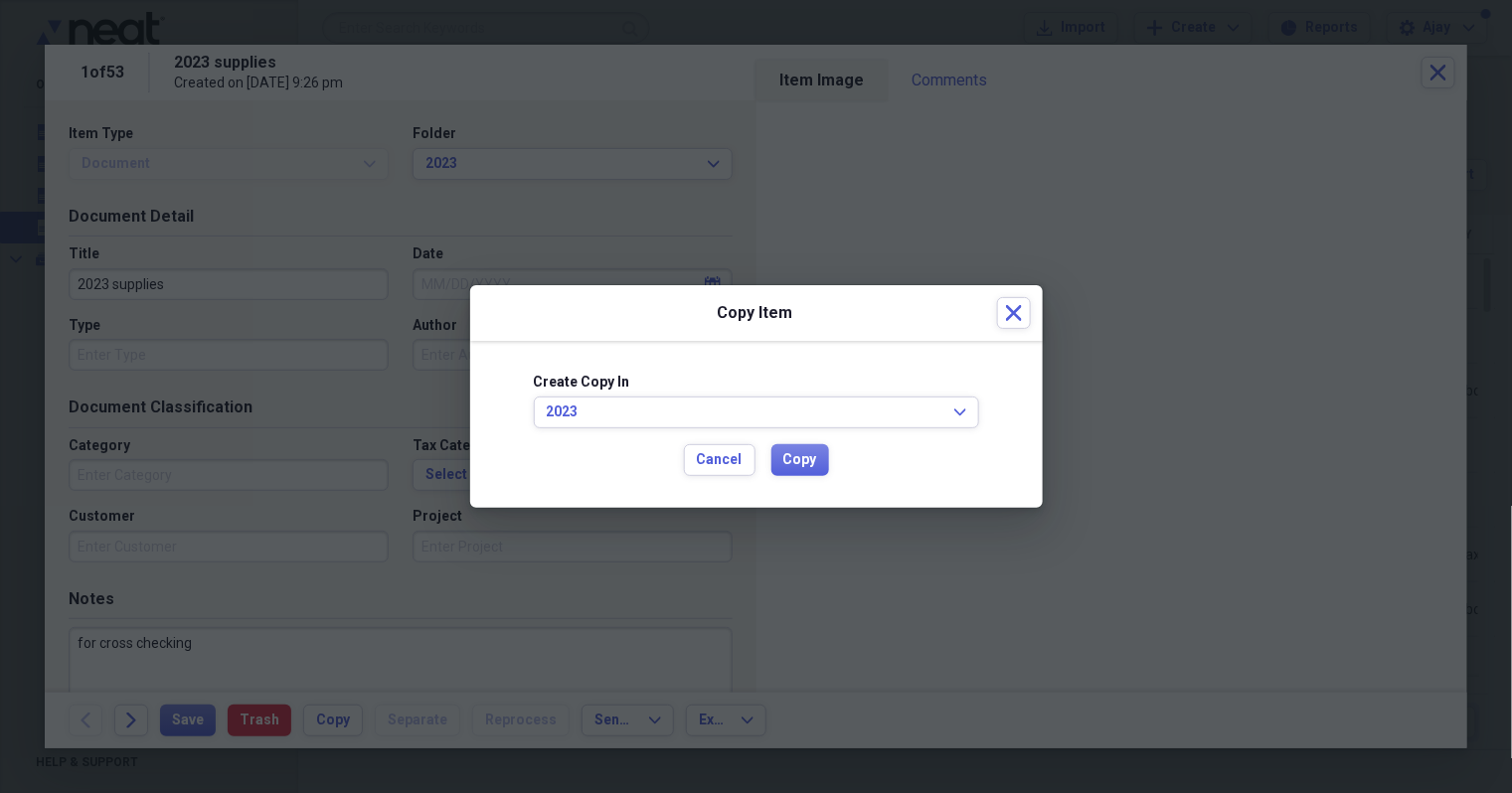 click on "Create Copy In [DATE] Expand Cancel Copy" at bounding box center (756, 424) 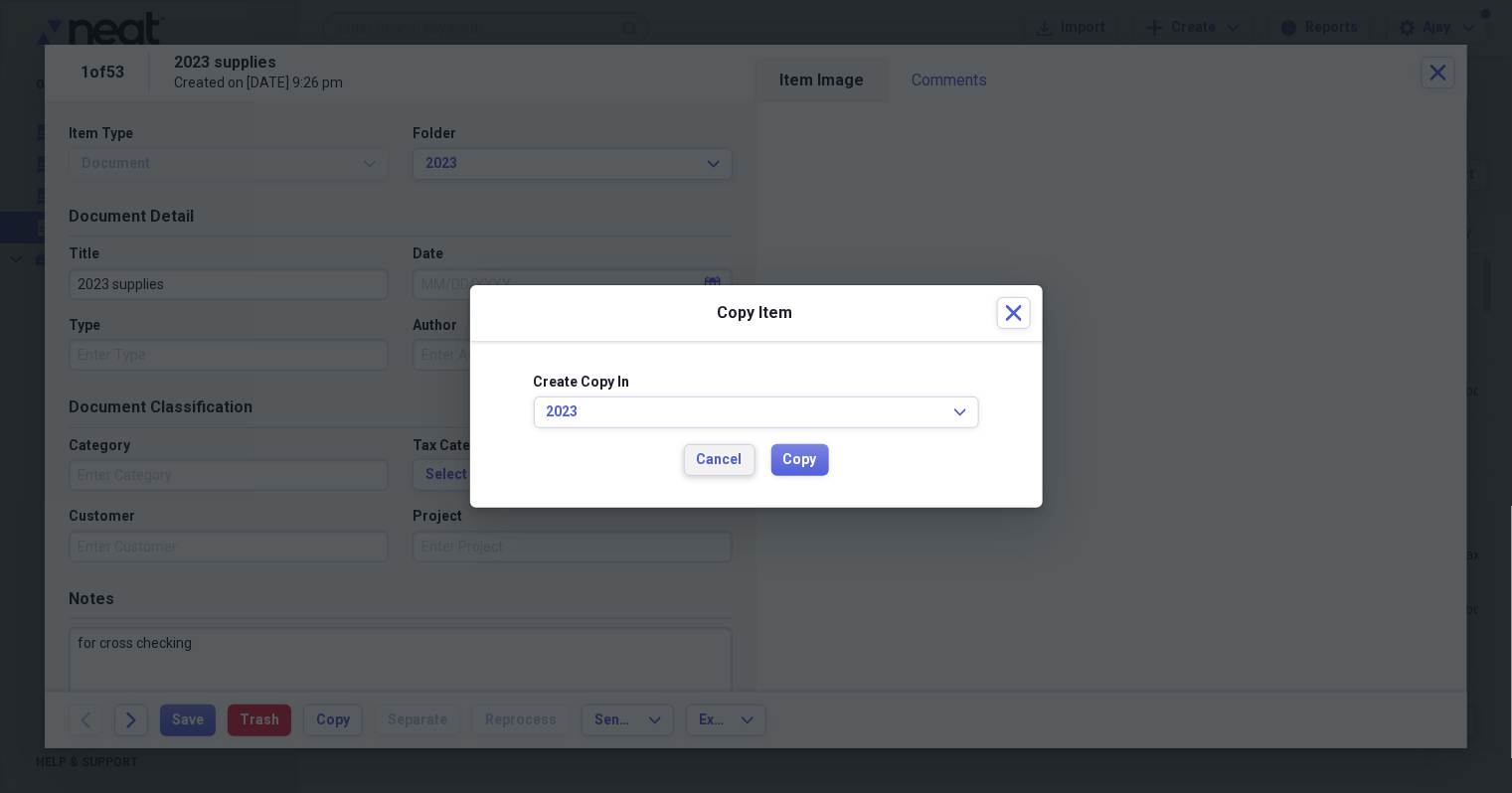 click on "Cancel" at bounding box center (720, 460) 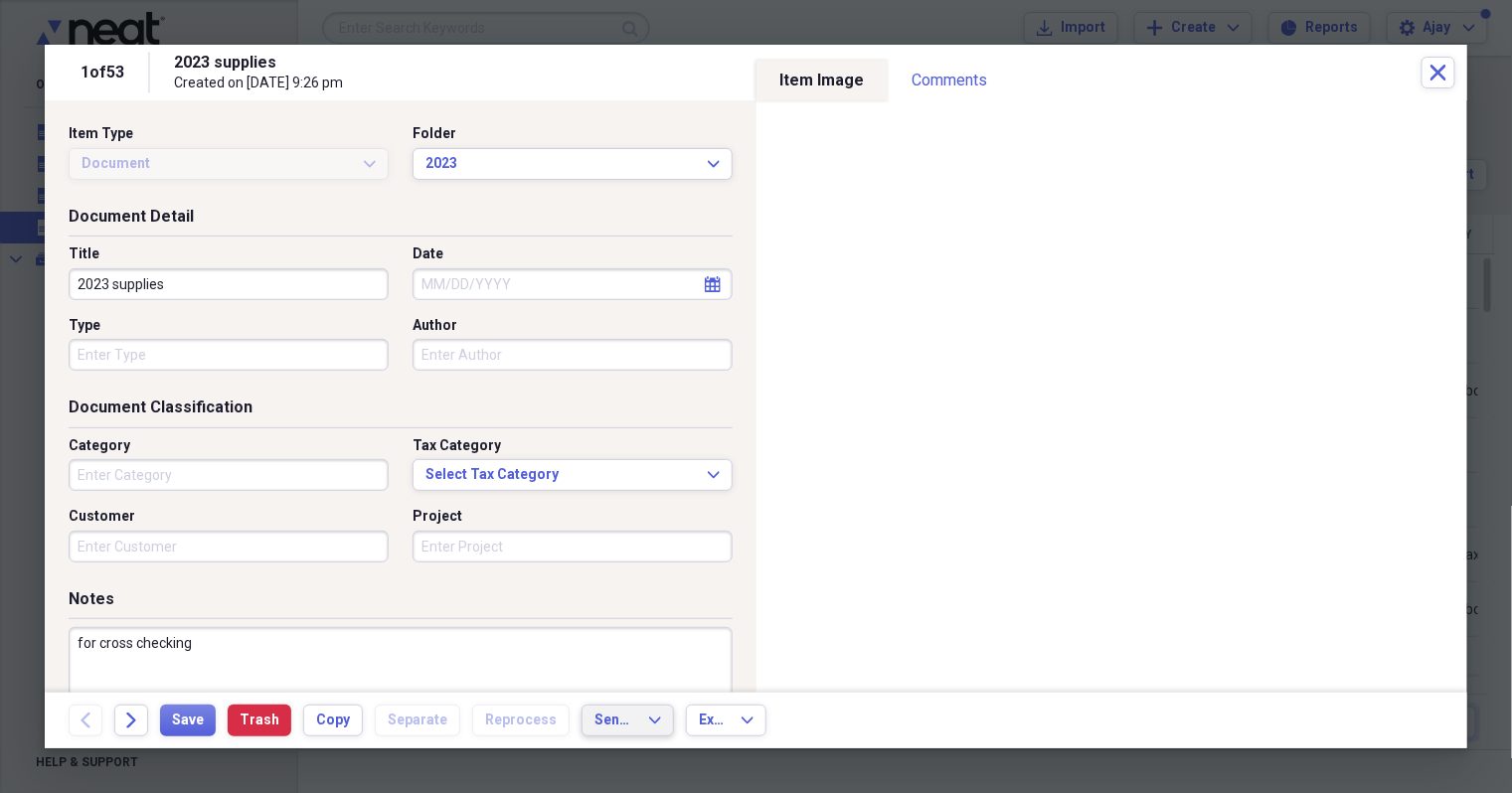 click on "Send To Expand" at bounding box center (627, 720) 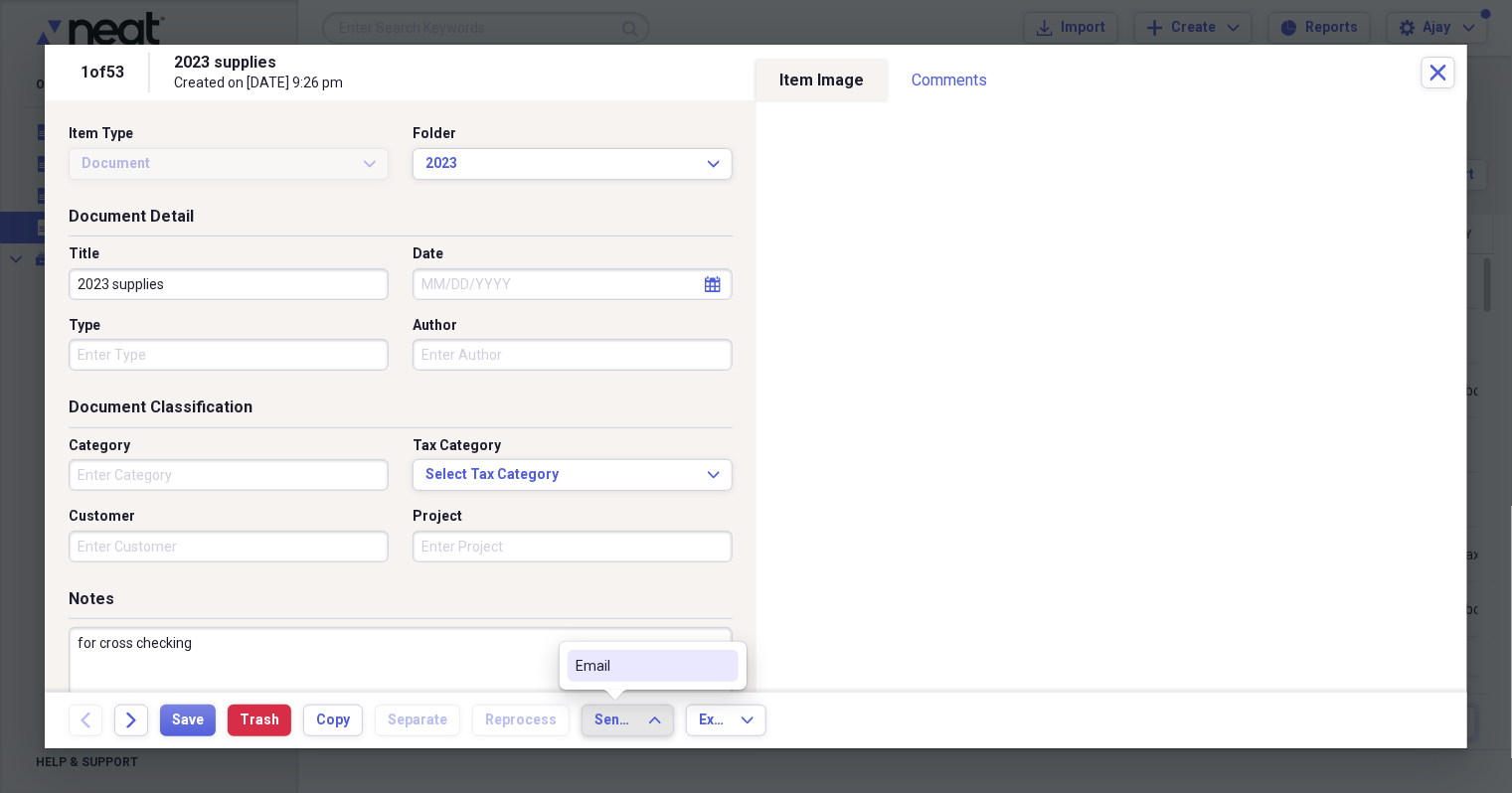 click on "Email" at bounding box center (641, 666) 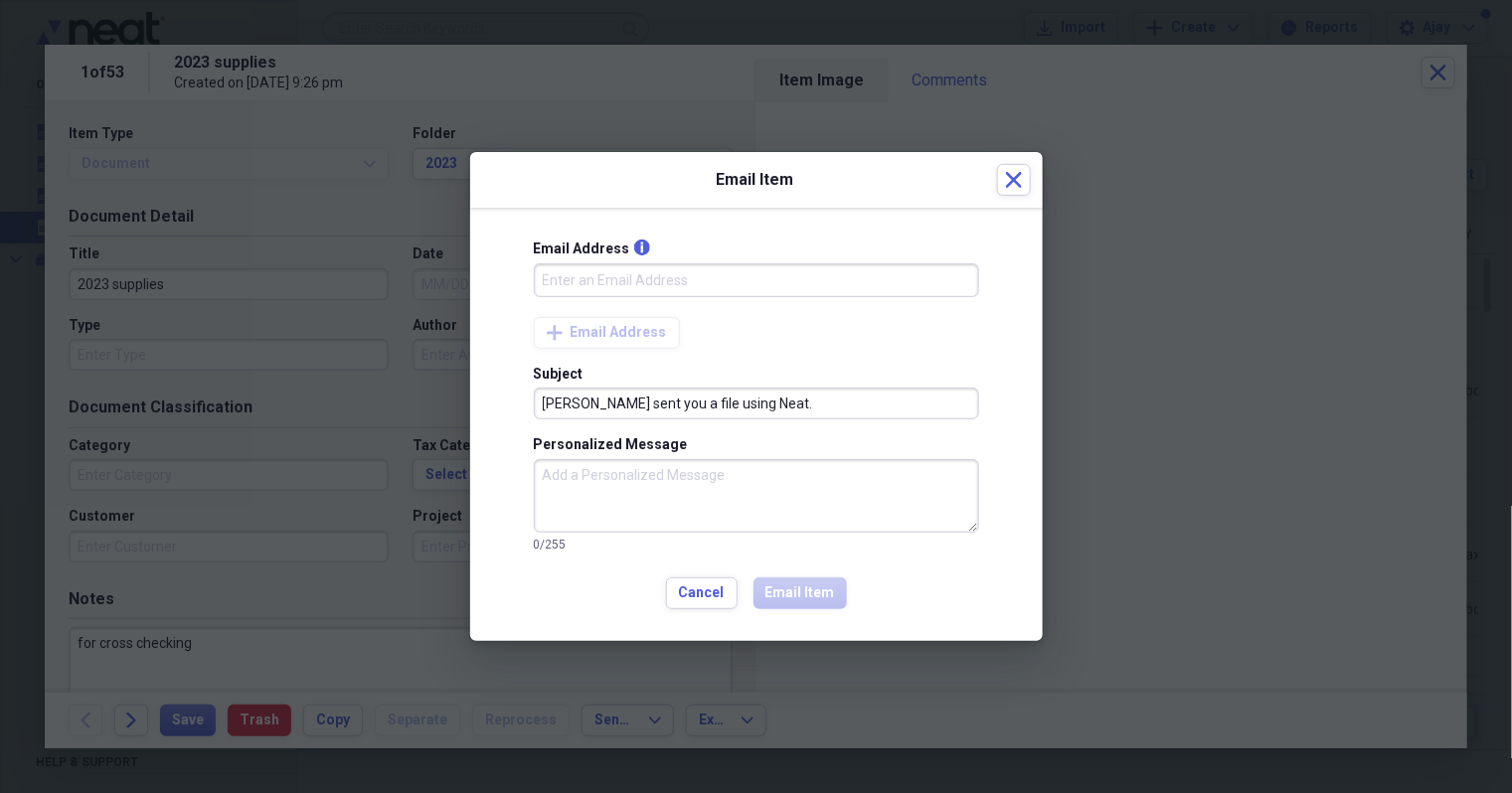 type on "[EMAIL_ADDRESS][DOMAIN_NAME]" 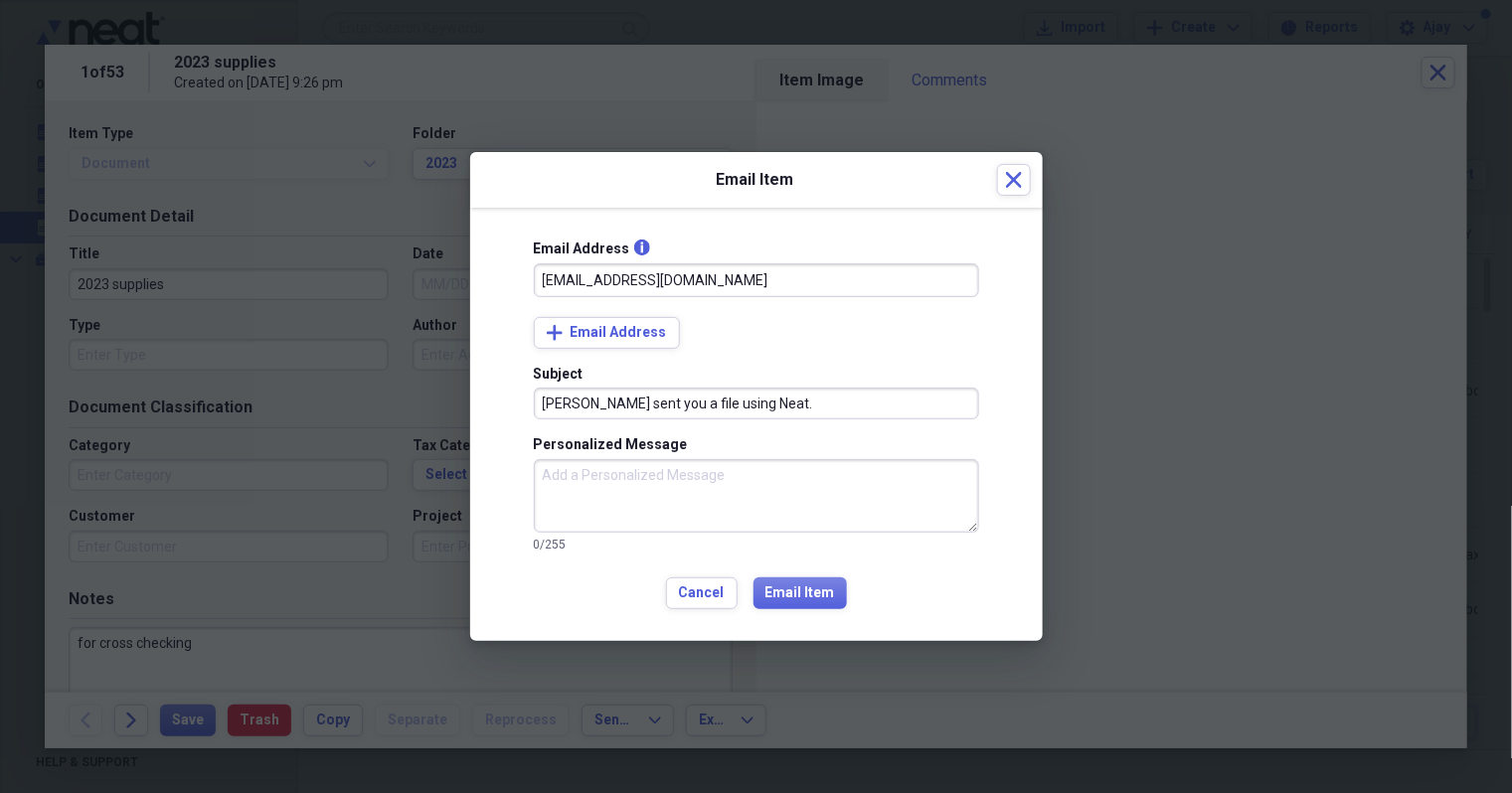 click on "Personalized Message" at bounding box center [756, 496] 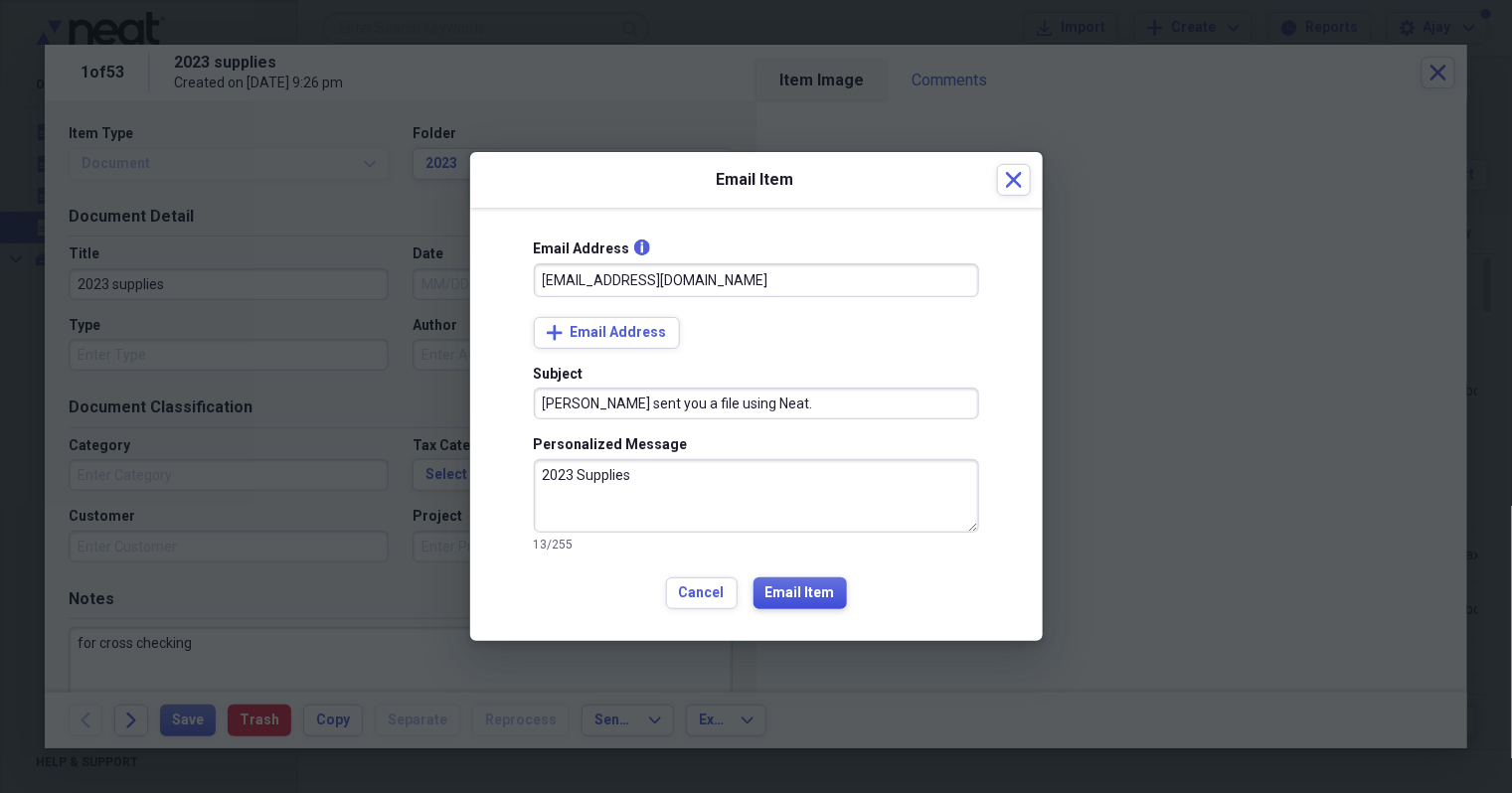 type on "2023 Supplies" 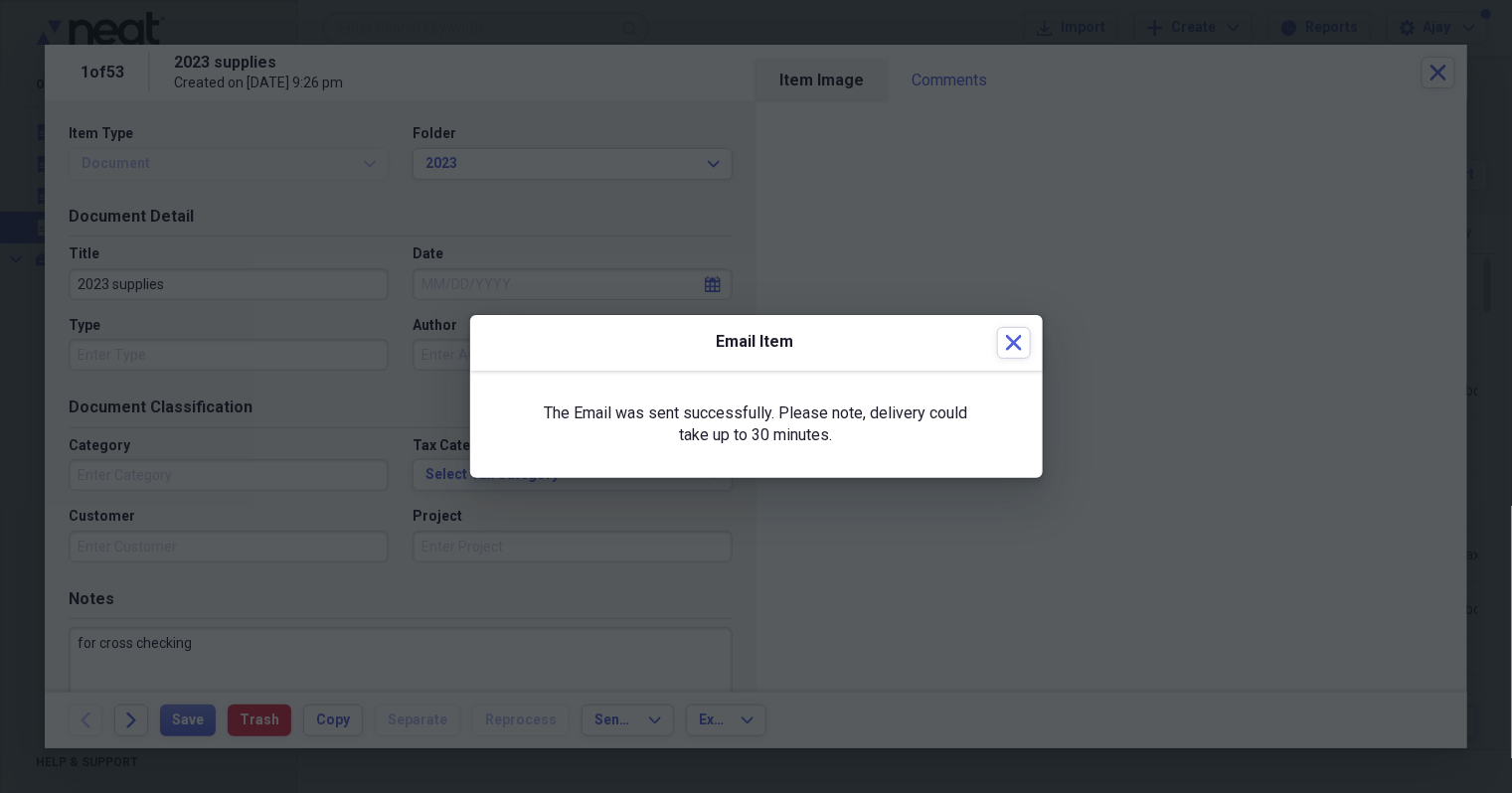 click at bounding box center [756, 396] 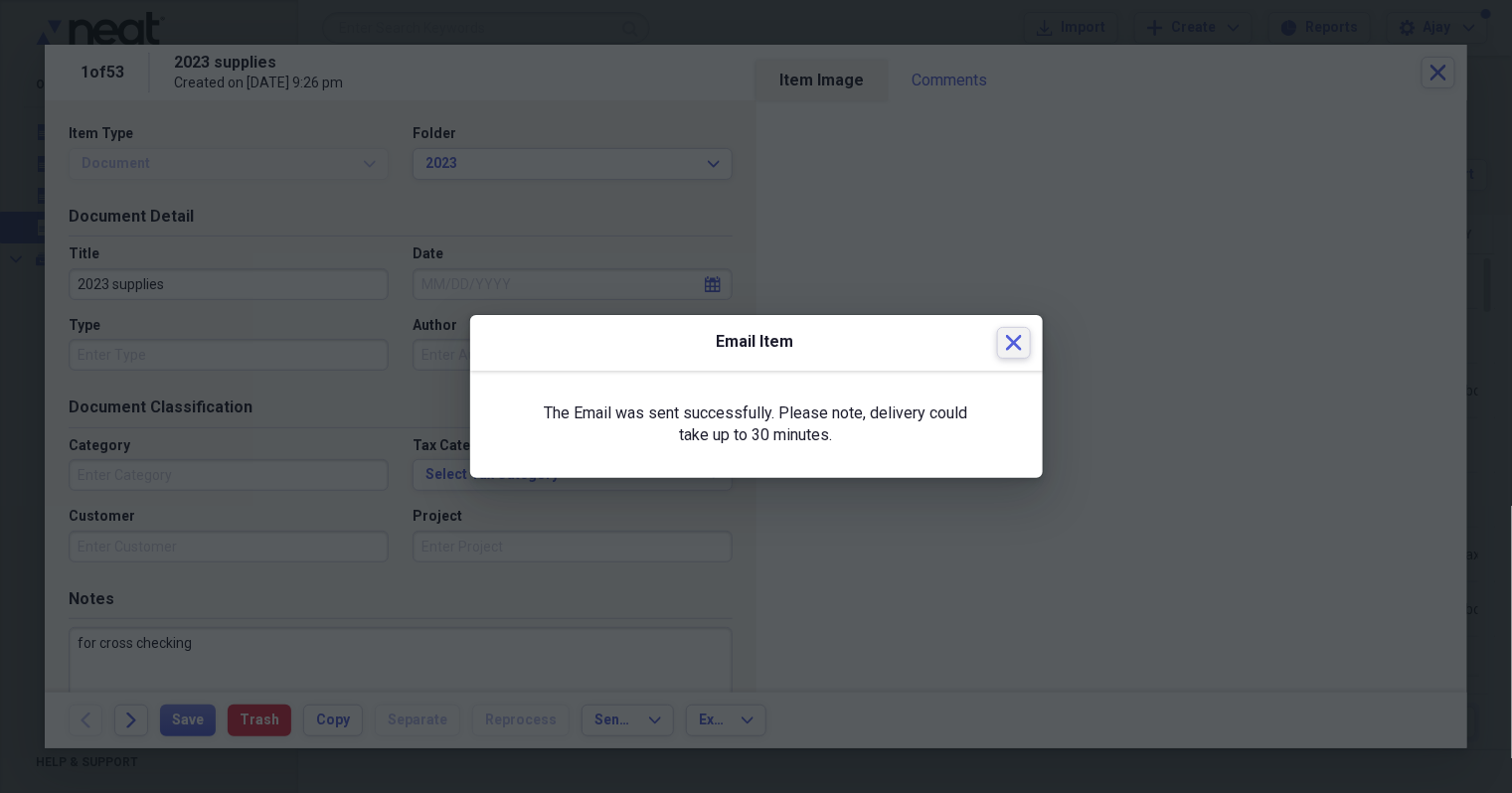 click 